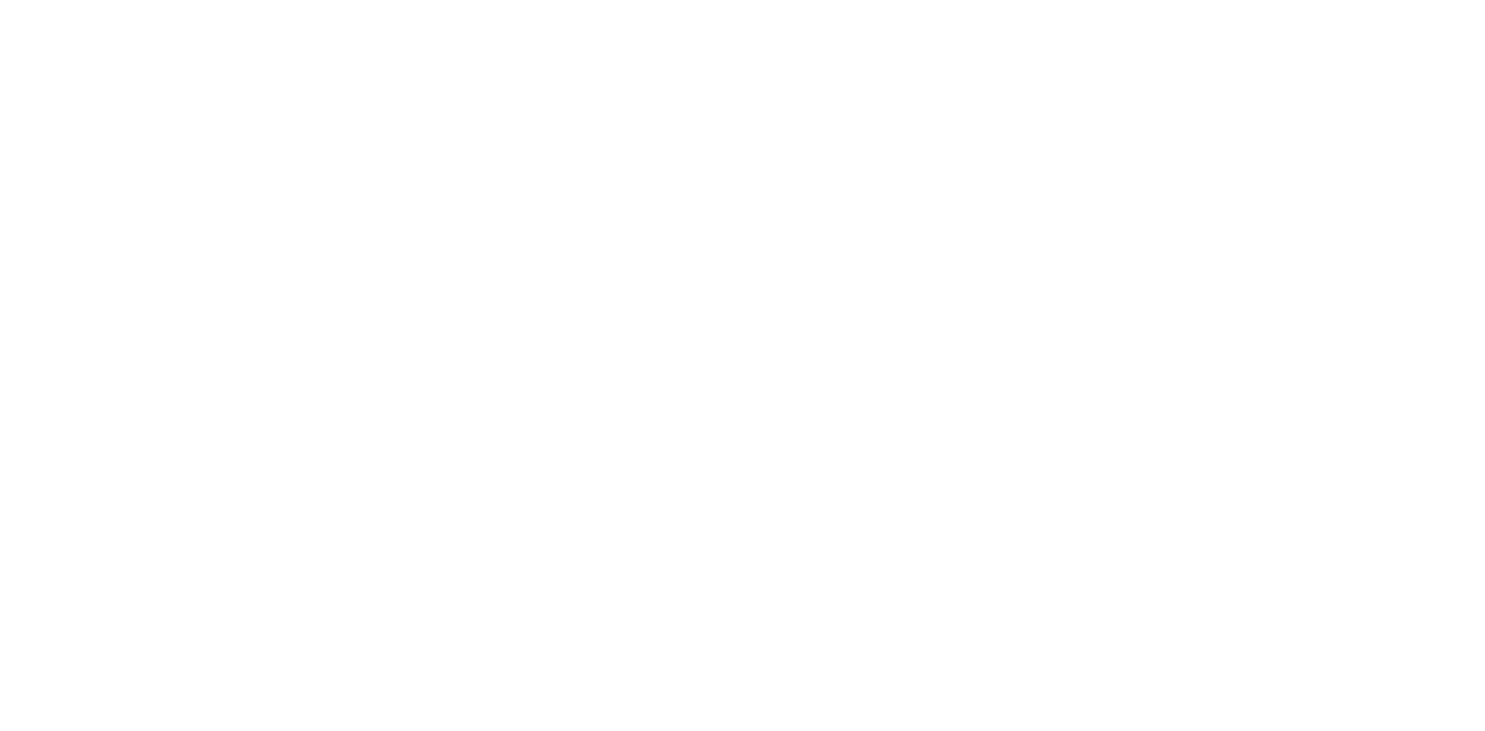 scroll, scrollTop: 0, scrollLeft: 0, axis: both 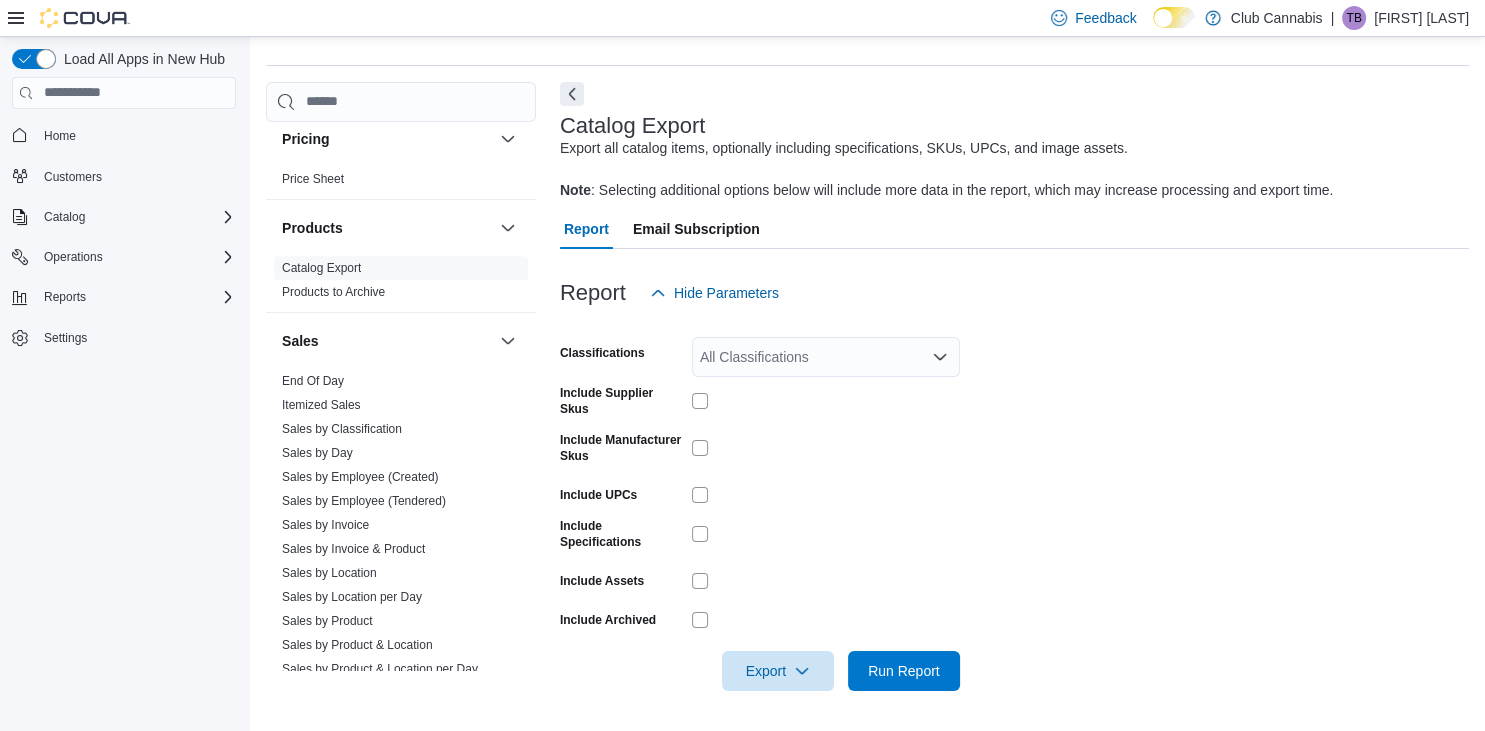 drag, startPoint x: 322, startPoint y: 375, endPoint x: 1034, endPoint y: 456, distance: 716.59265 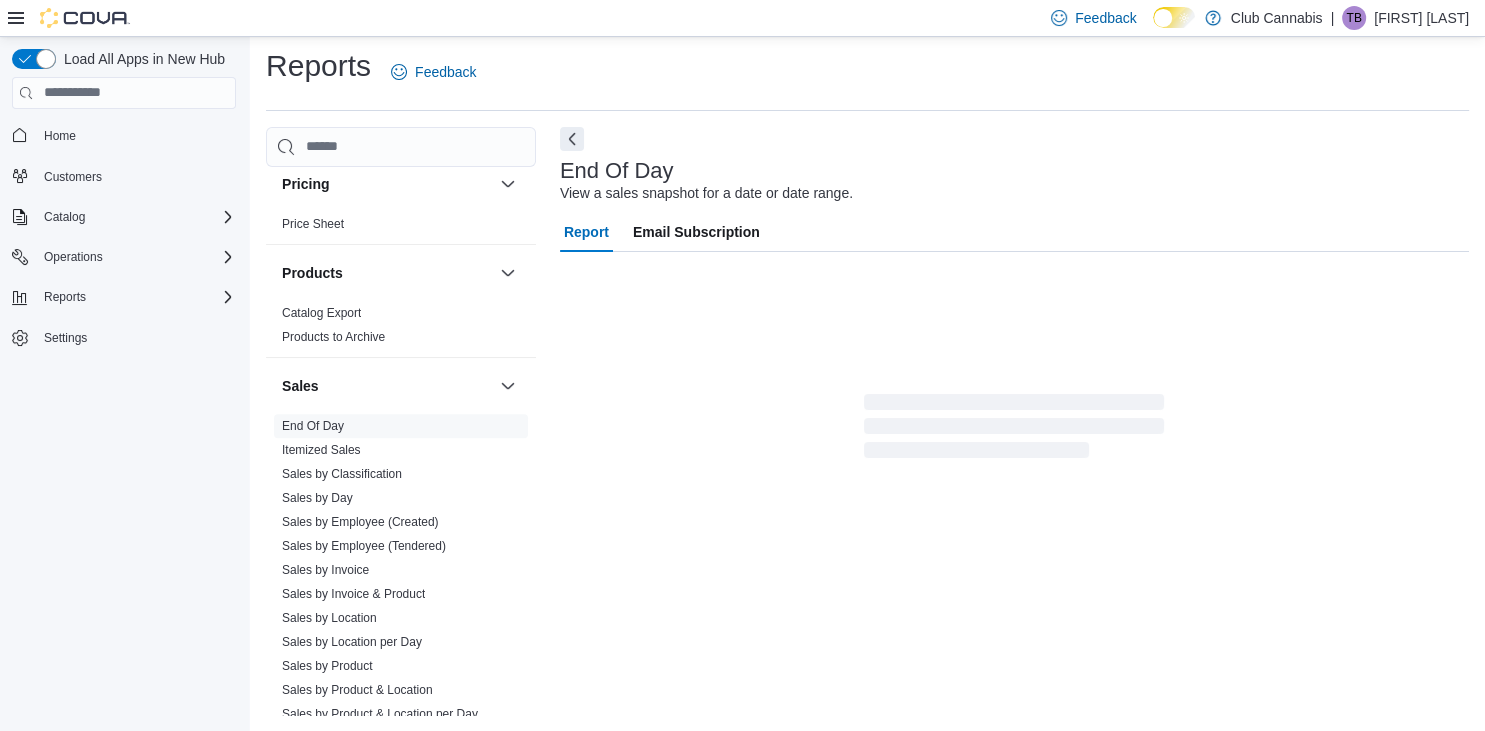 scroll, scrollTop: 6, scrollLeft: 0, axis: vertical 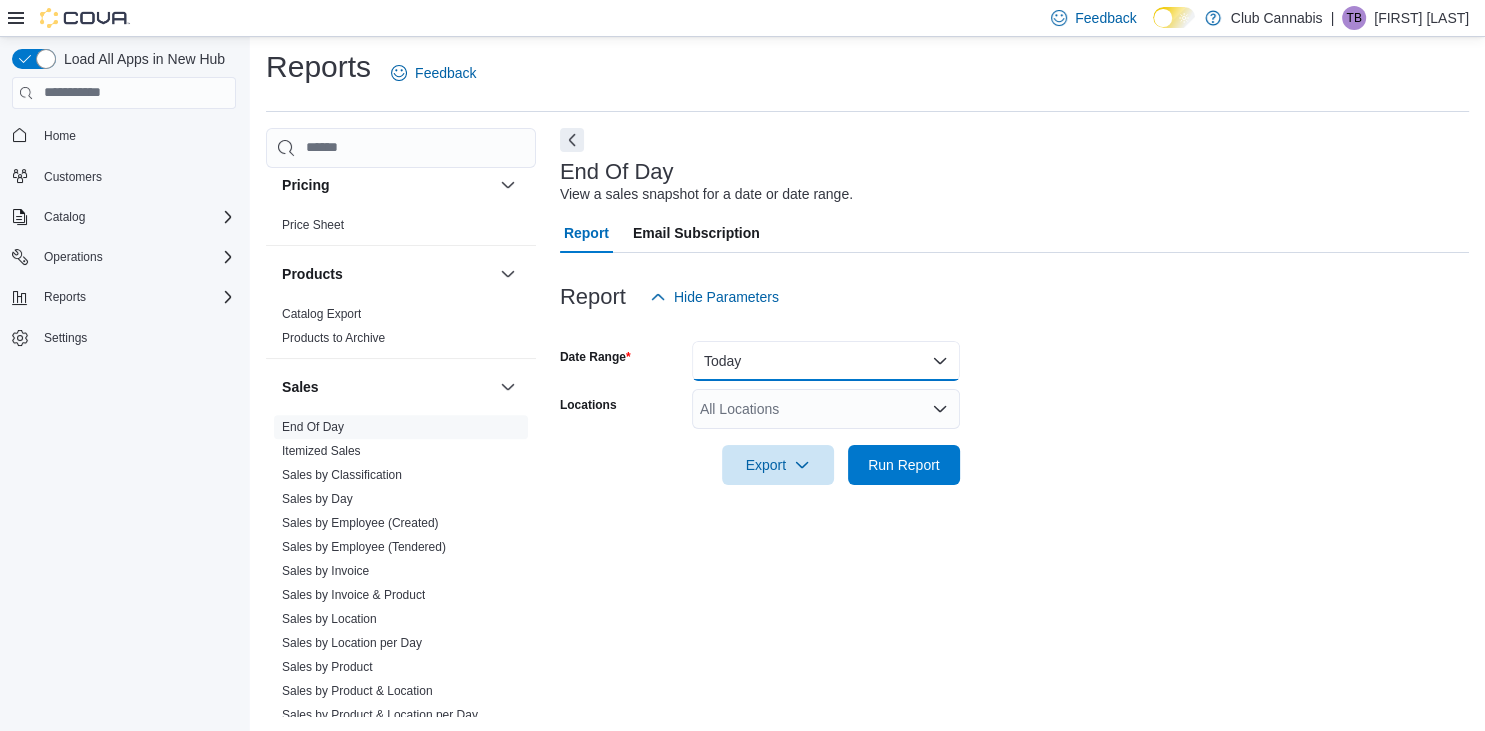 click on "Today" at bounding box center (826, 361) 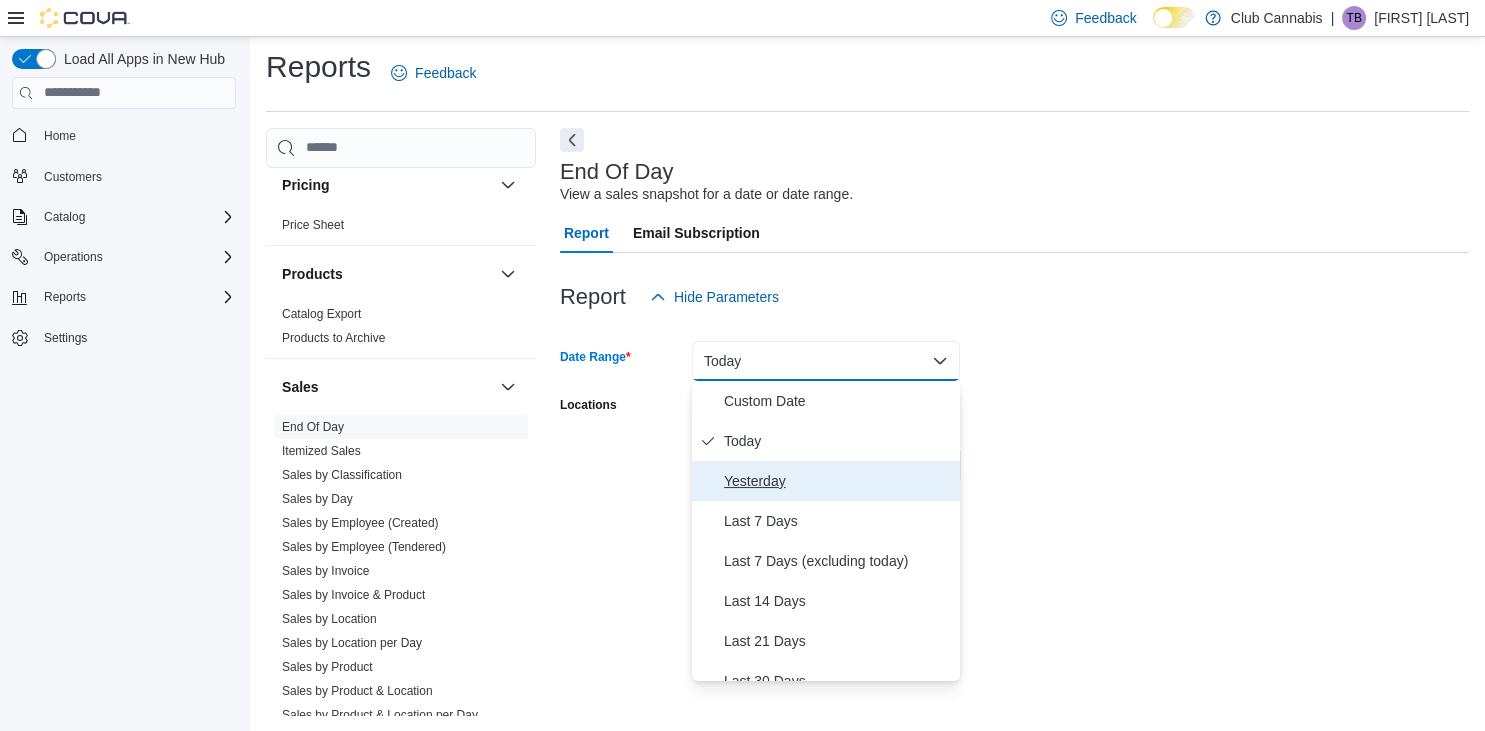 drag, startPoint x: 782, startPoint y: 486, endPoint x: 995, endPoint y: 440, distance: 217.91054 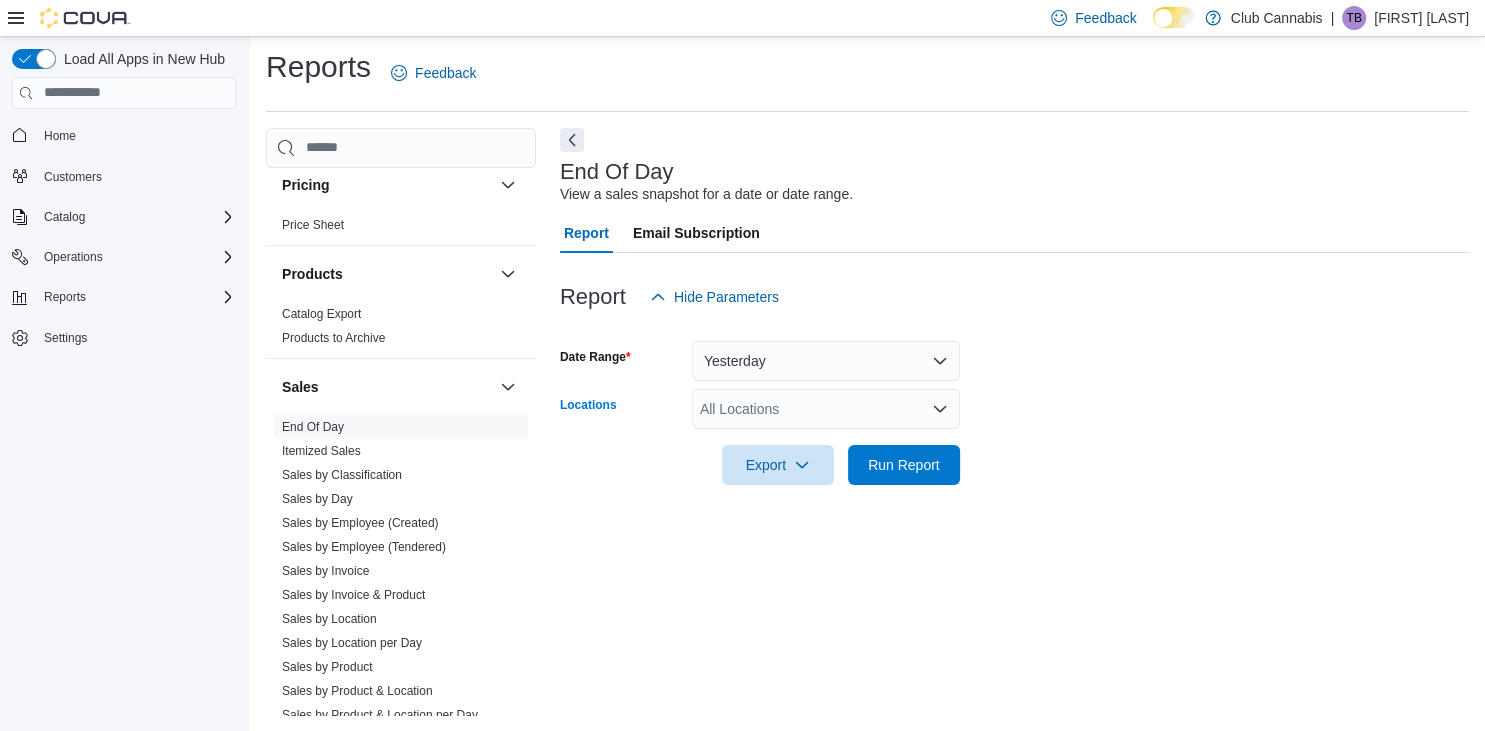 click 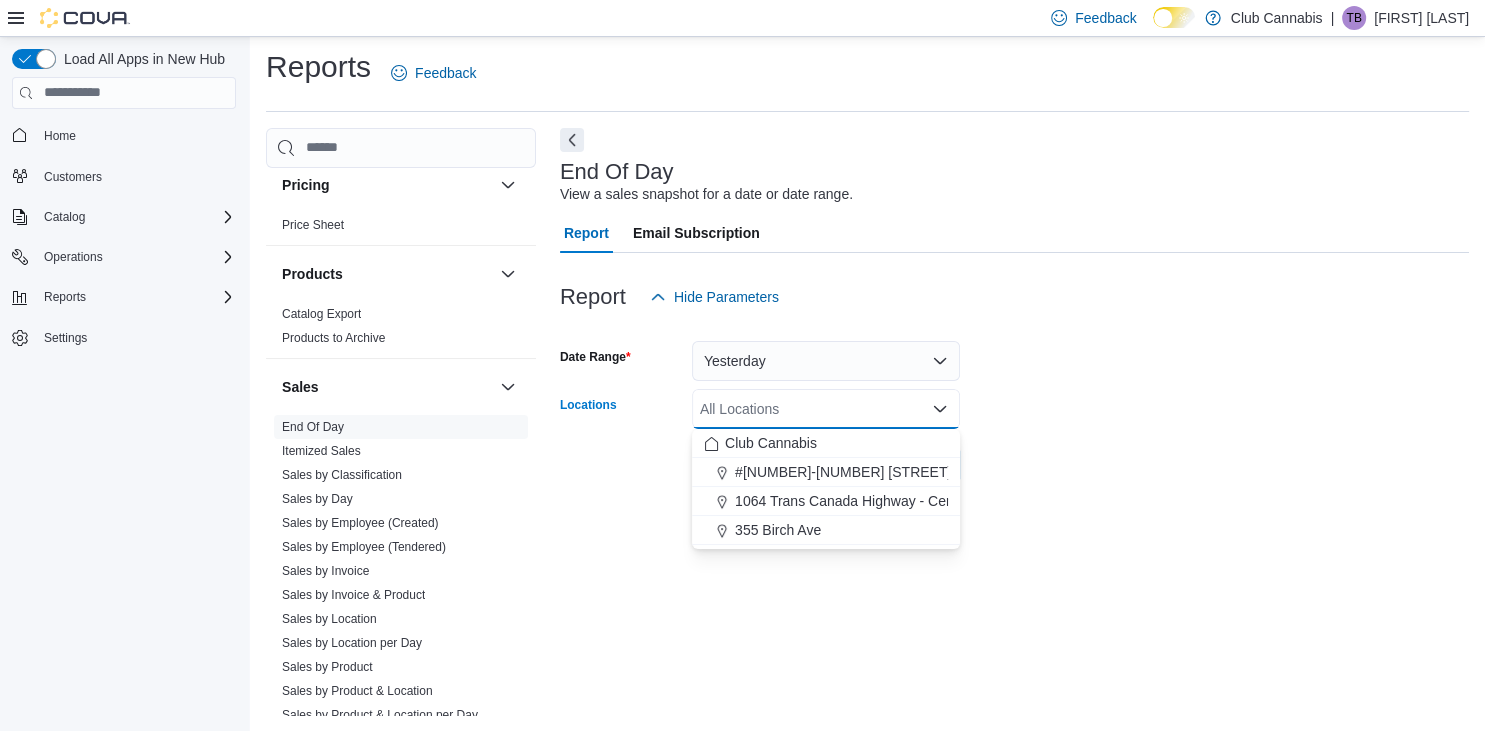 drag, startPoint x: 840, startPoint y: 504, endPoint x: 1004, endPoint y: 484, distance: 165.21501 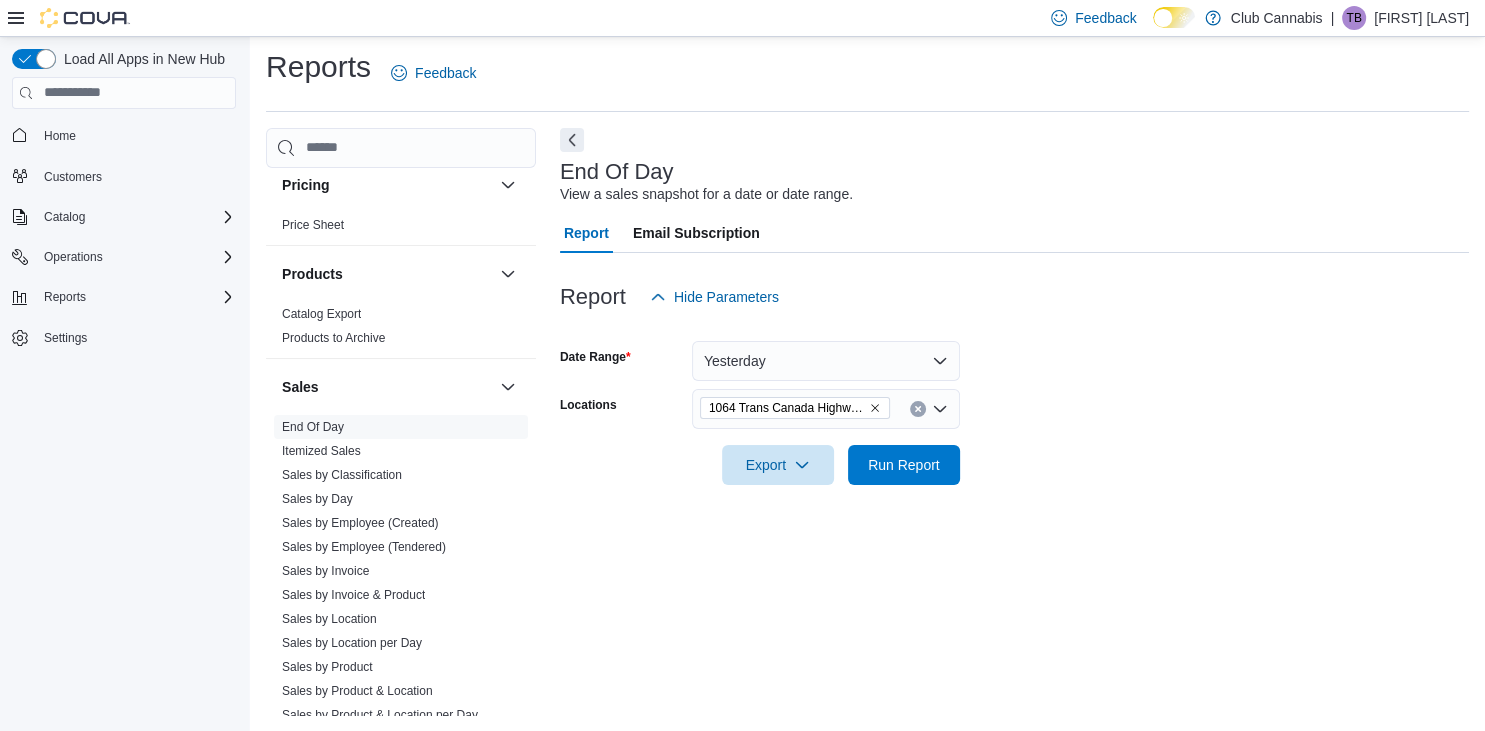 drag, startPoint x: 1129, startPoint y: 454, endPoint x: 966, endPoint y: 478, distance: 164.7574 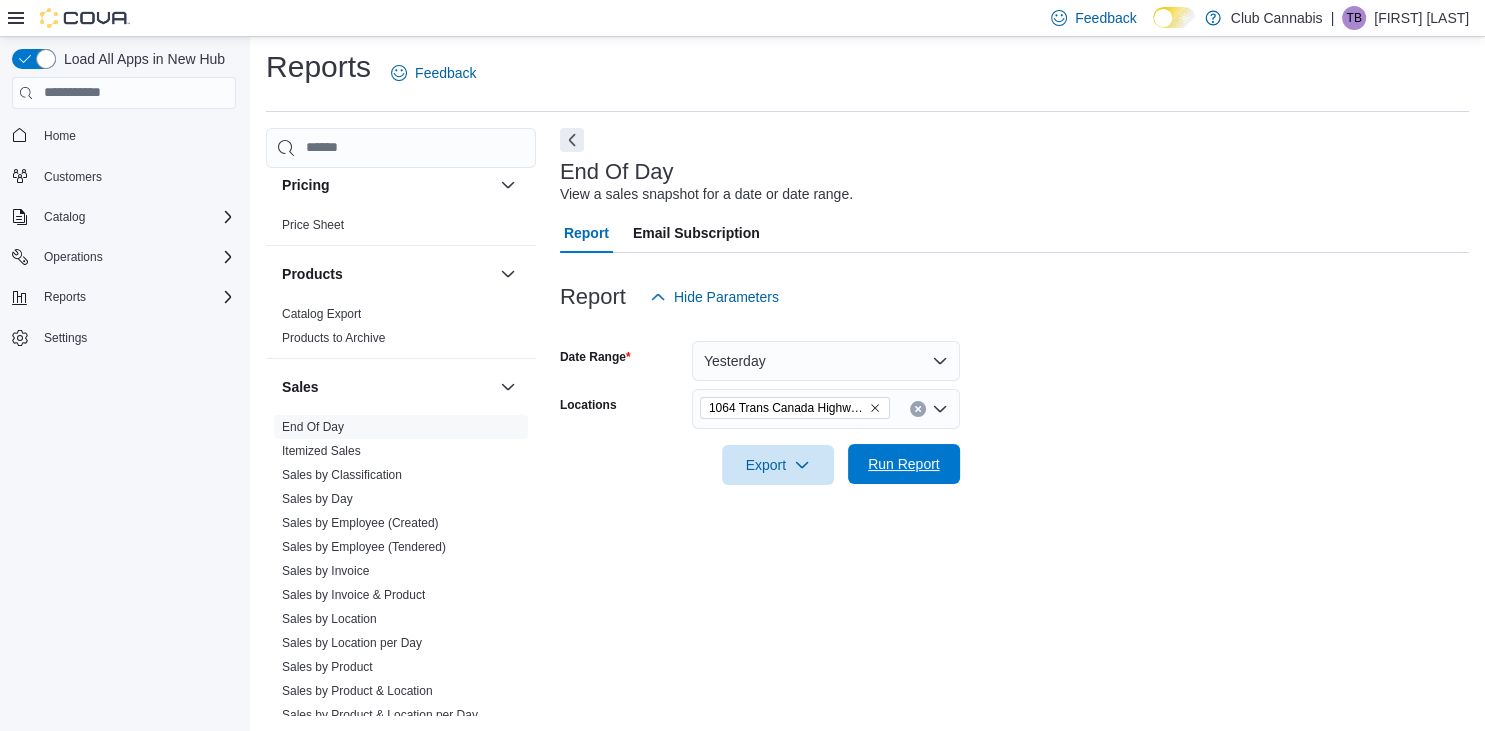 click on "Run Report" at bounding box center (904, 464) 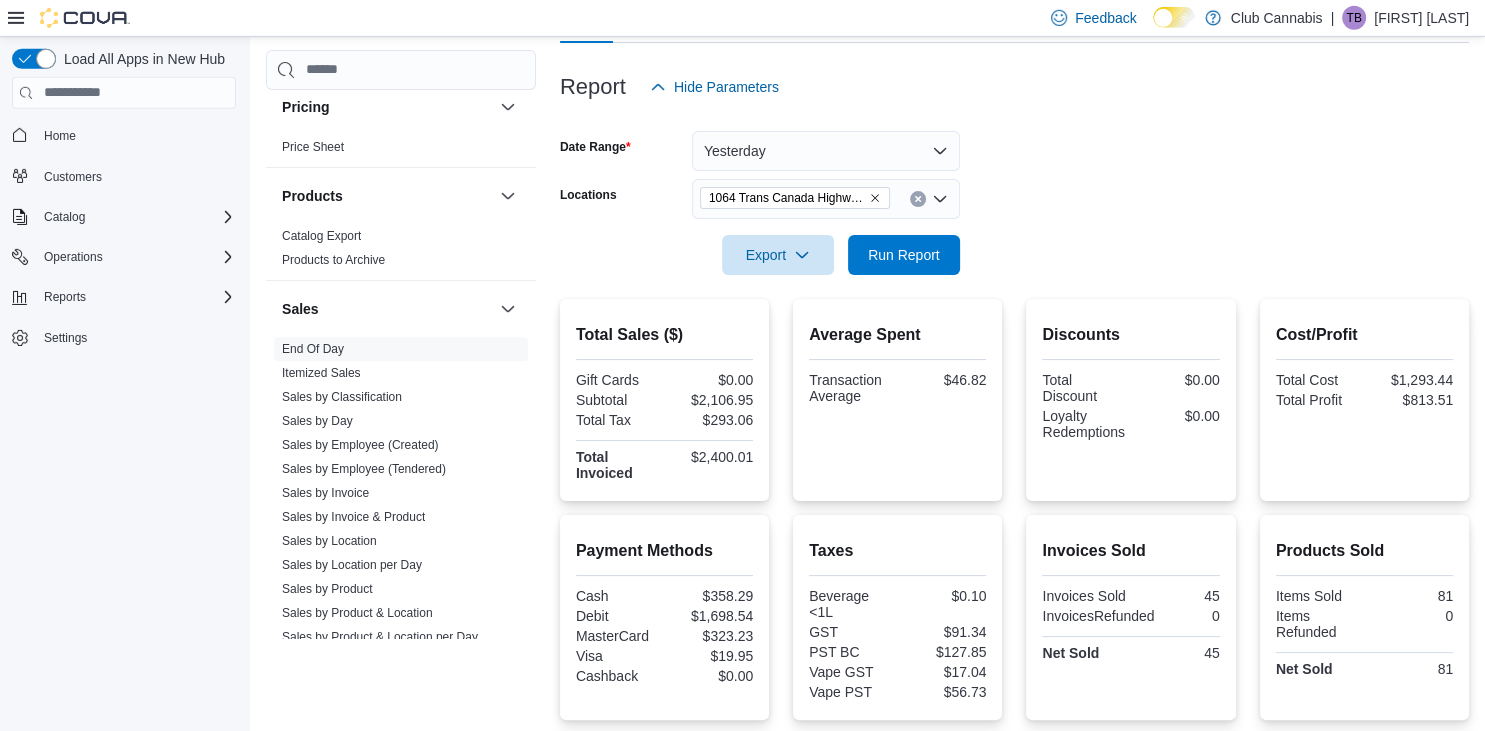 scroll, scrollTop: 201, scrollLeft: 0, axis: vertical 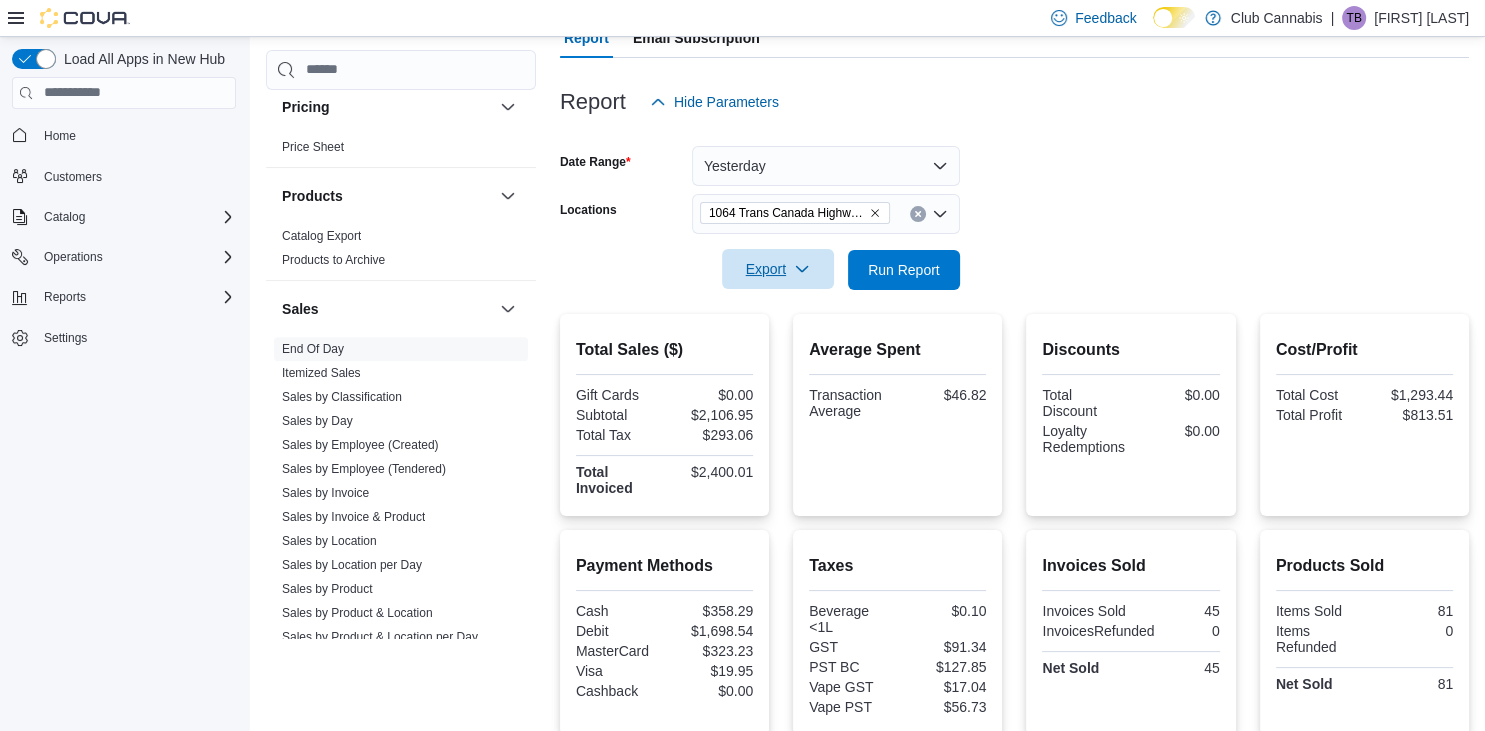 click on "Export" at bounding box center [778, 269] 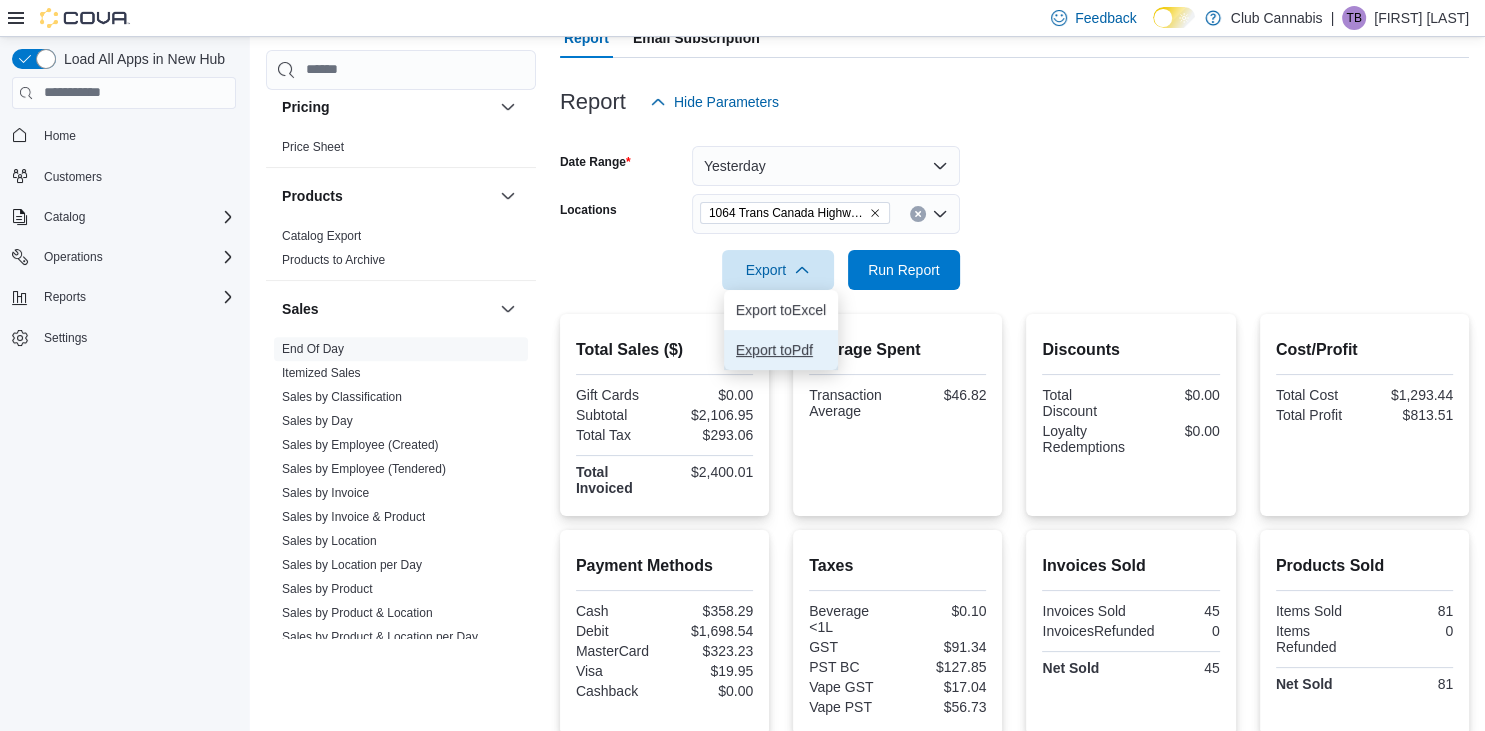 click on "Export to  Pdf" at bounding box center (781, 350) 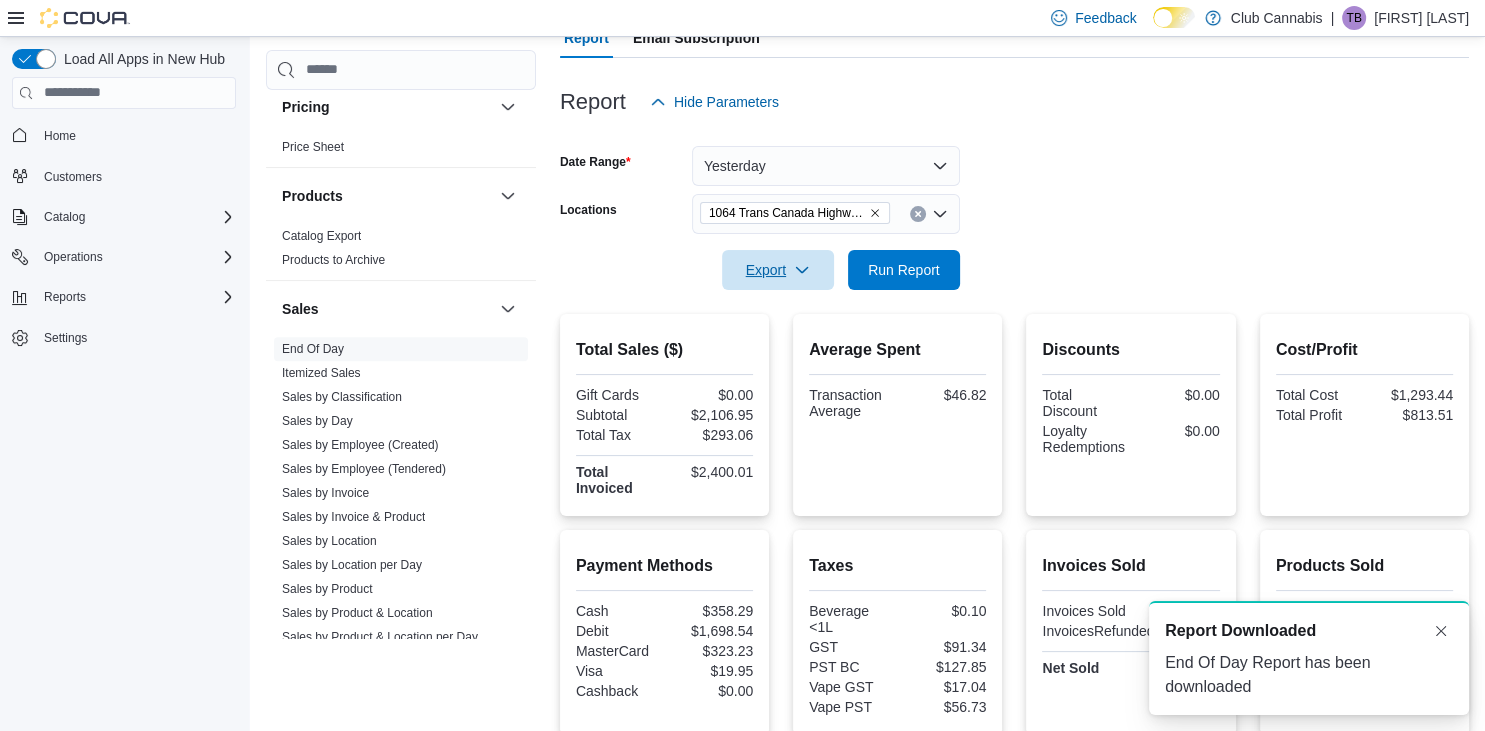 scroll, scrollTop: 0, scrollLeft: 0, axis: both 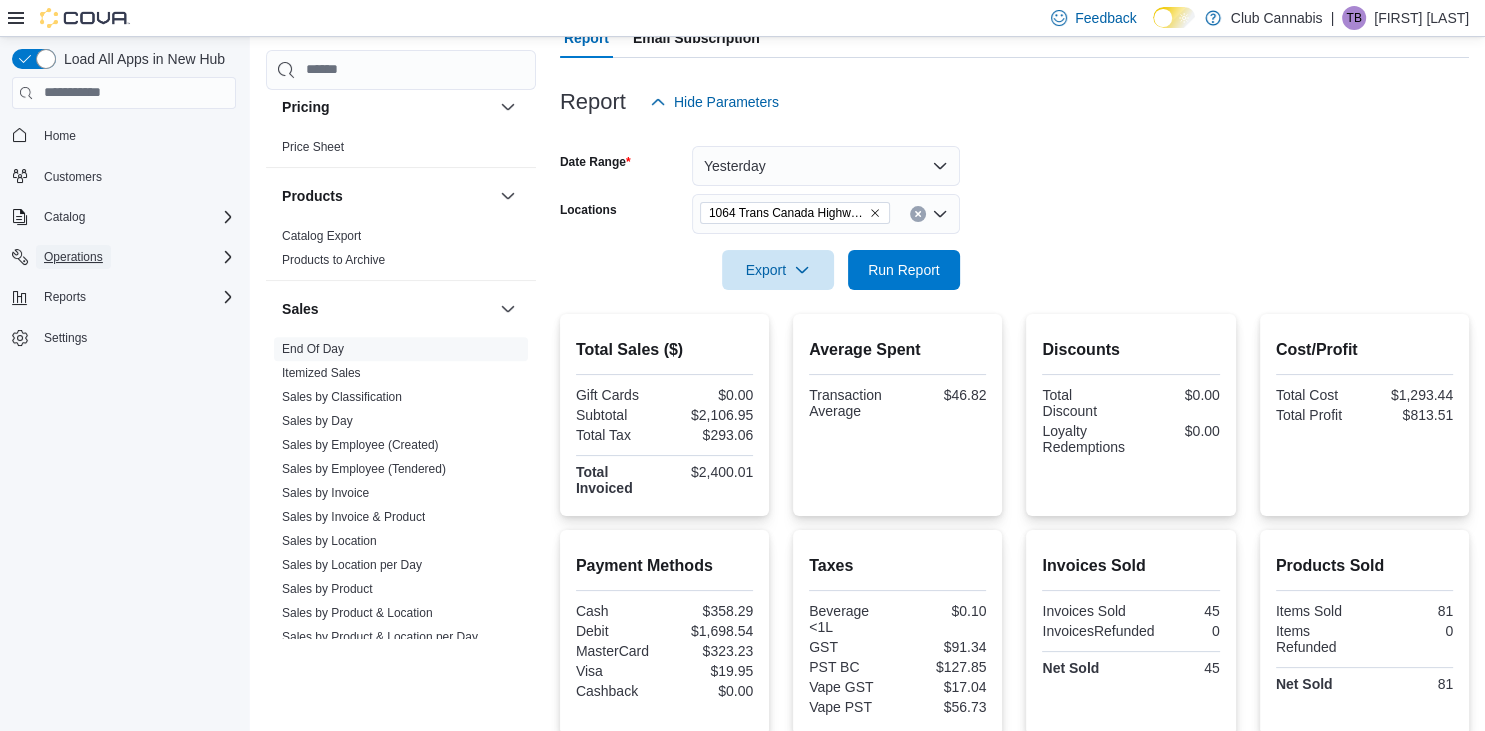 click on "Operations" at bounding box center (73, 257) 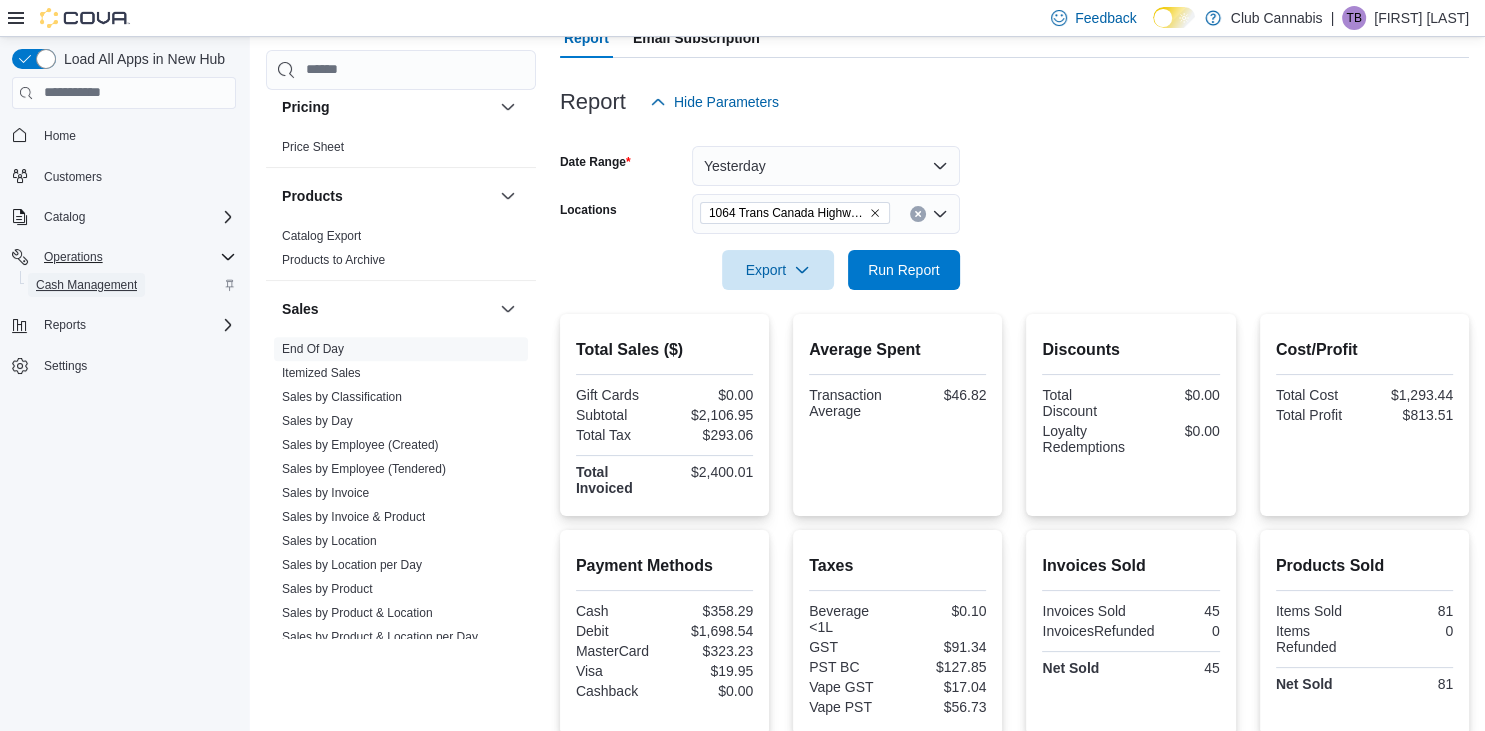 click on "Cash Management" at bounding box center (86, 285) 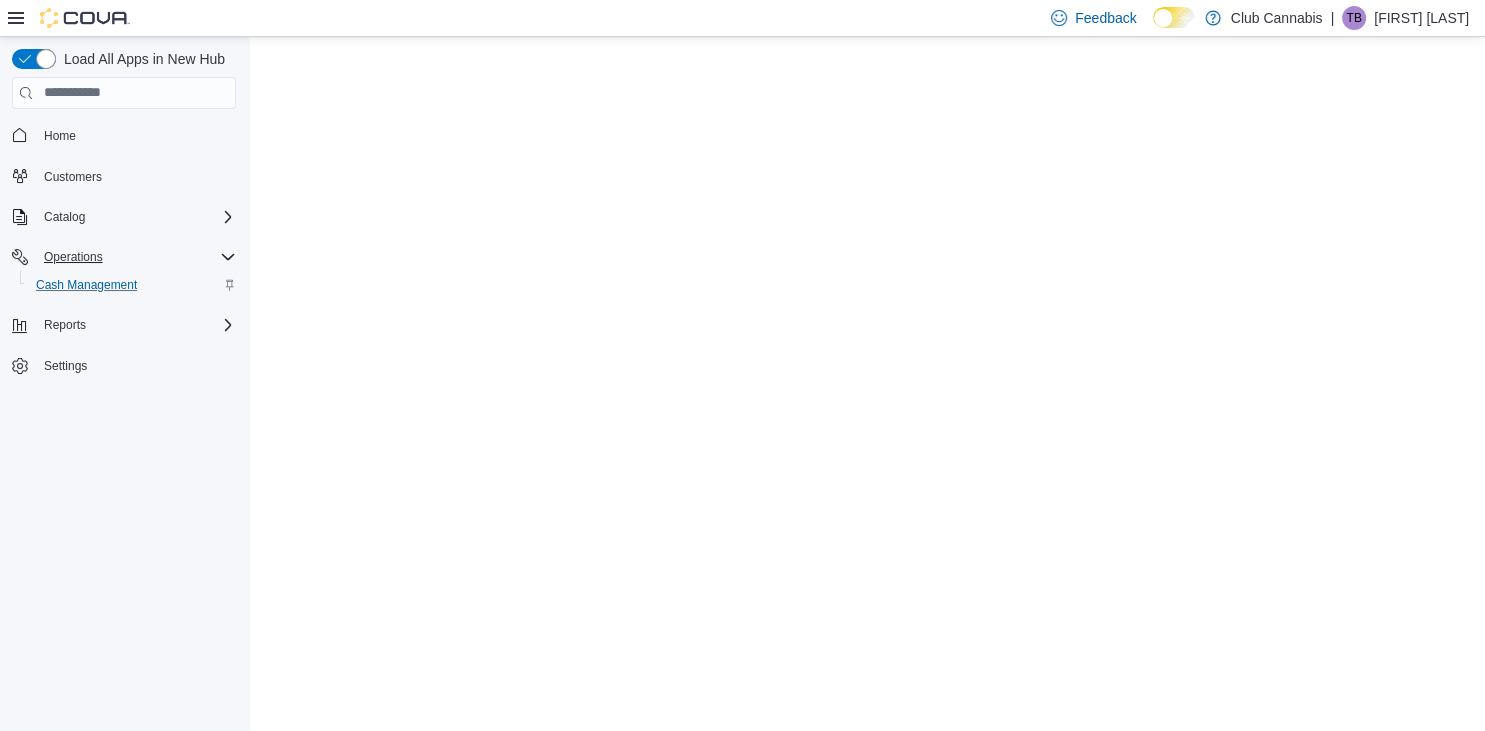 scroll, scrollTop: 0, scrollLeft: 0, axis: both 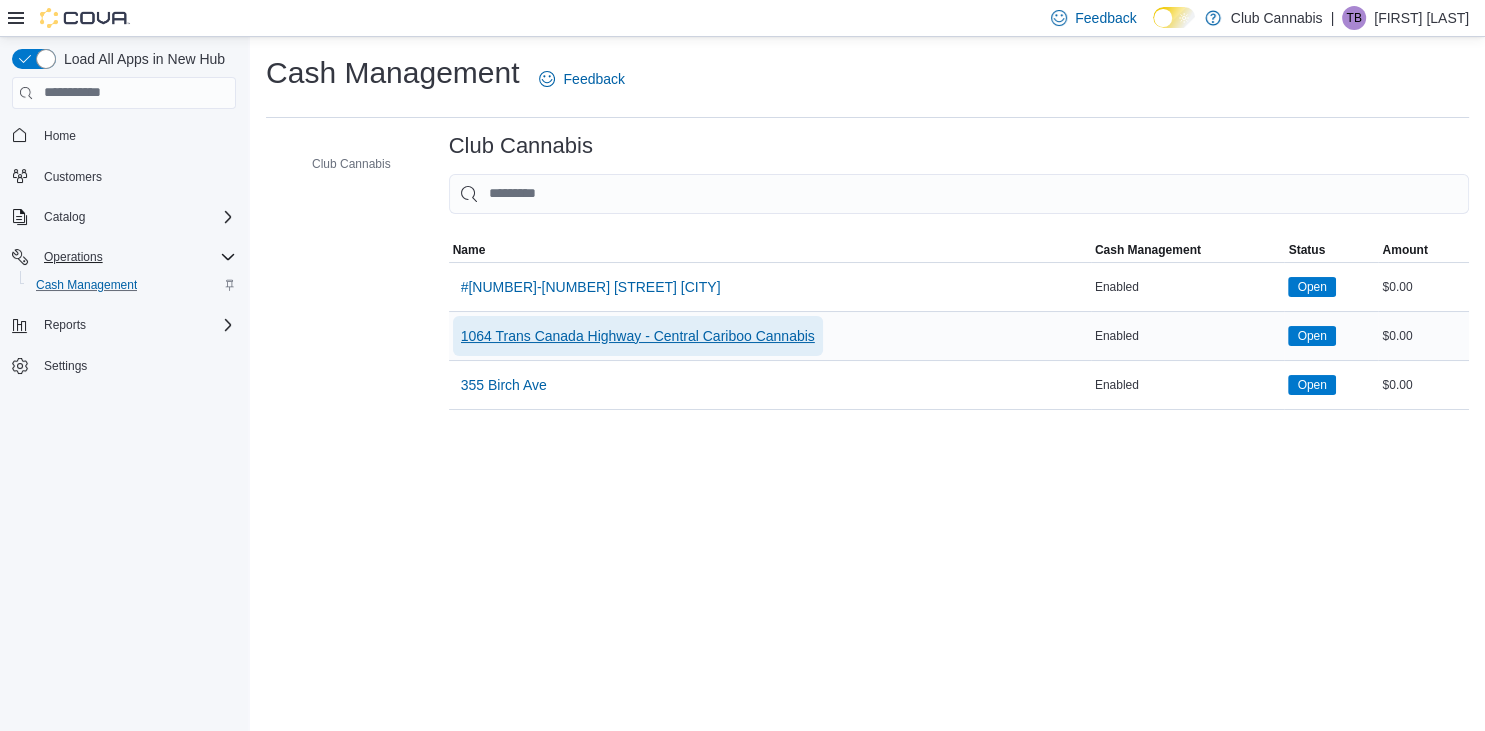 click on "1064 Trans Canada Highway - Central Cariboo Cannabis" at bounding box center (638, 336) 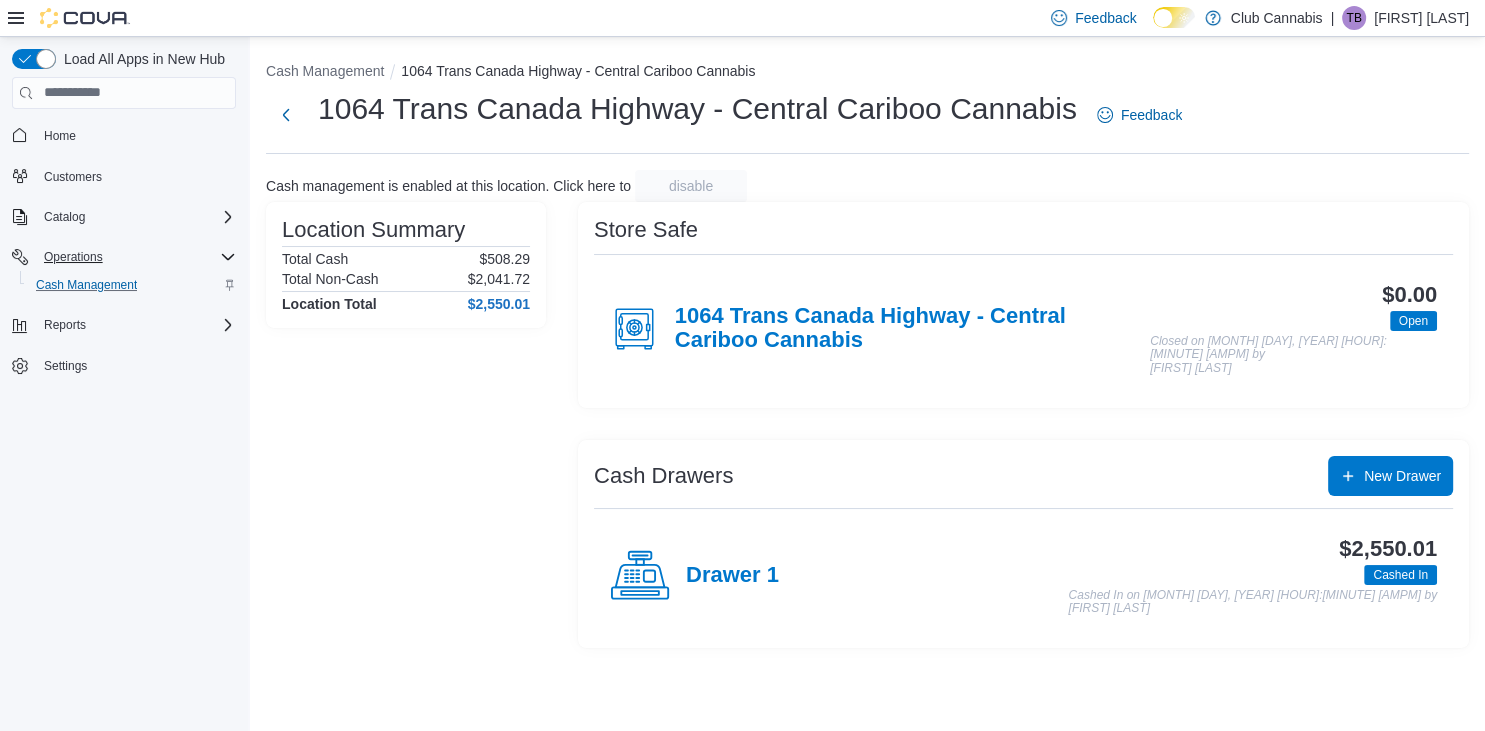 click on "Drawer 1" at bounding box center [732, 576] 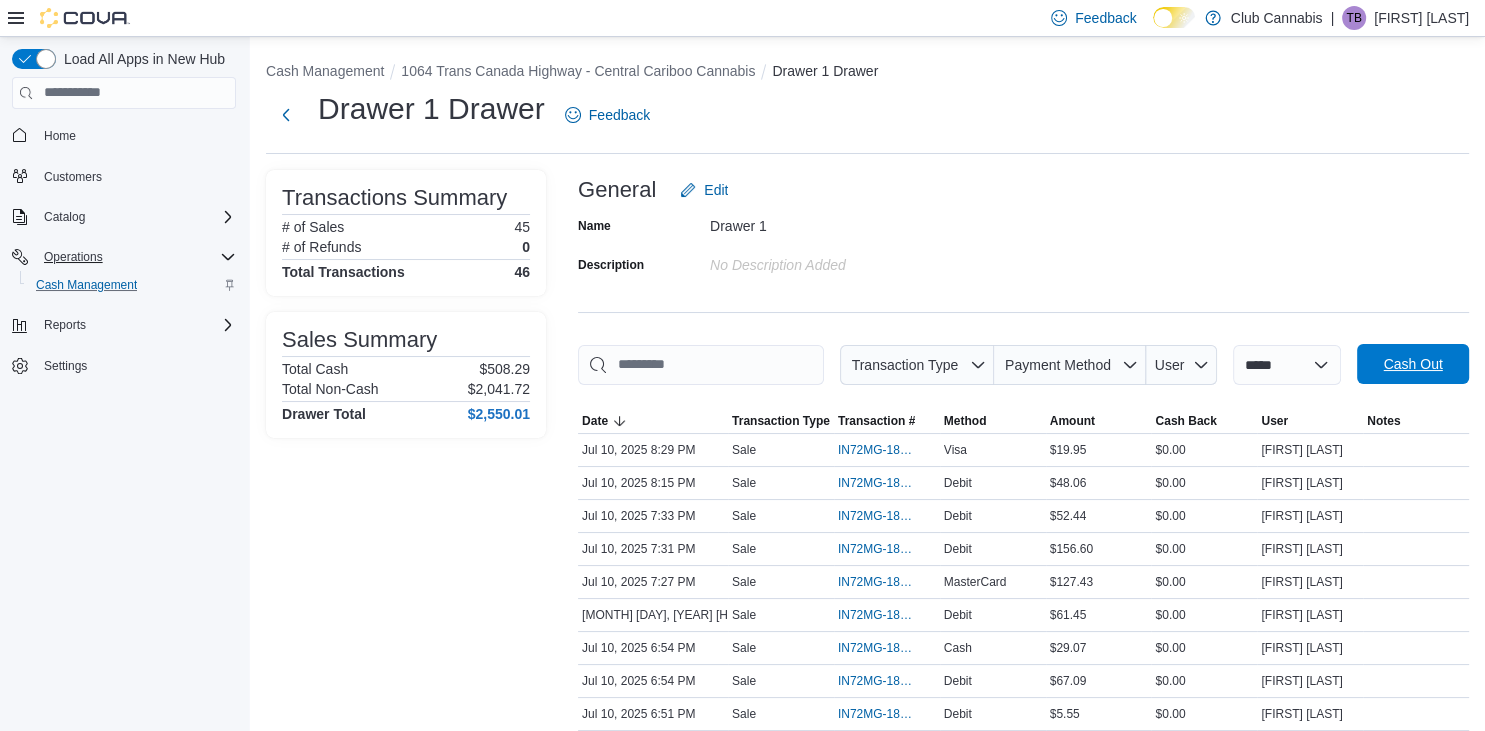 click on "Cash Out" at bounding box center (1412, 364) 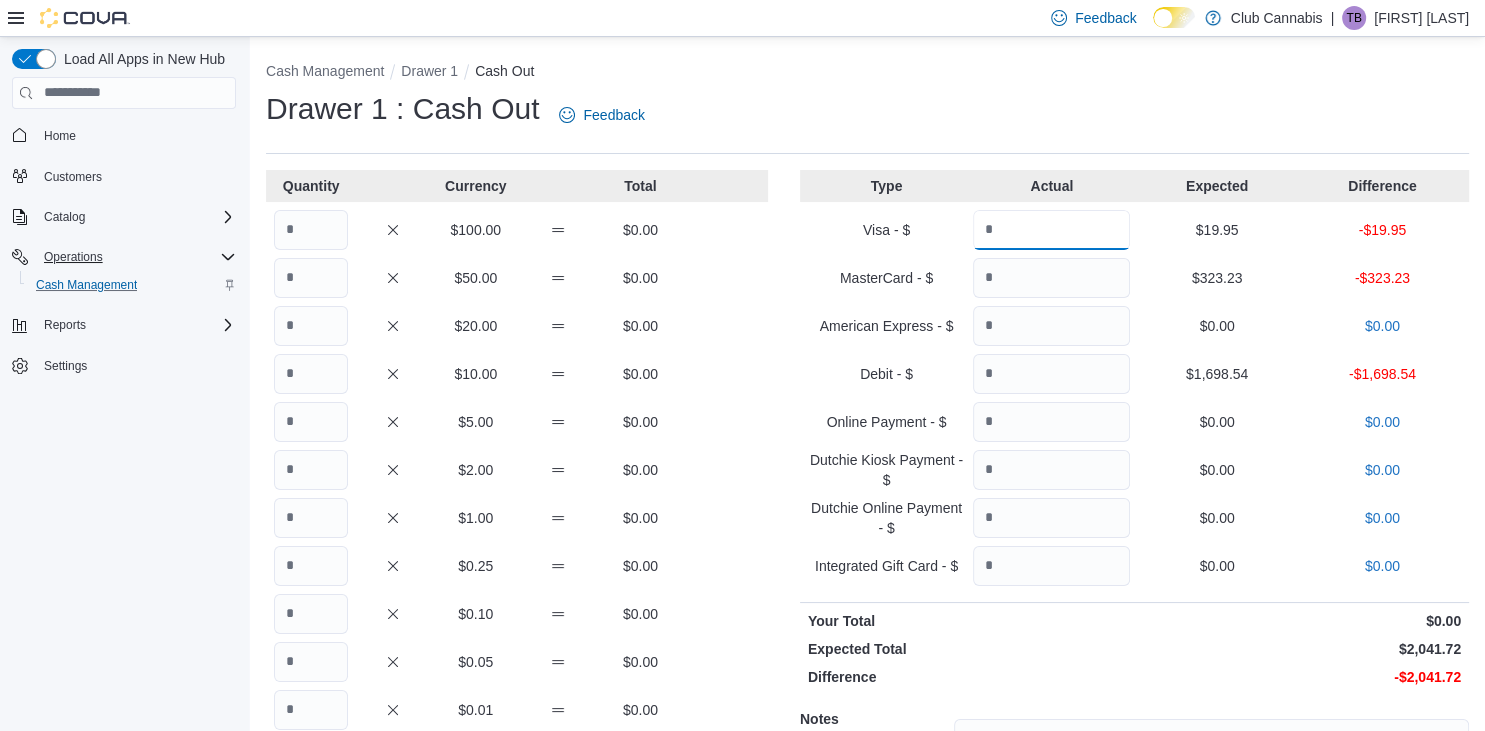click at bounding box center (1051, 230) 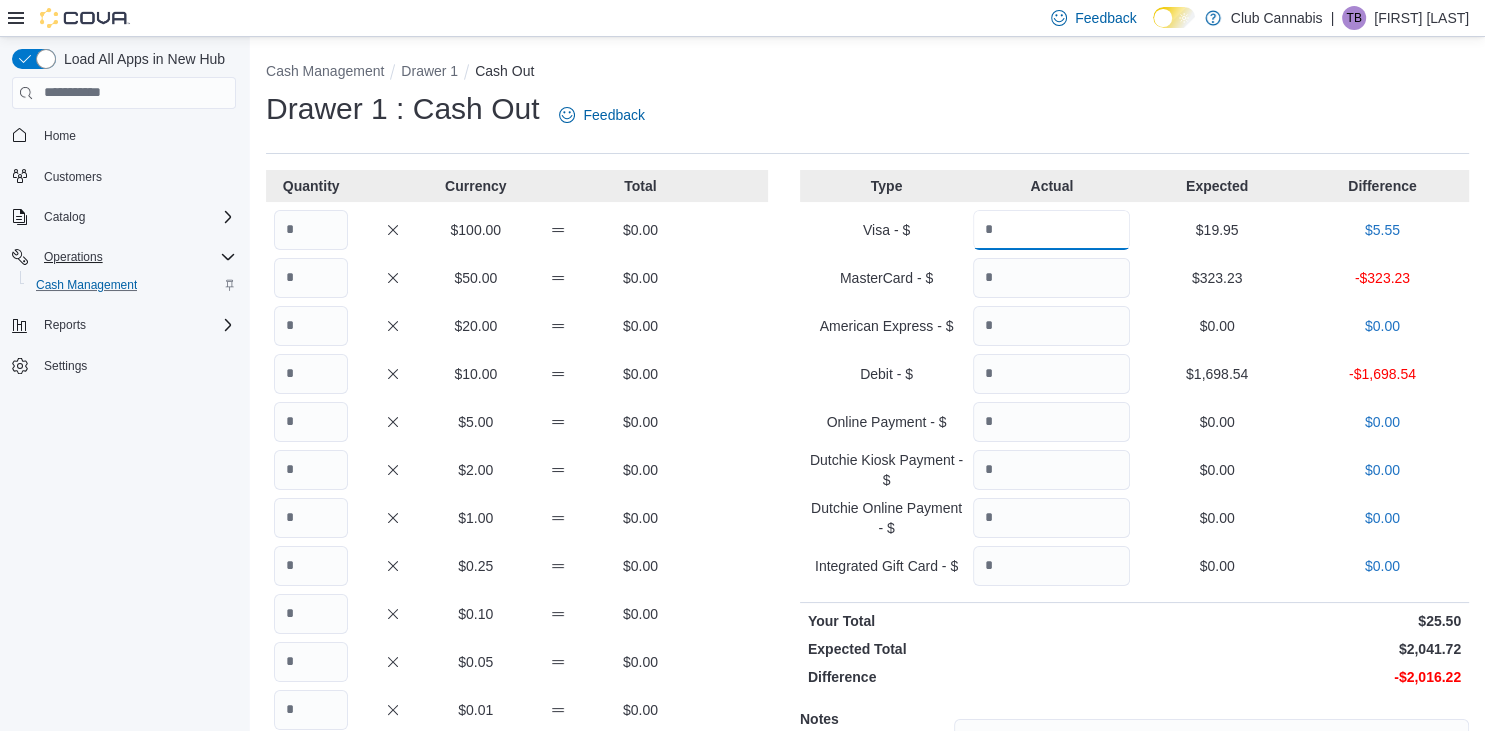 type on "*****" 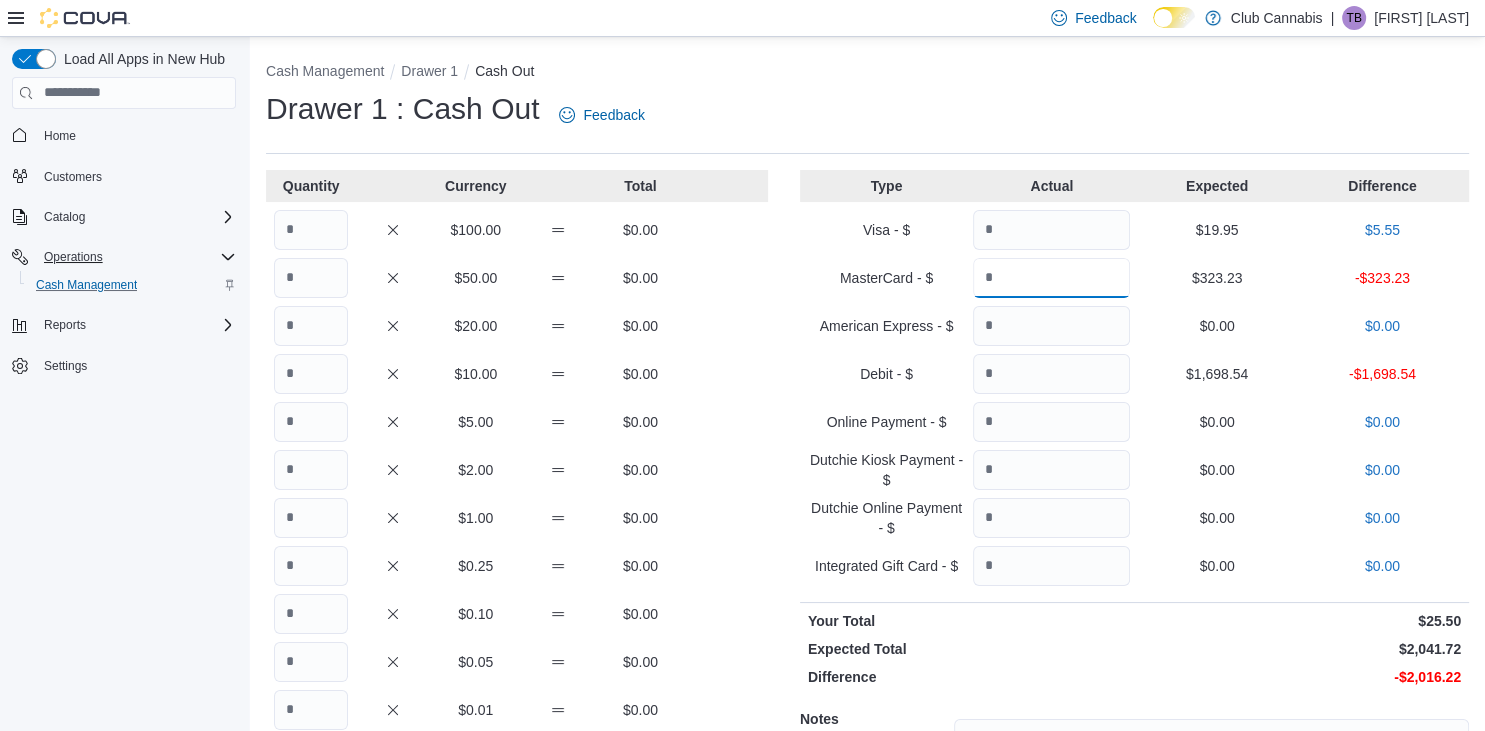 click at bounding box center (1051, 278) 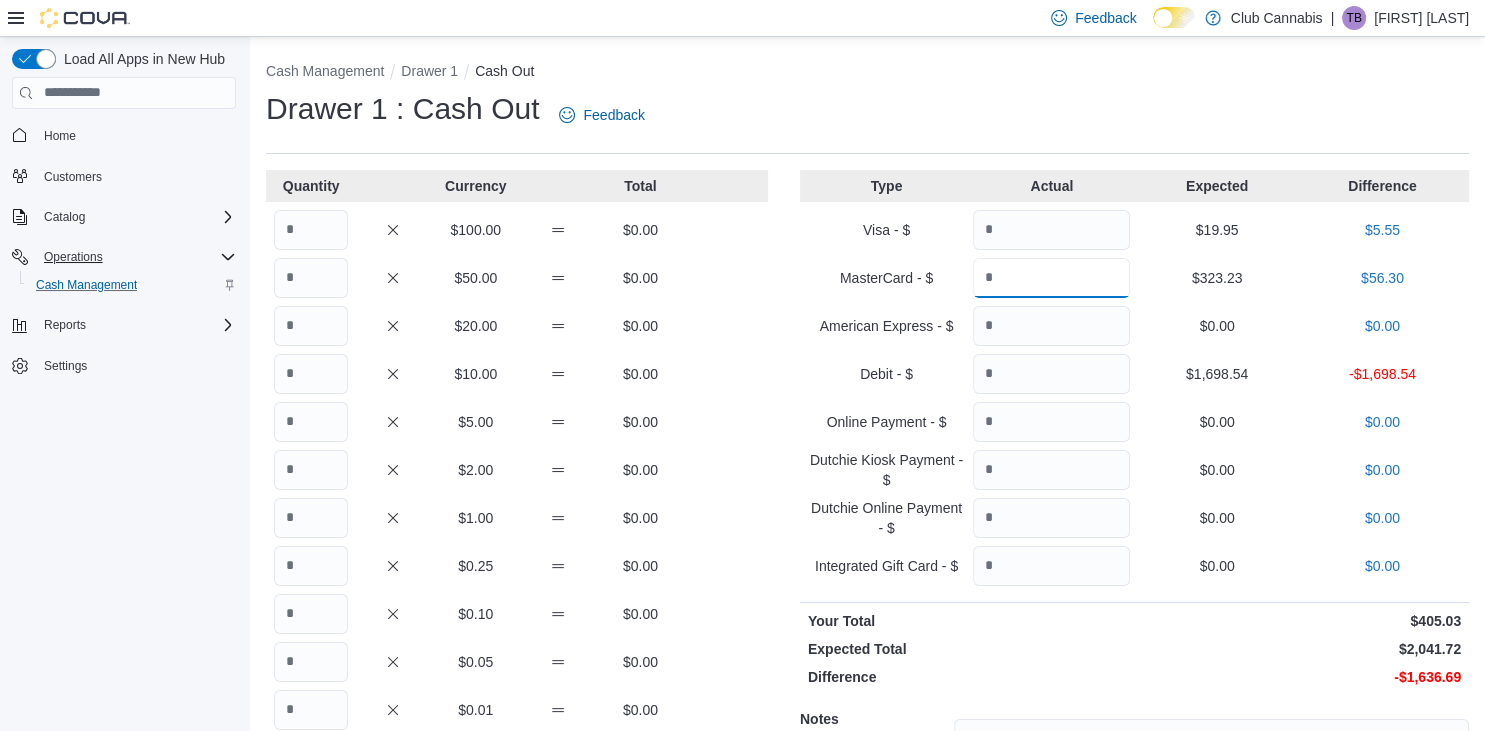 type on "******" 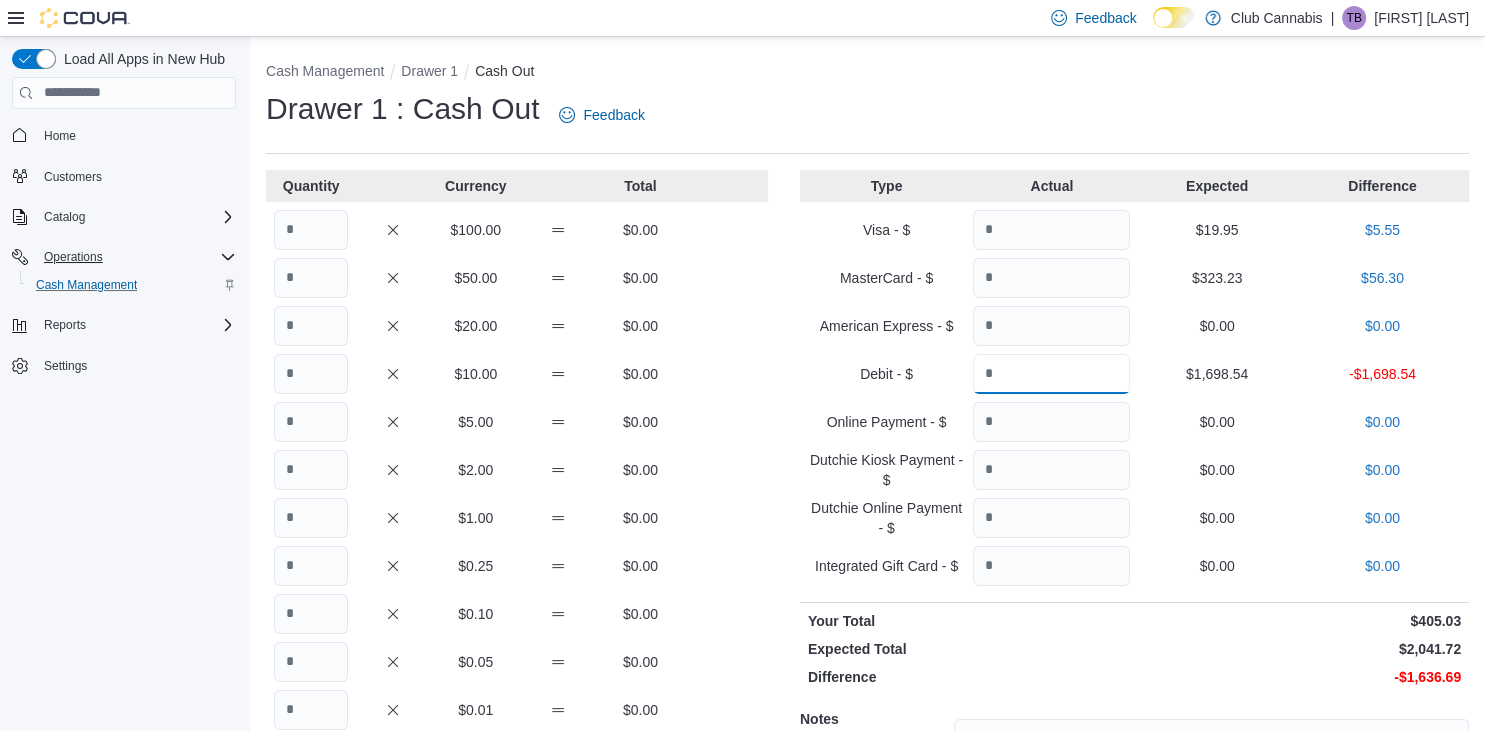 click at bounding box center (1051, 374) 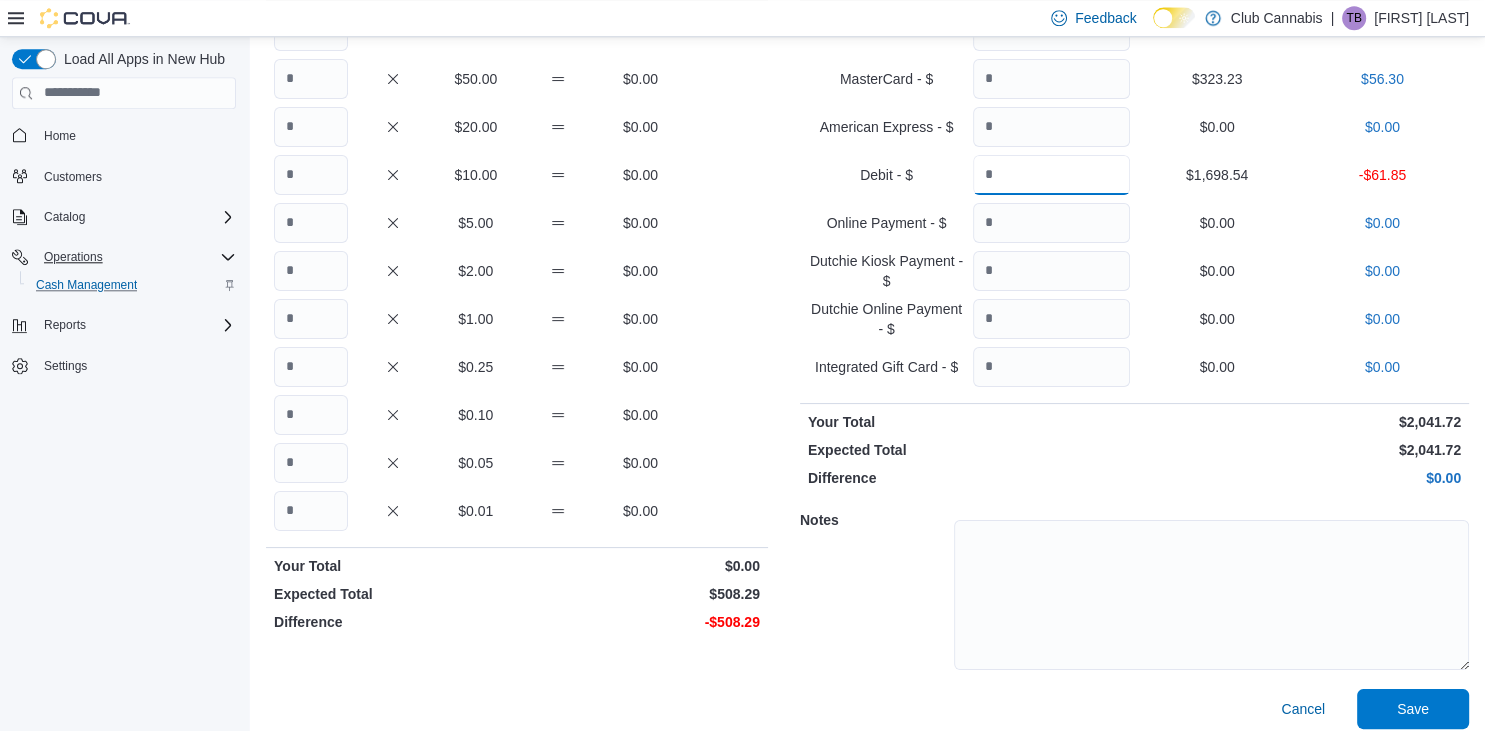 scroll, scrollTop: 210, scrollLeft: 0, axis: vertical 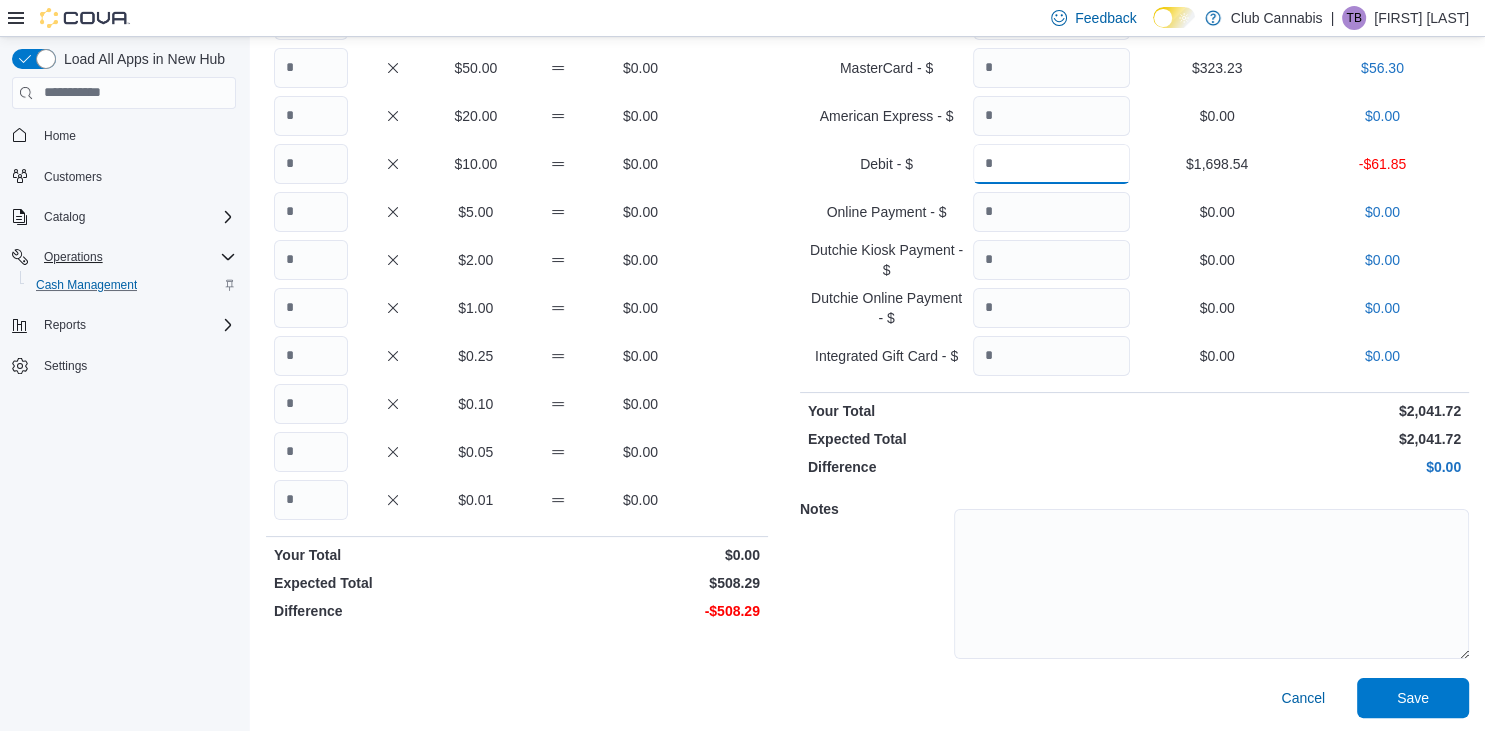 type on "*******" 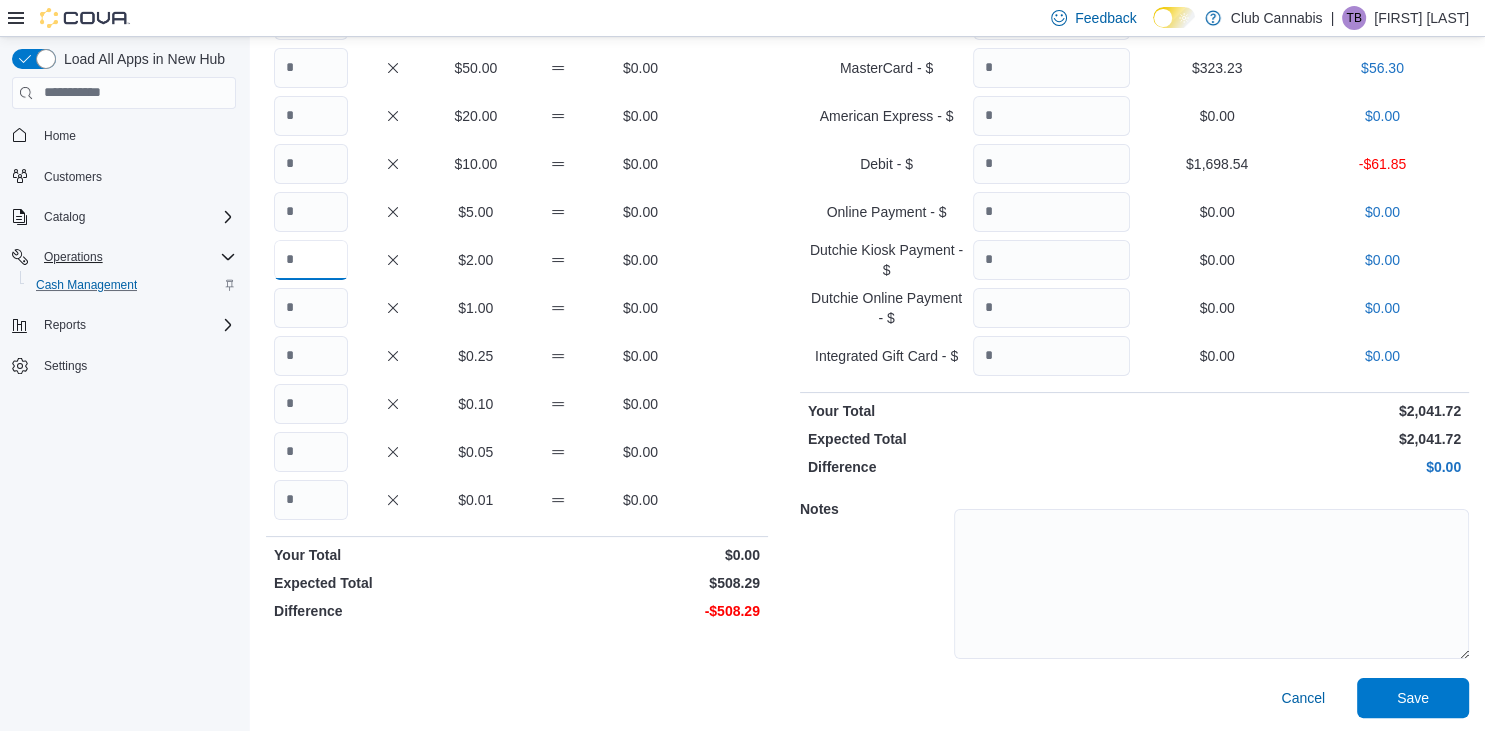 click at bounding box center [311, 260] 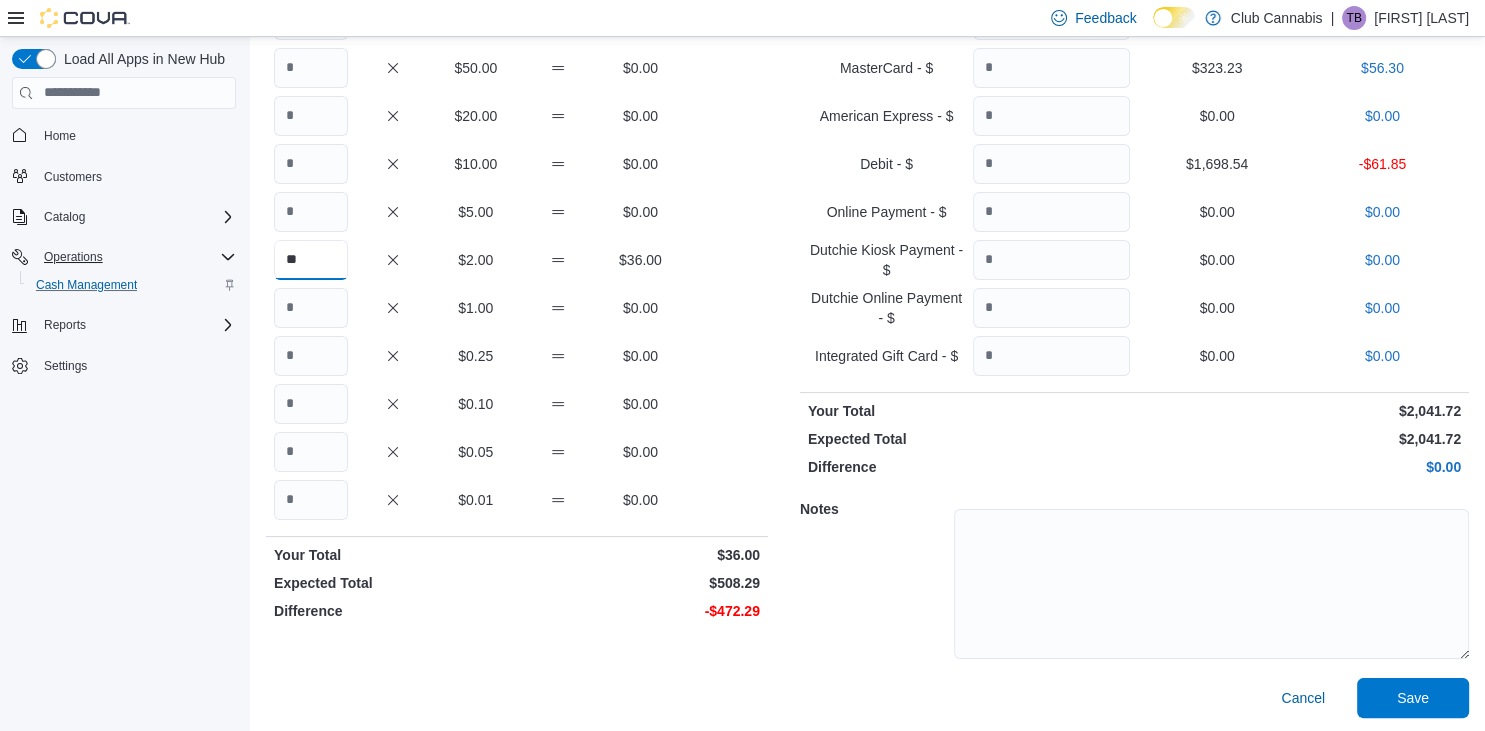 type on "**" 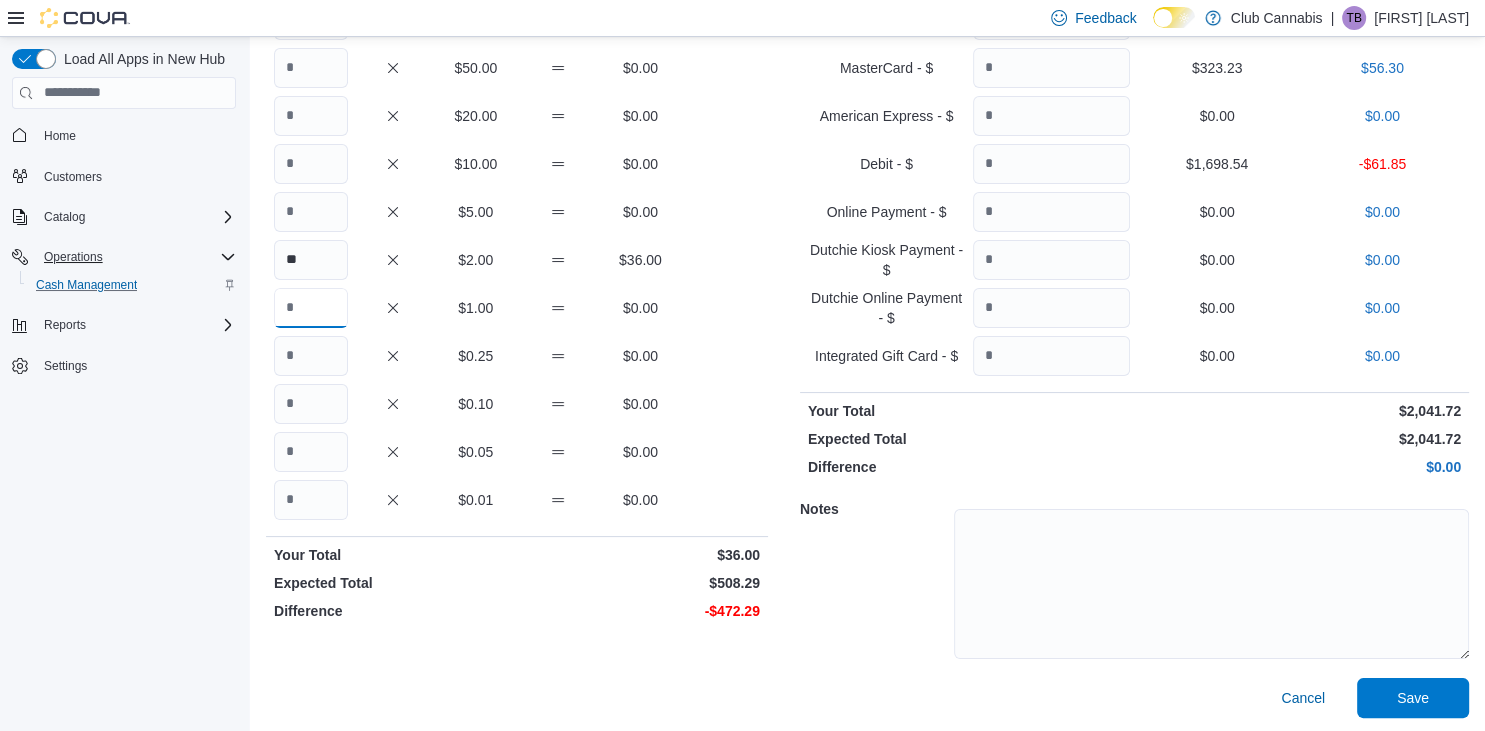 click at bounding box center (311, 308) 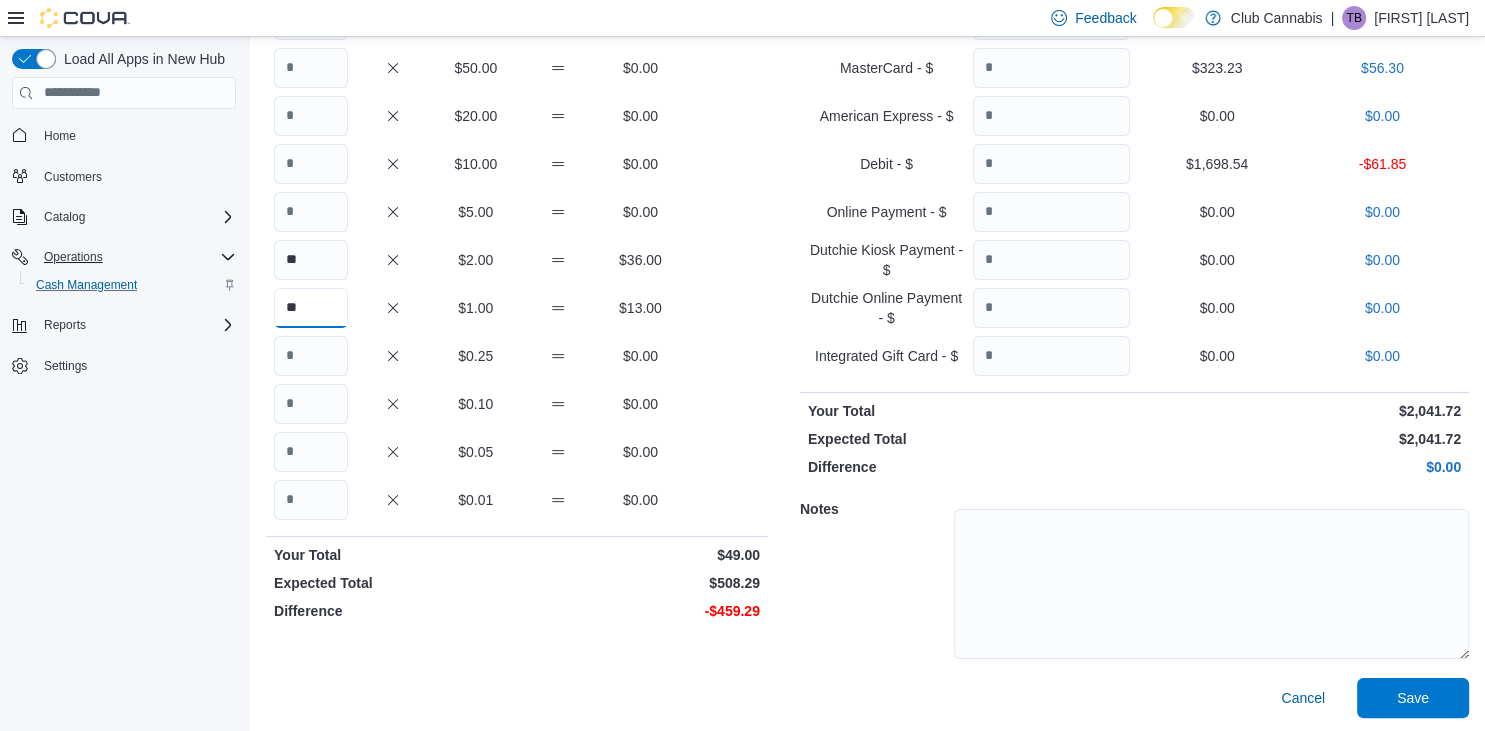 type on "**" 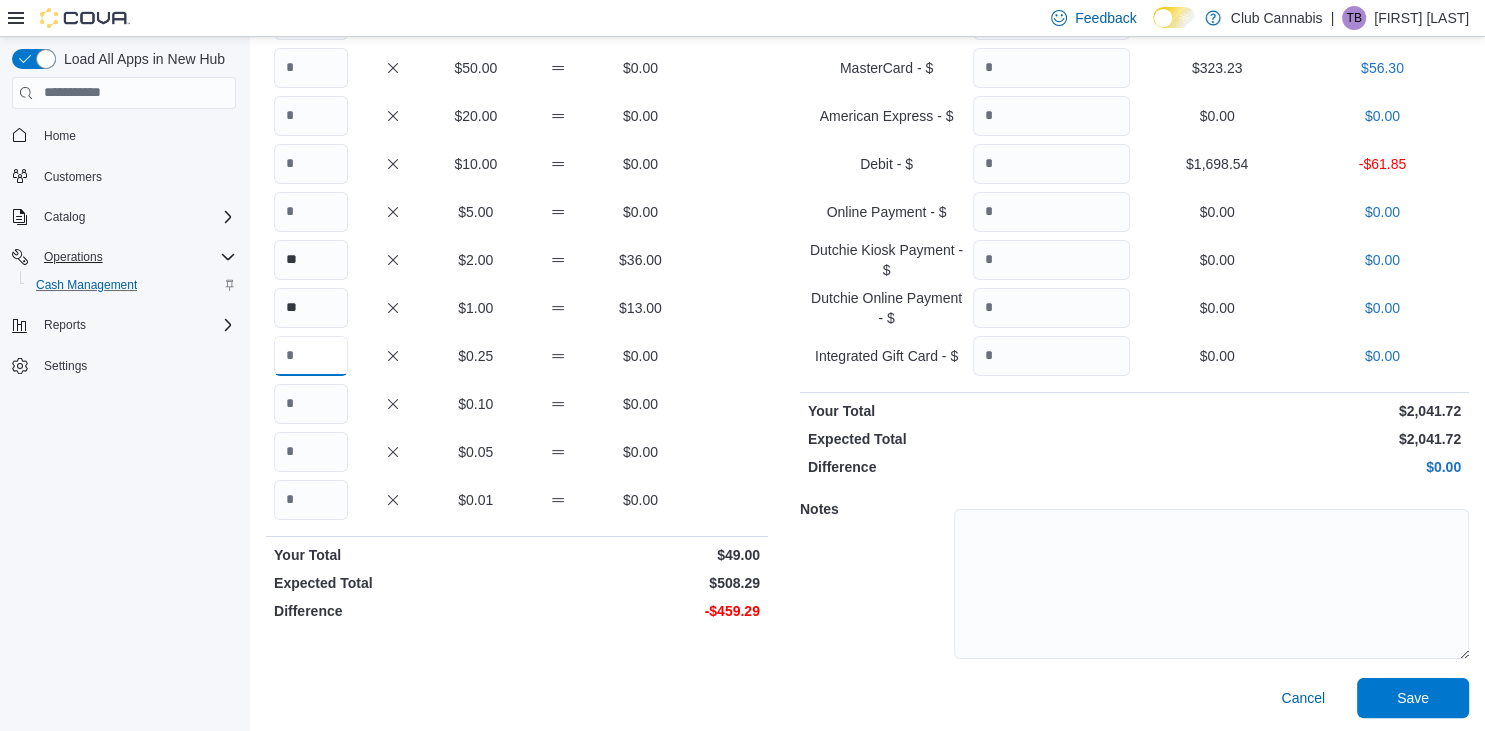 click at bounding box center (311, 356) 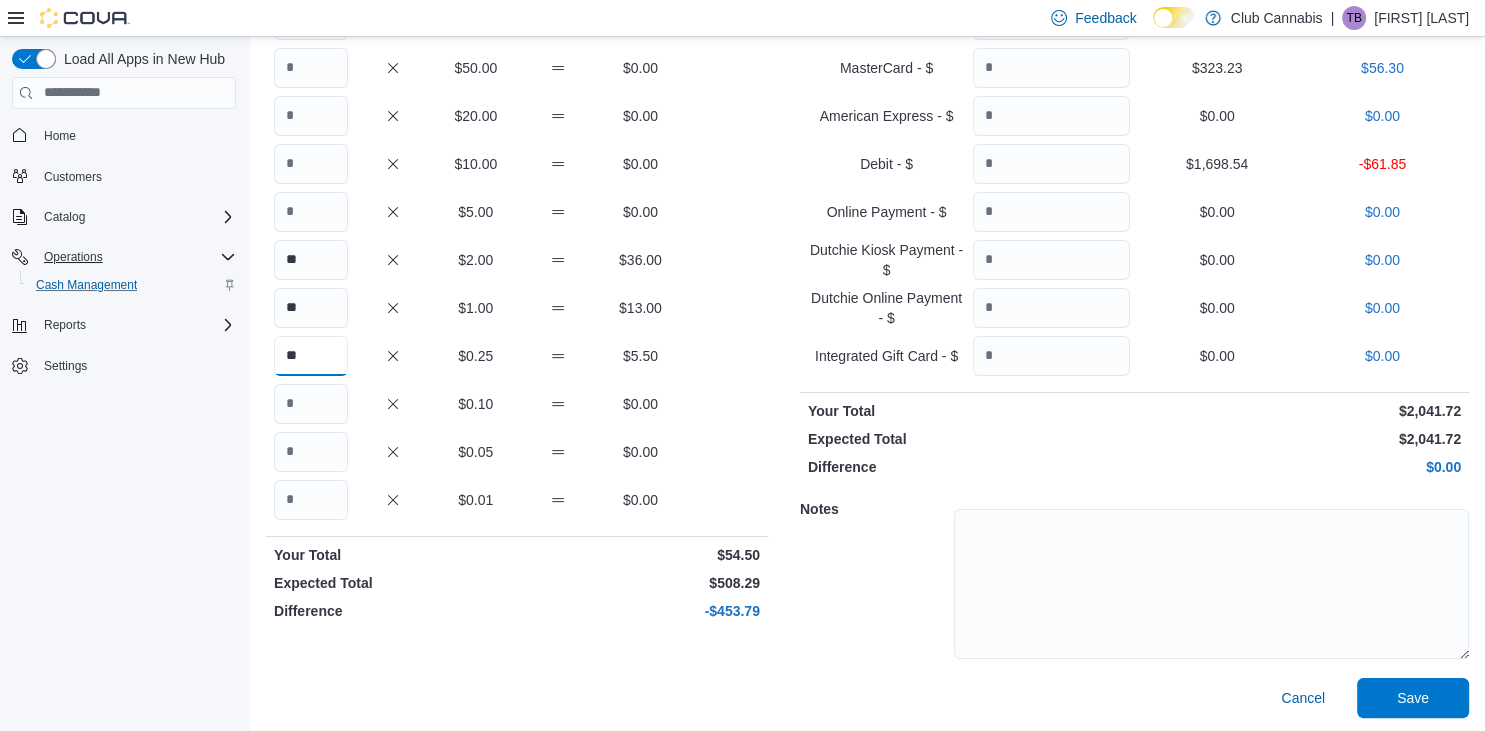 type on "**" 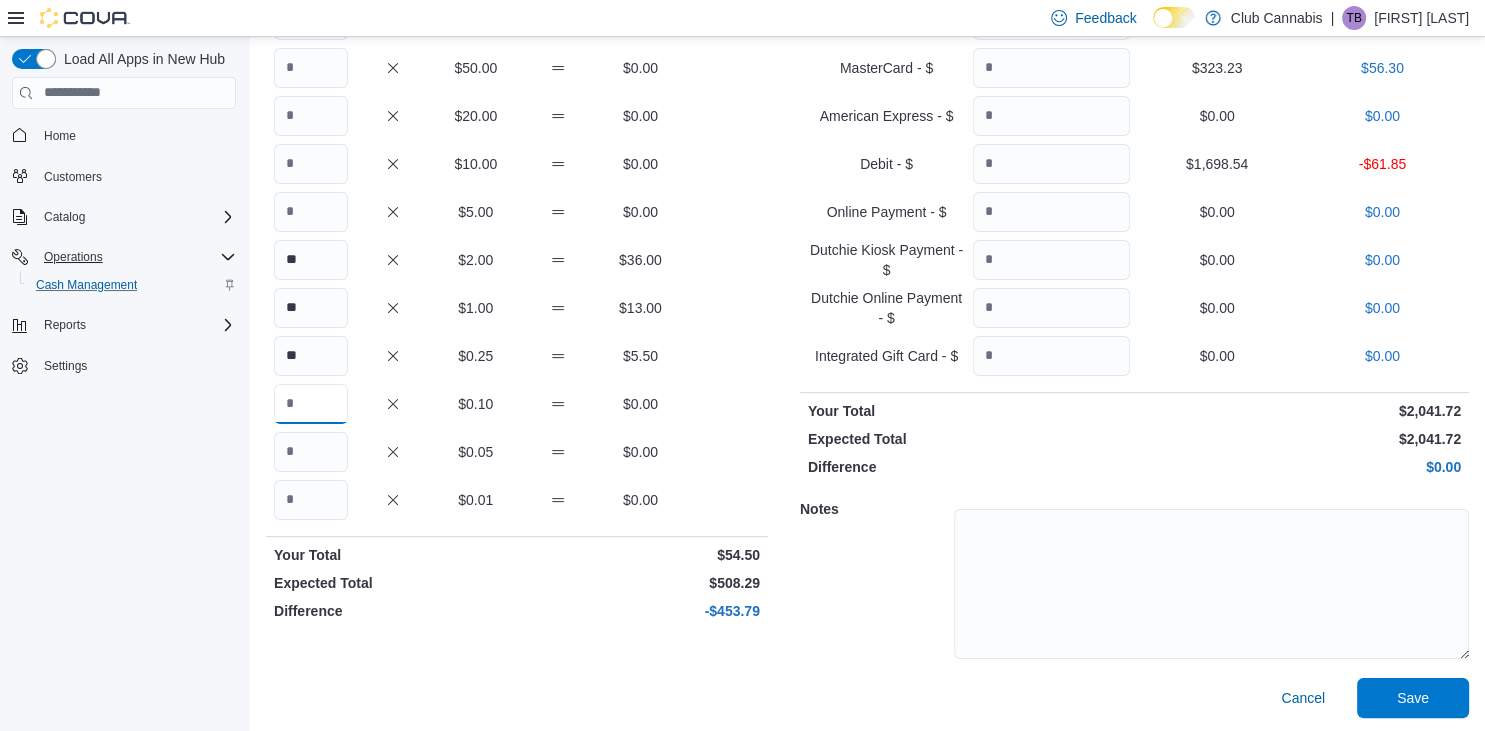 click at bounding box center (311, 404) 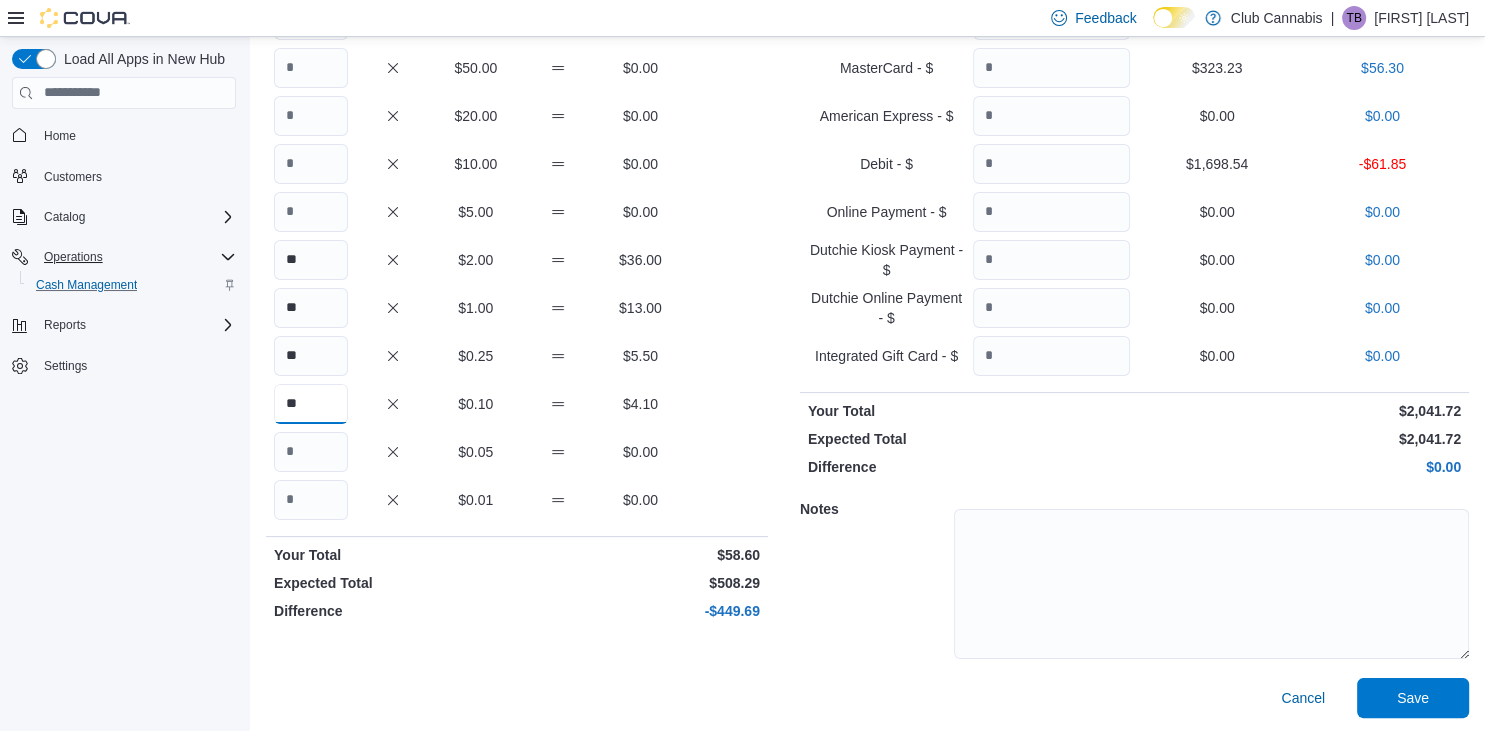 type on "**" 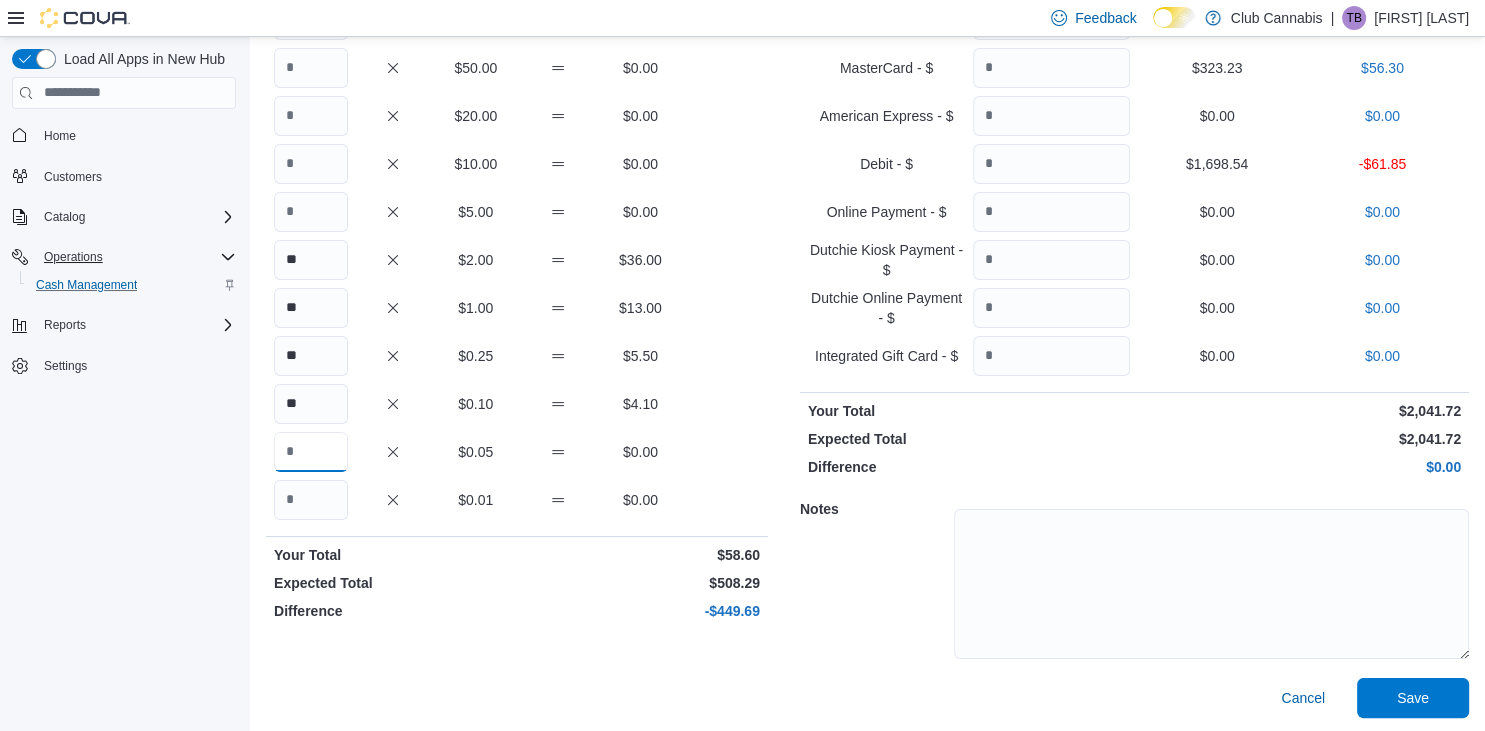 click at bounding box center (311, 452) 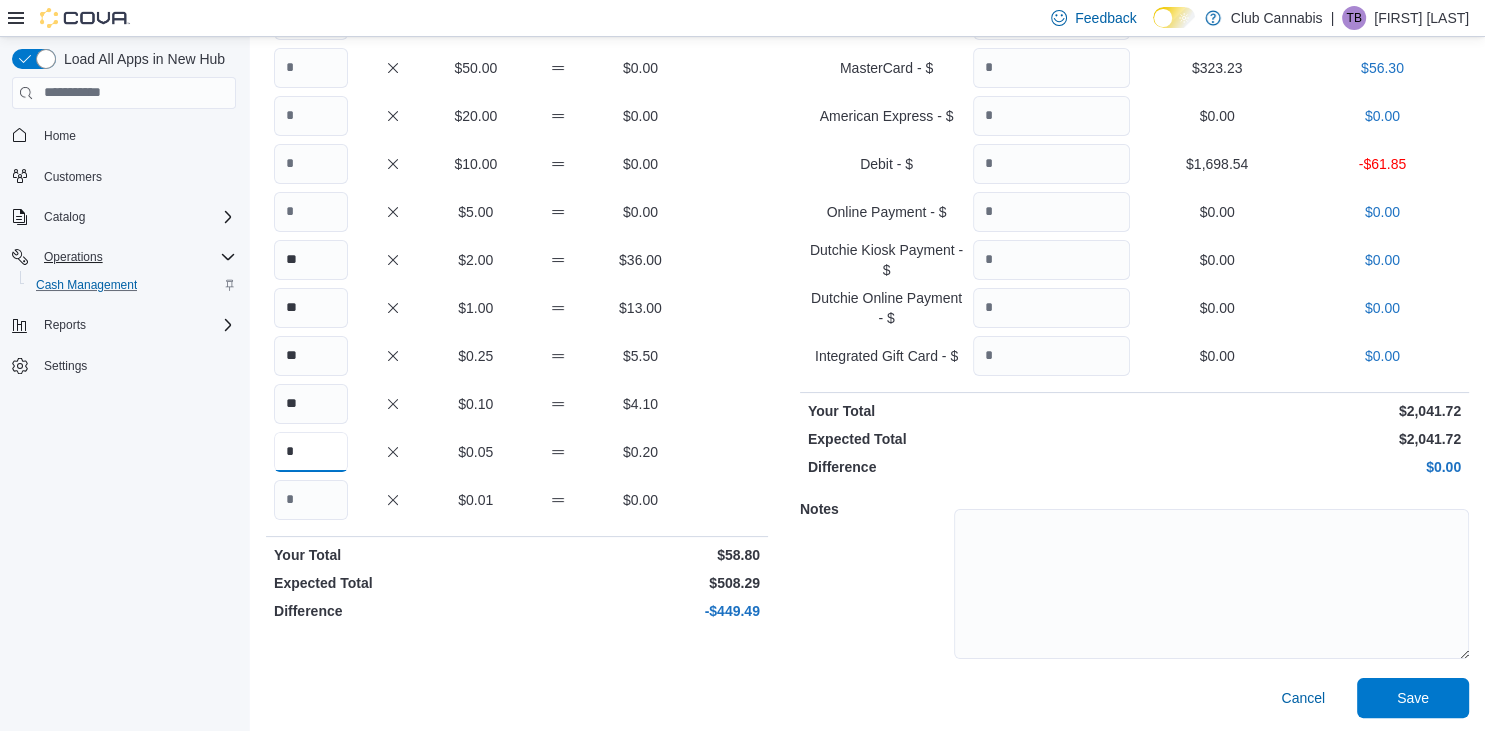 type on "*" 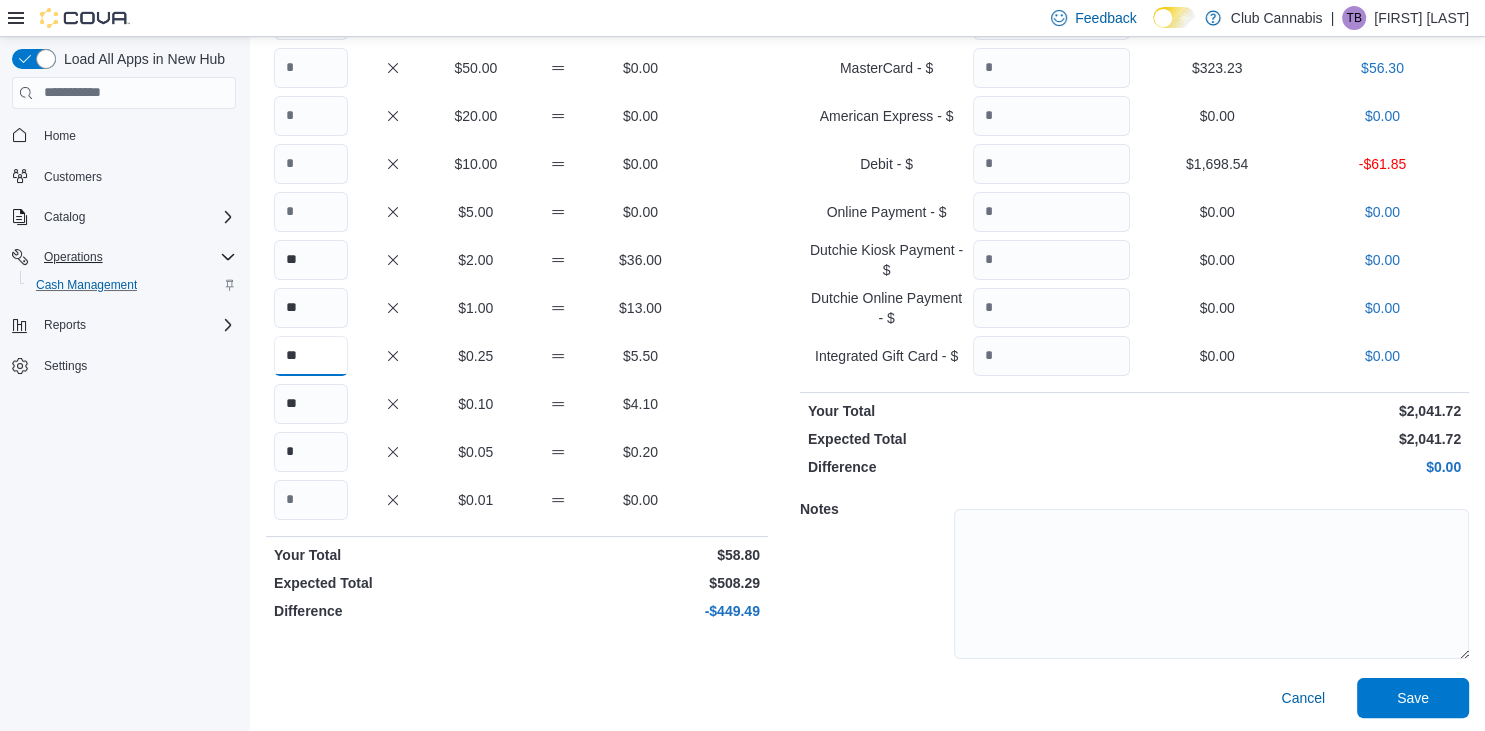 drag, startPoint x: 338, startPoint y: 354, endPoint x: 215, endPoint y: 363, distance: 123.32883 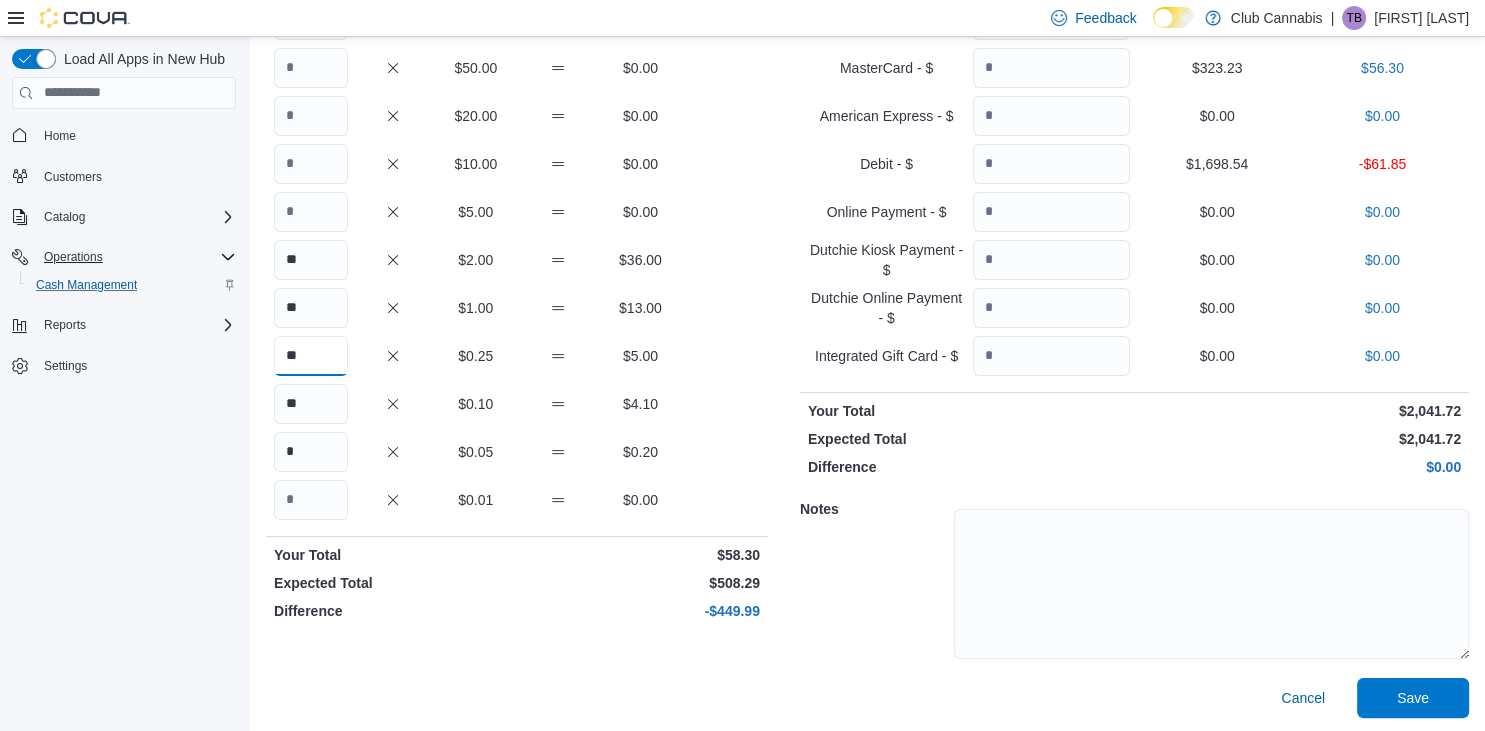 type on "**" 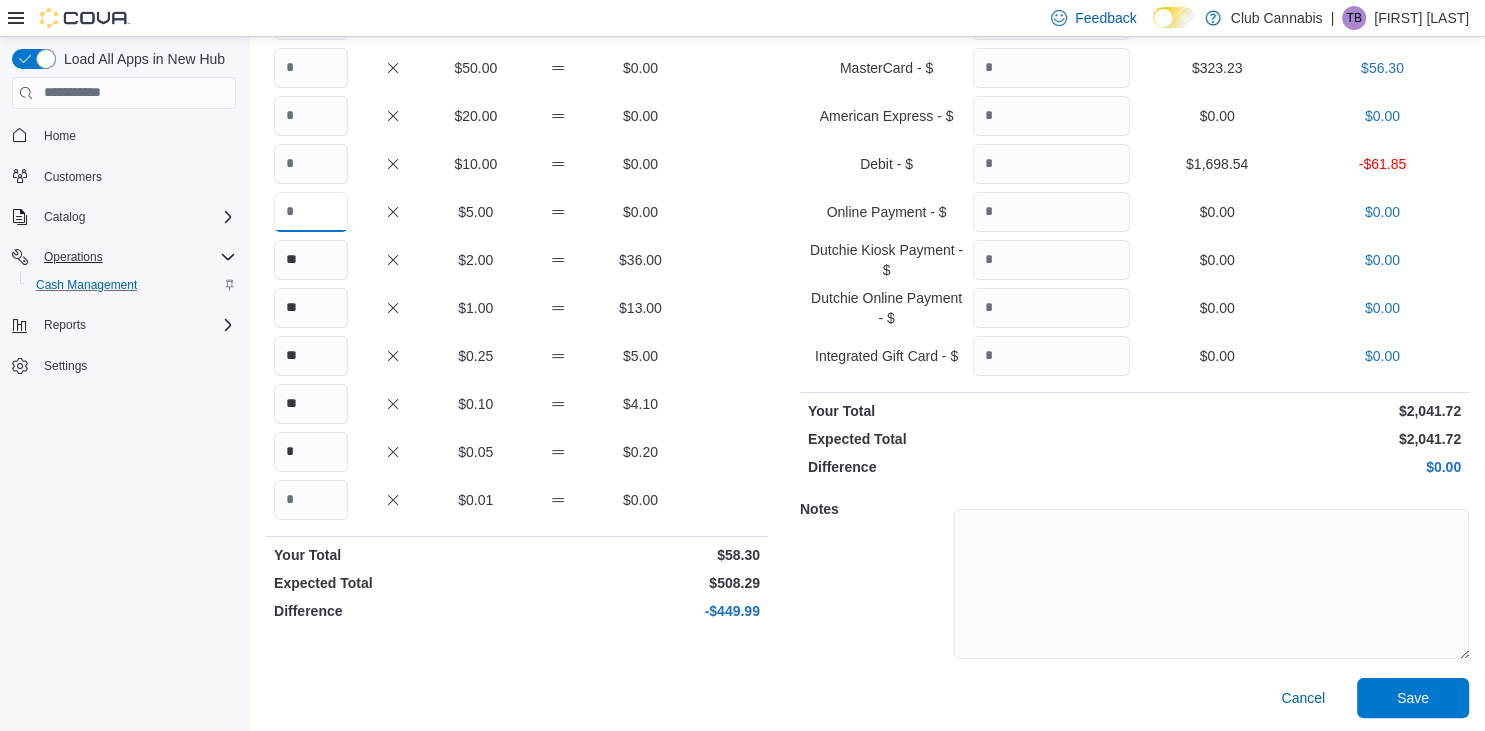 click at bounding box center (311, 212) 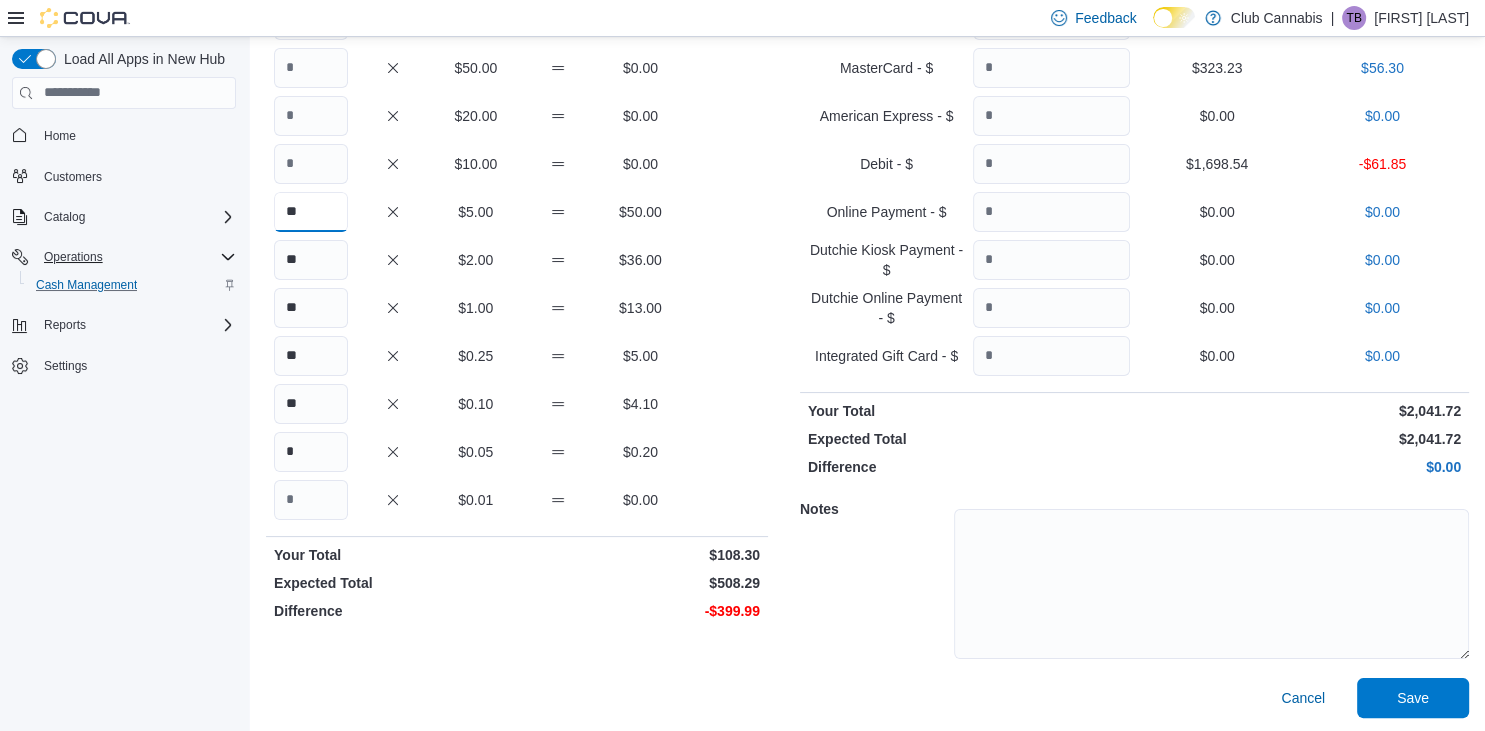 type on "**" 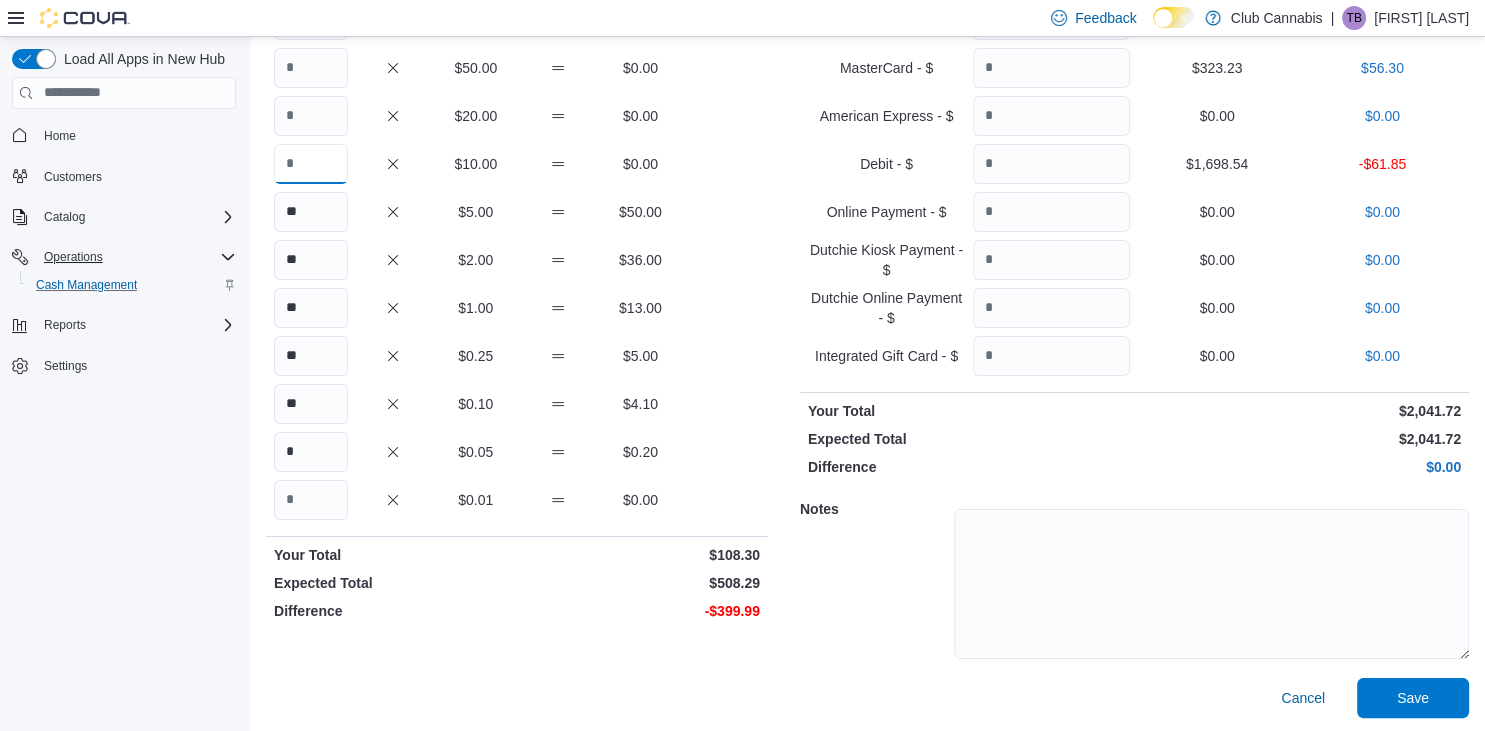 click at bounding box center [311, 164] 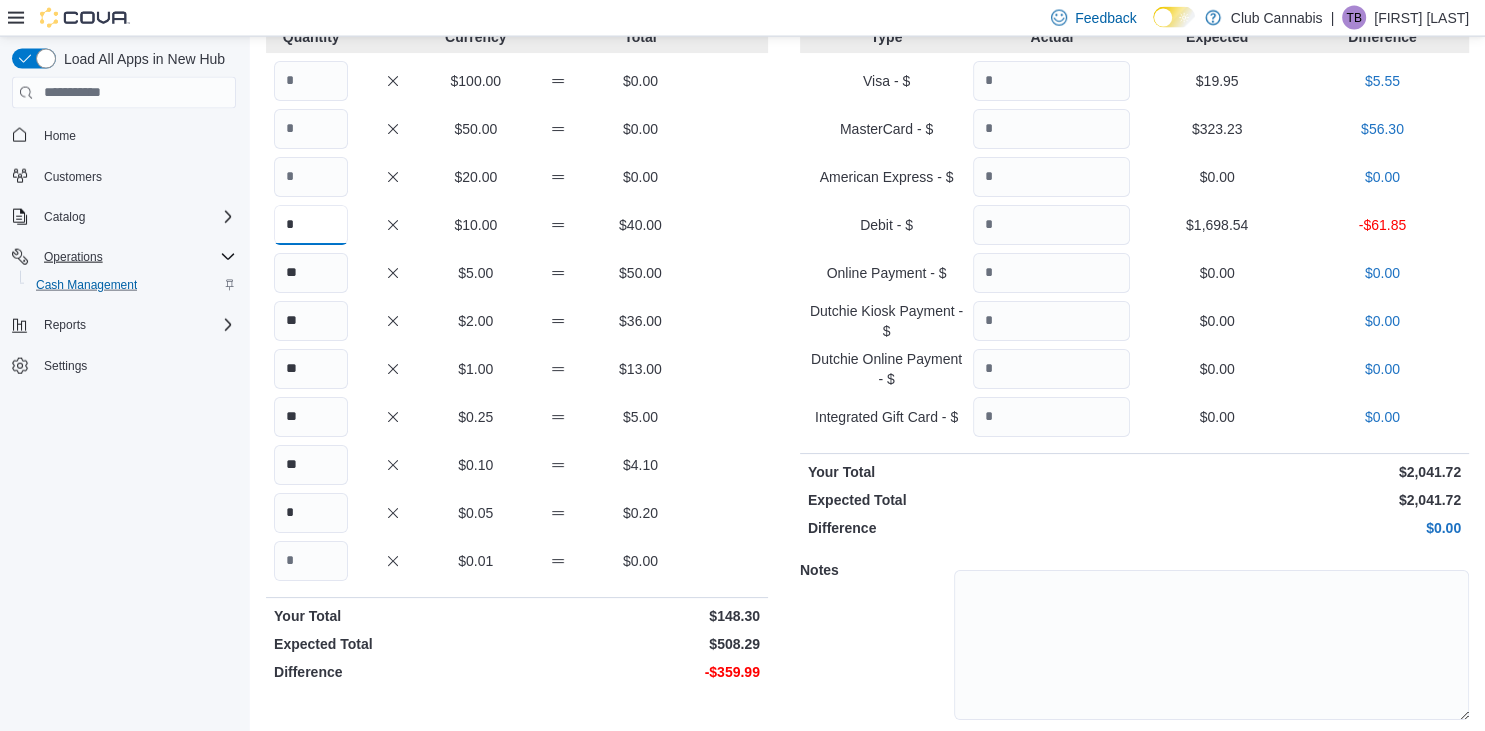 scroll, scrollTop: 104, scrollLeft: 0, axis: vertical 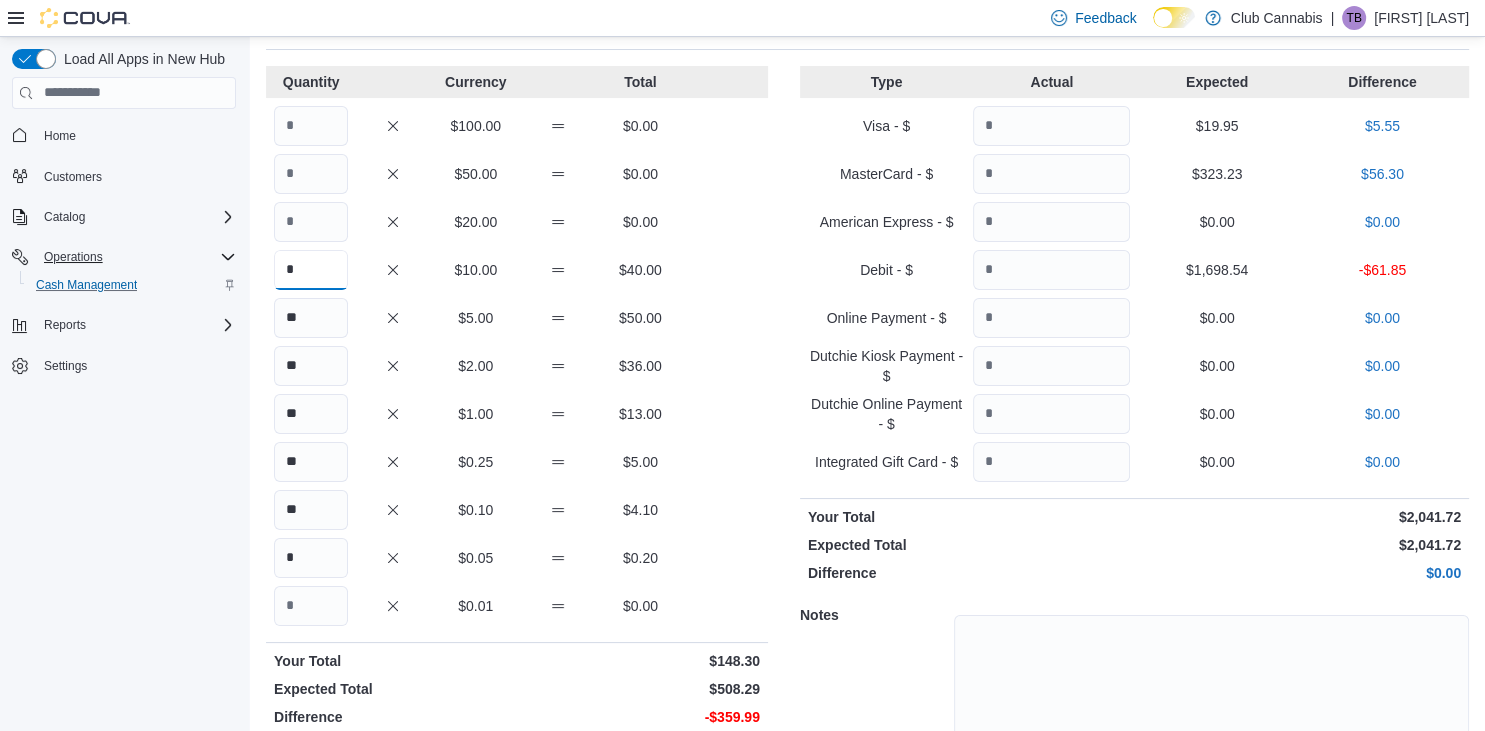 type on "*" 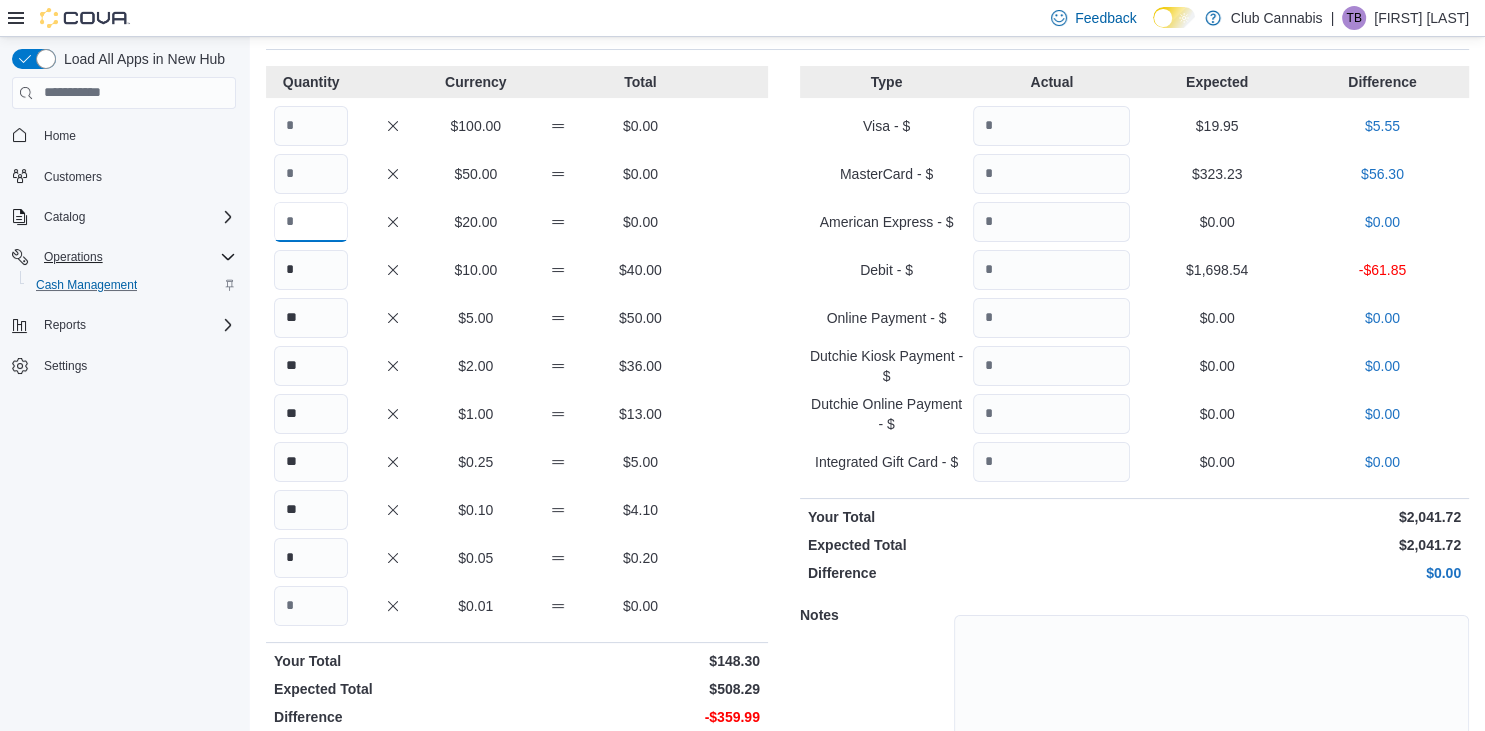 click at bounding box center [311, 222] 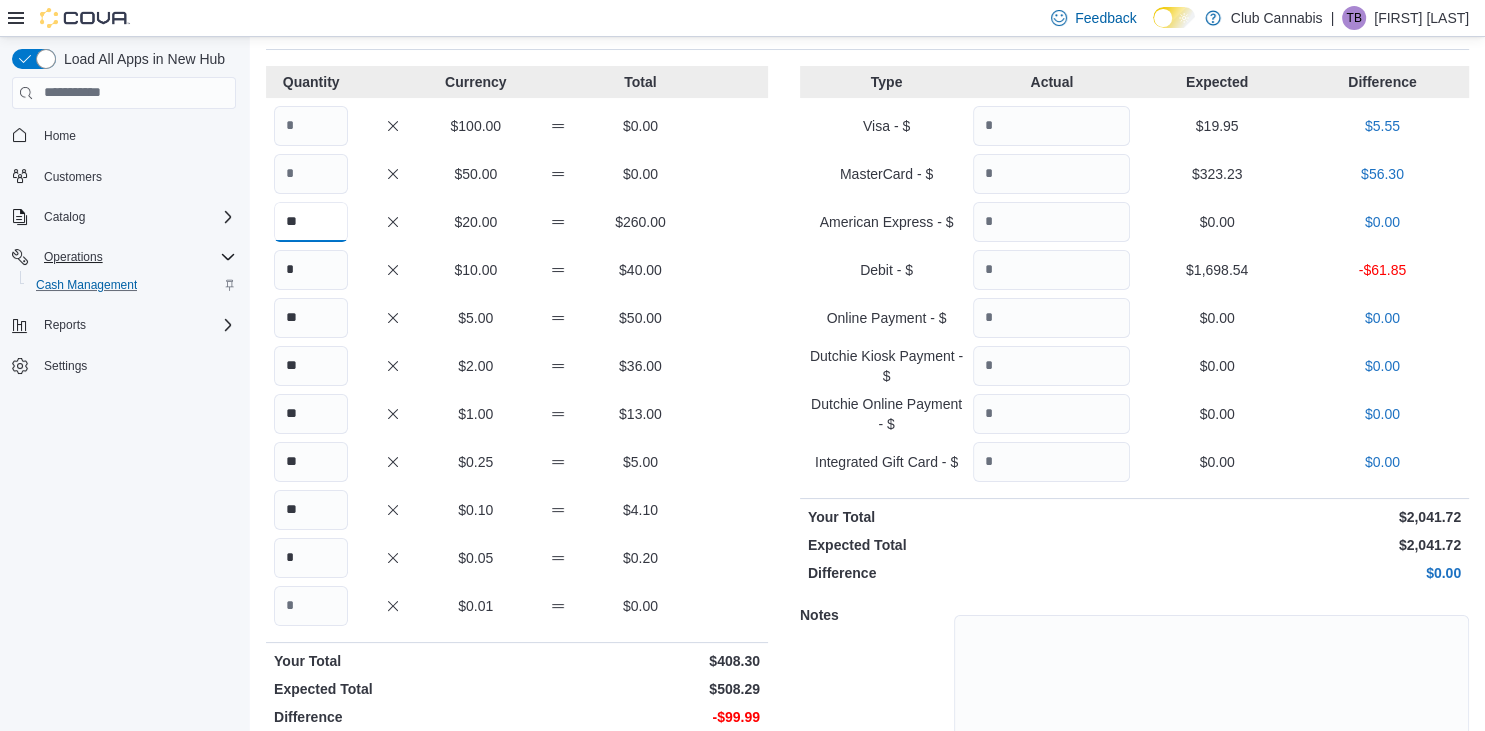 type on "**" 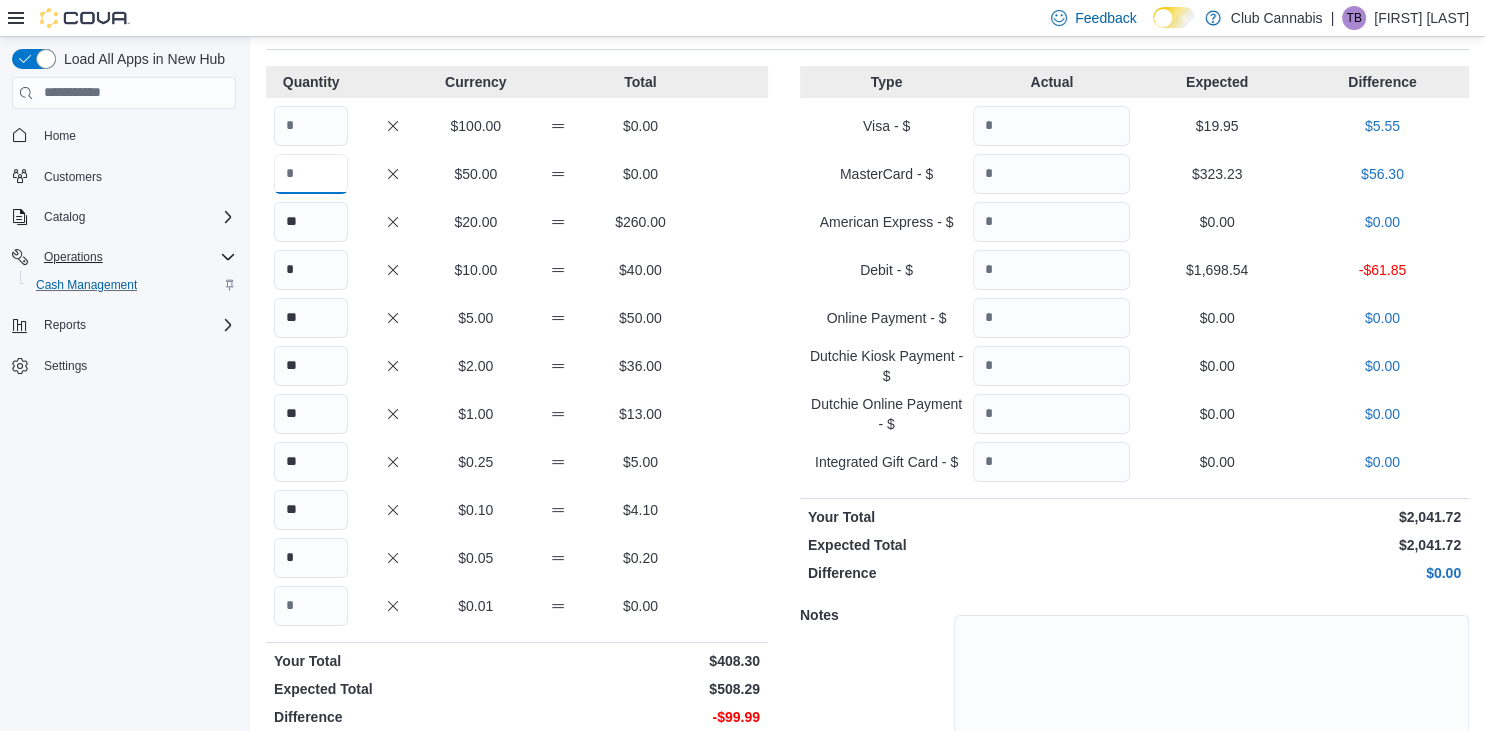 click at bounding box center (311, 174) 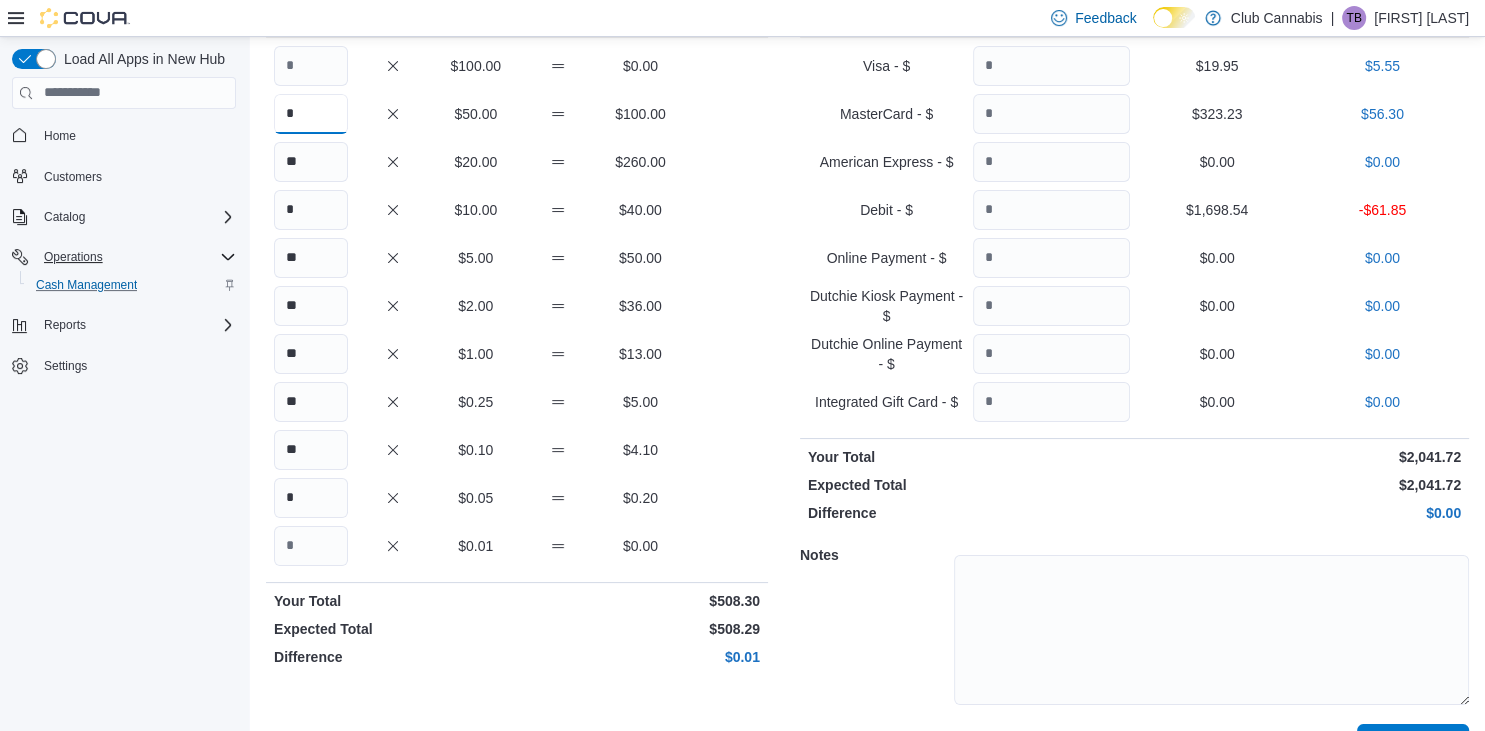 scroll, scrollTop: 210, scrollLeft: 0, axis: vertical 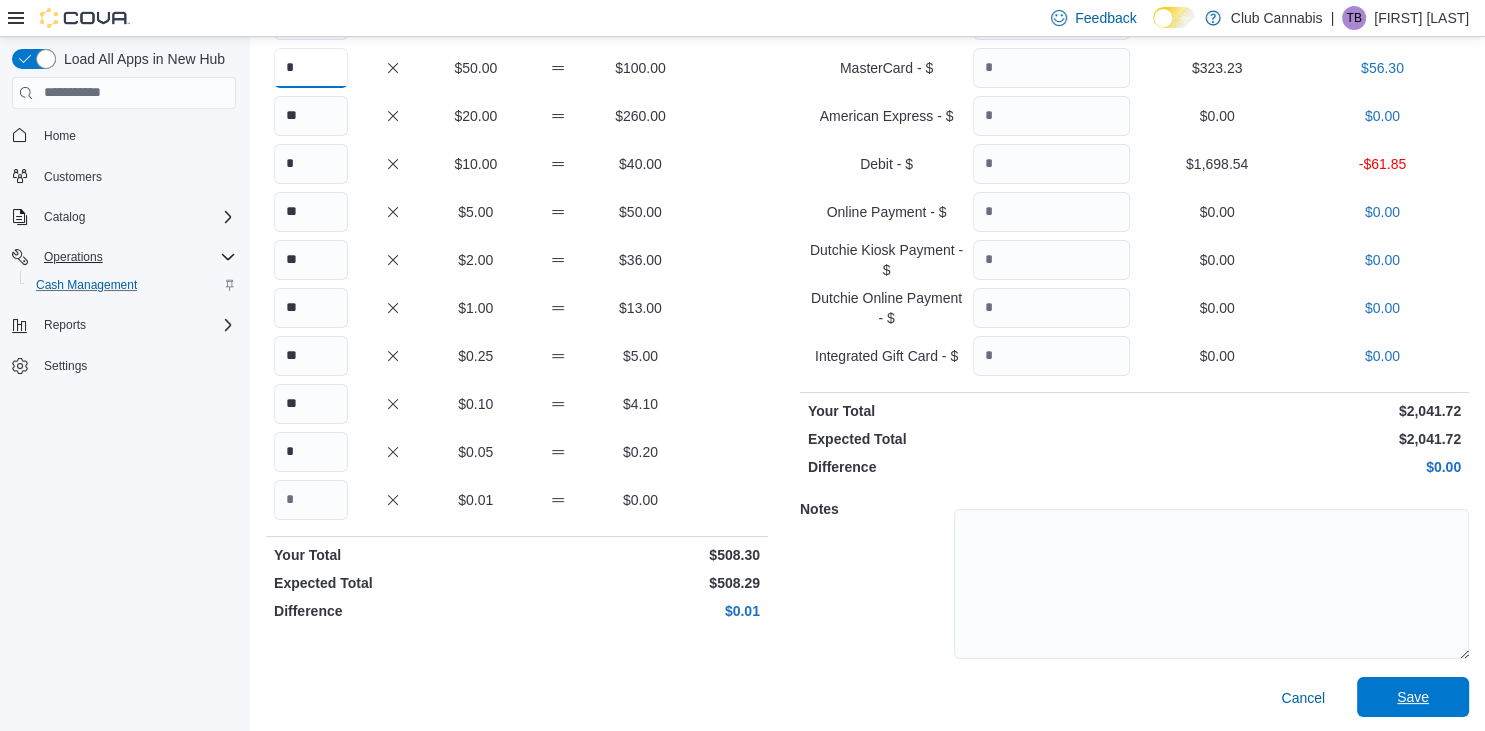 type on "*" 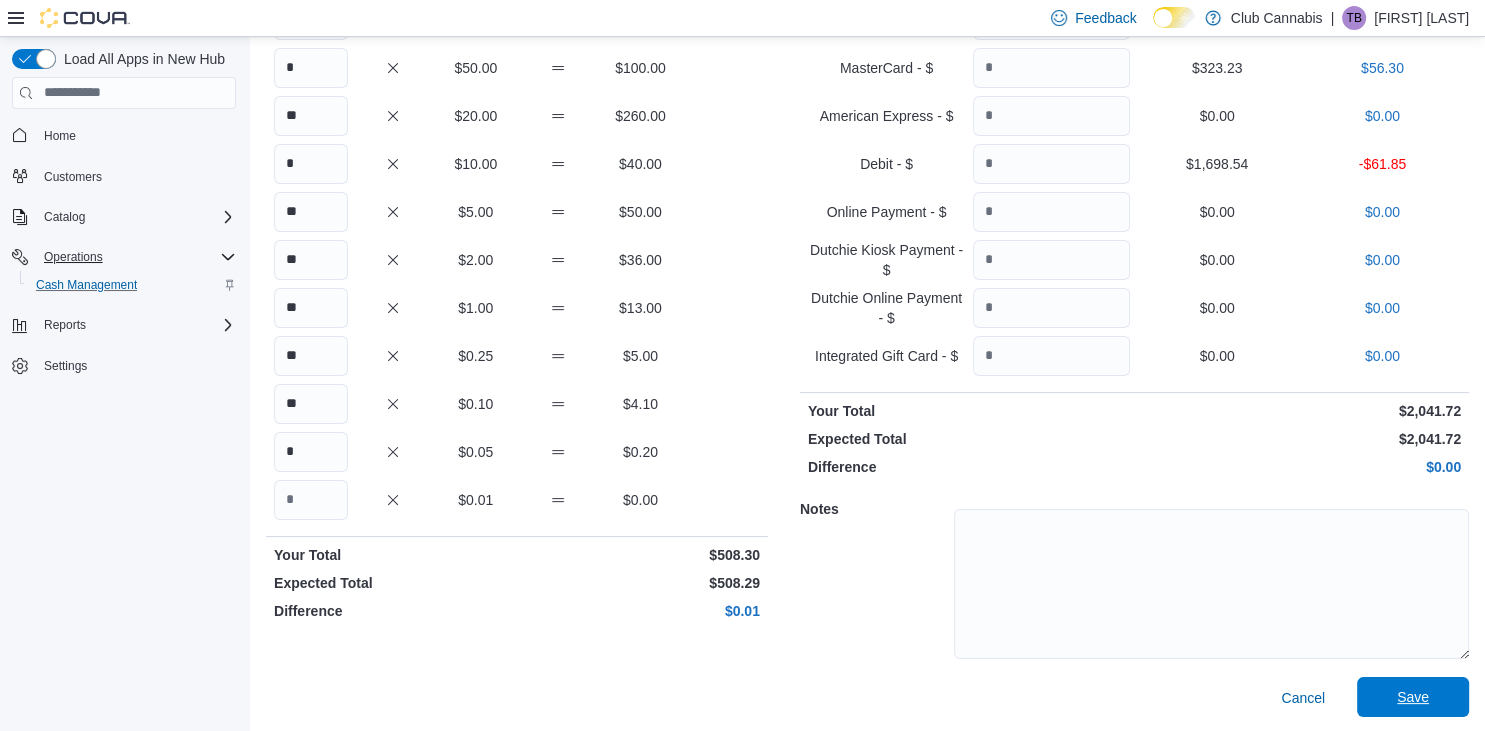 click on "Save" at bounding box center [1413, 697] 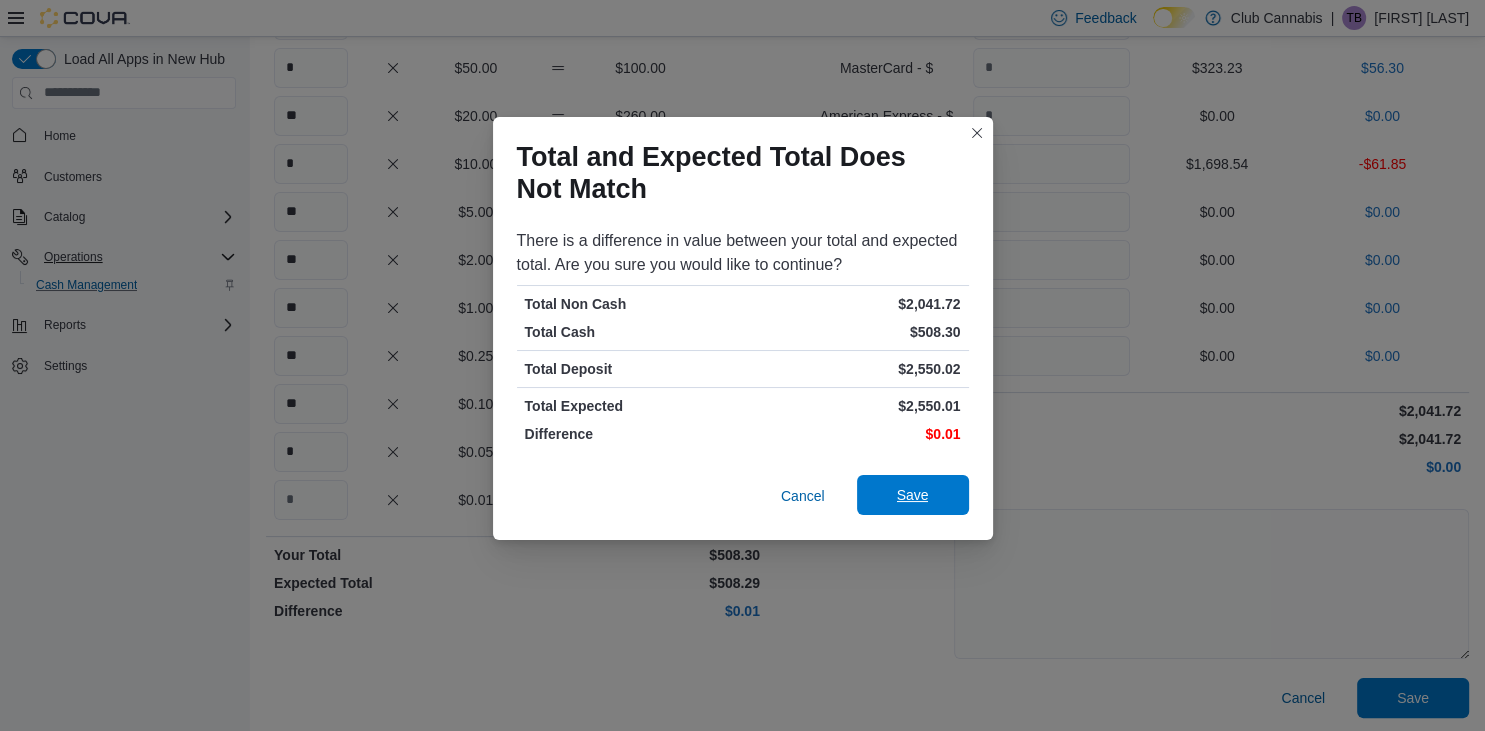 click on "Save" at bounding box center (913, 495) 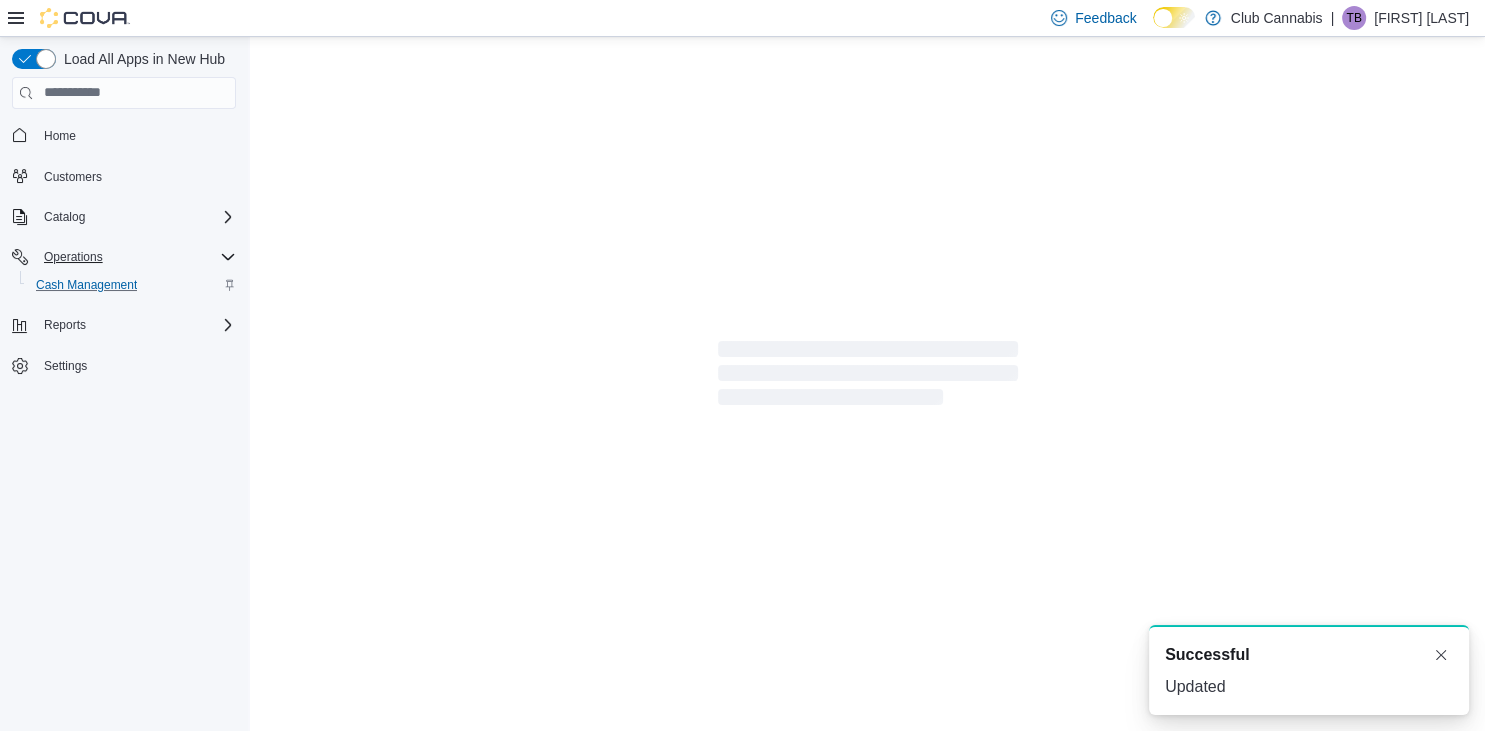 scroll, scrollTop: 0, scrollLeft: 0, axis: both 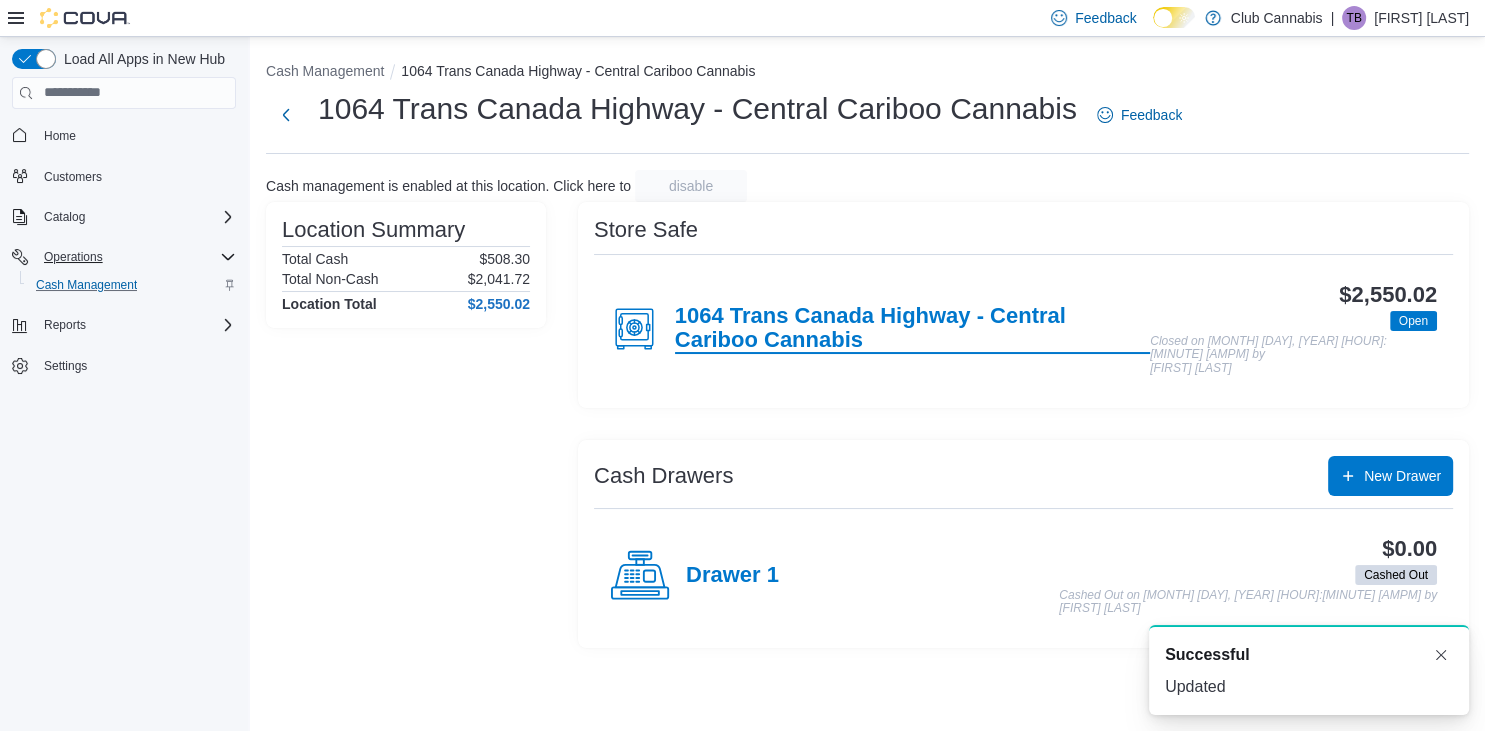 click on "1064 Trans Canada Highway - Central Cariboo Cannabis" at bounding box center (912, 329) 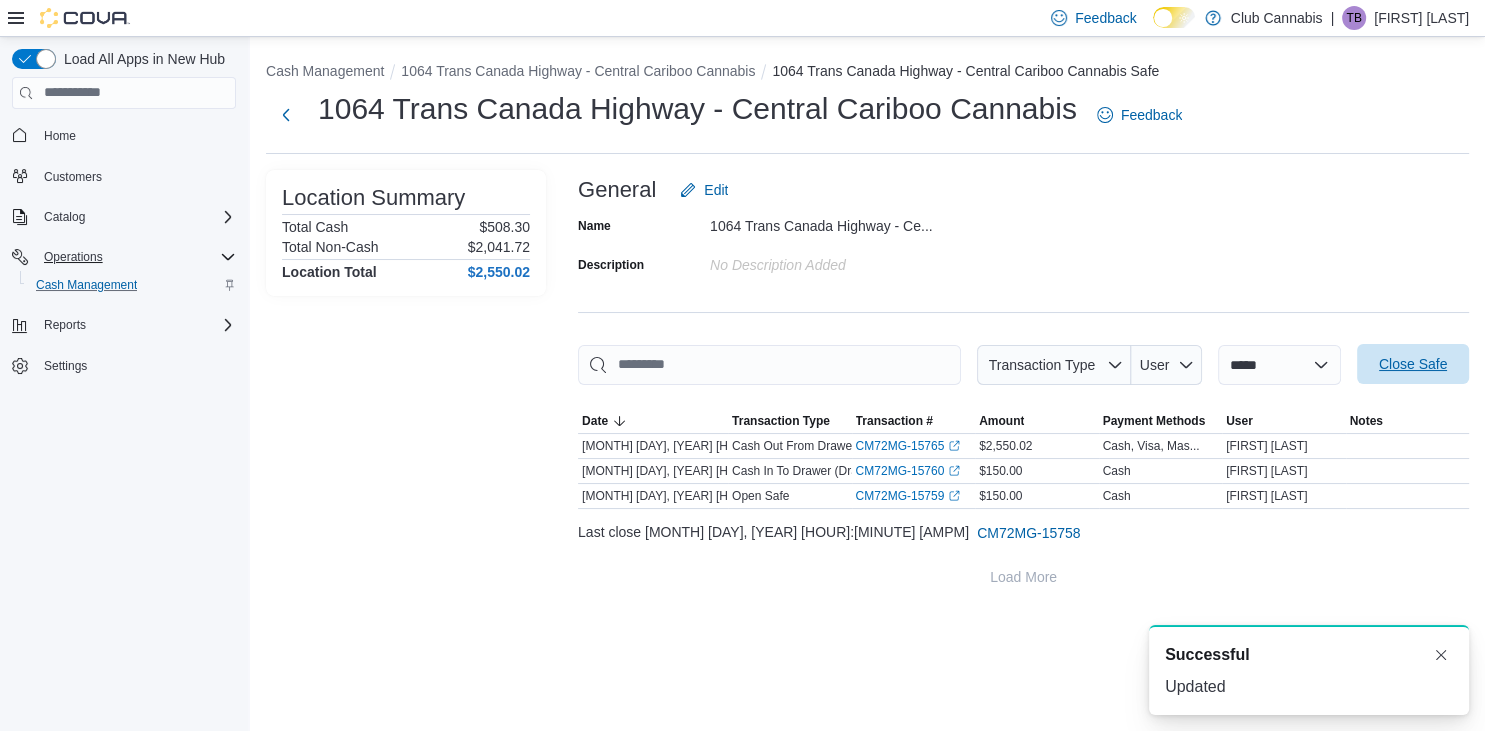click on "Close Safe" at bounding box center (1413, 364) 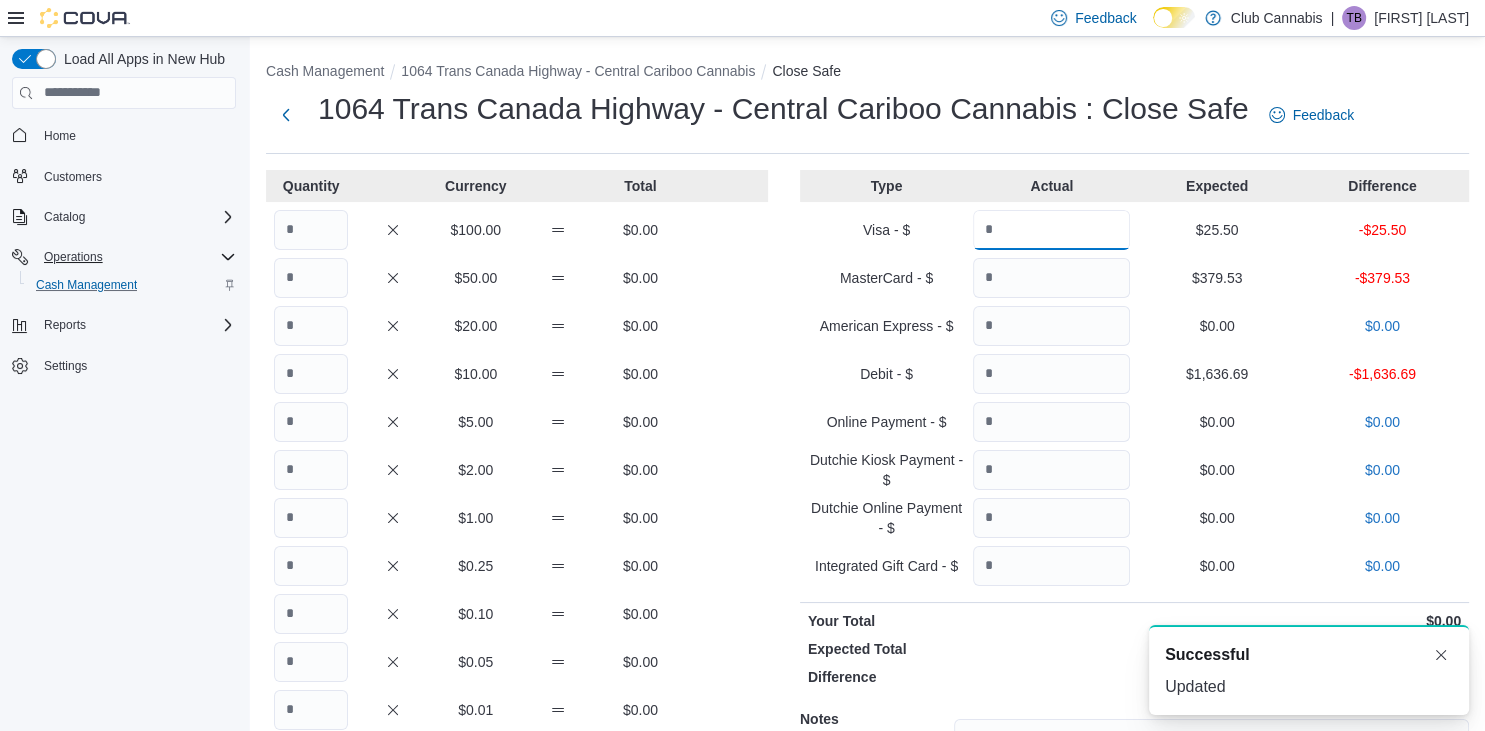 click at bounding box center (1051, 230) 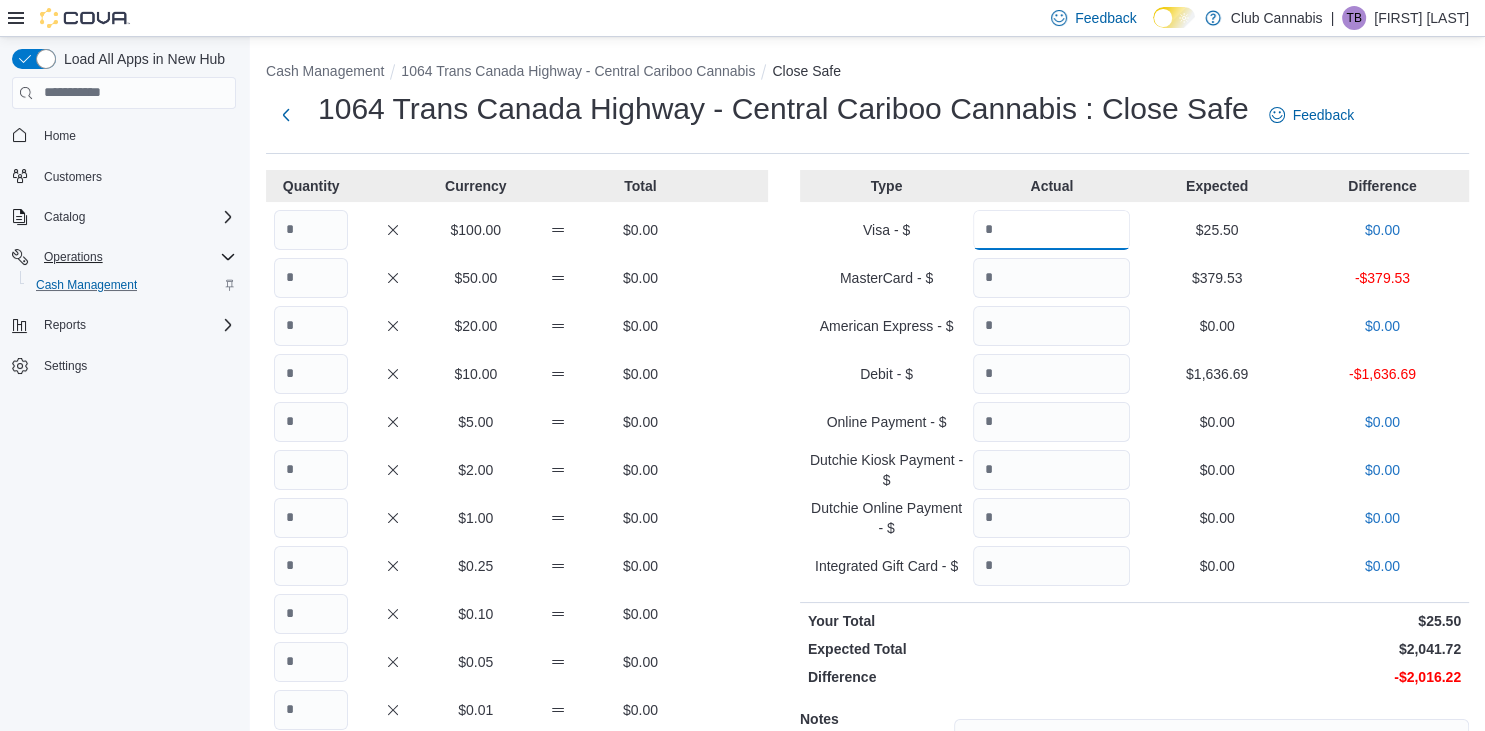 type on "*****" 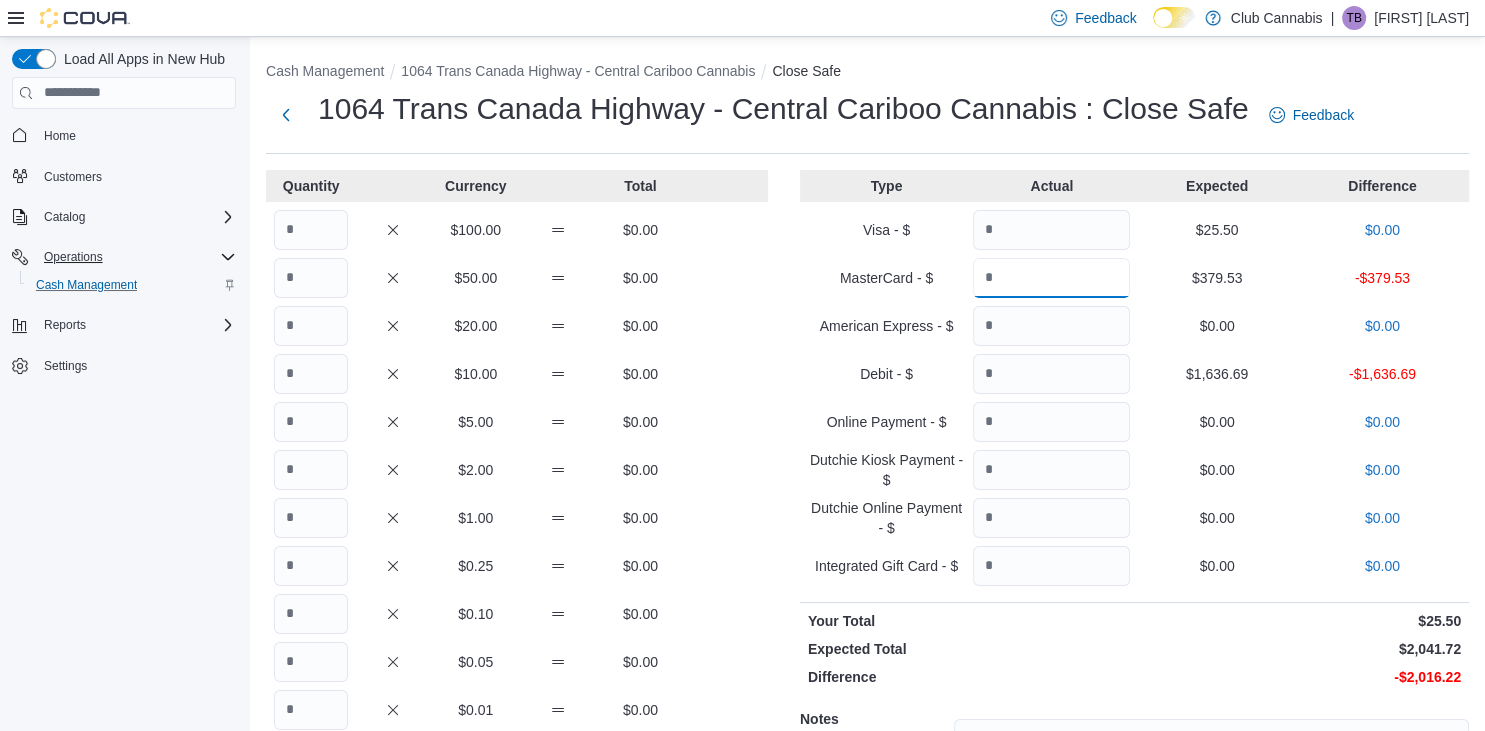 click at bounding box center (1051, 278) 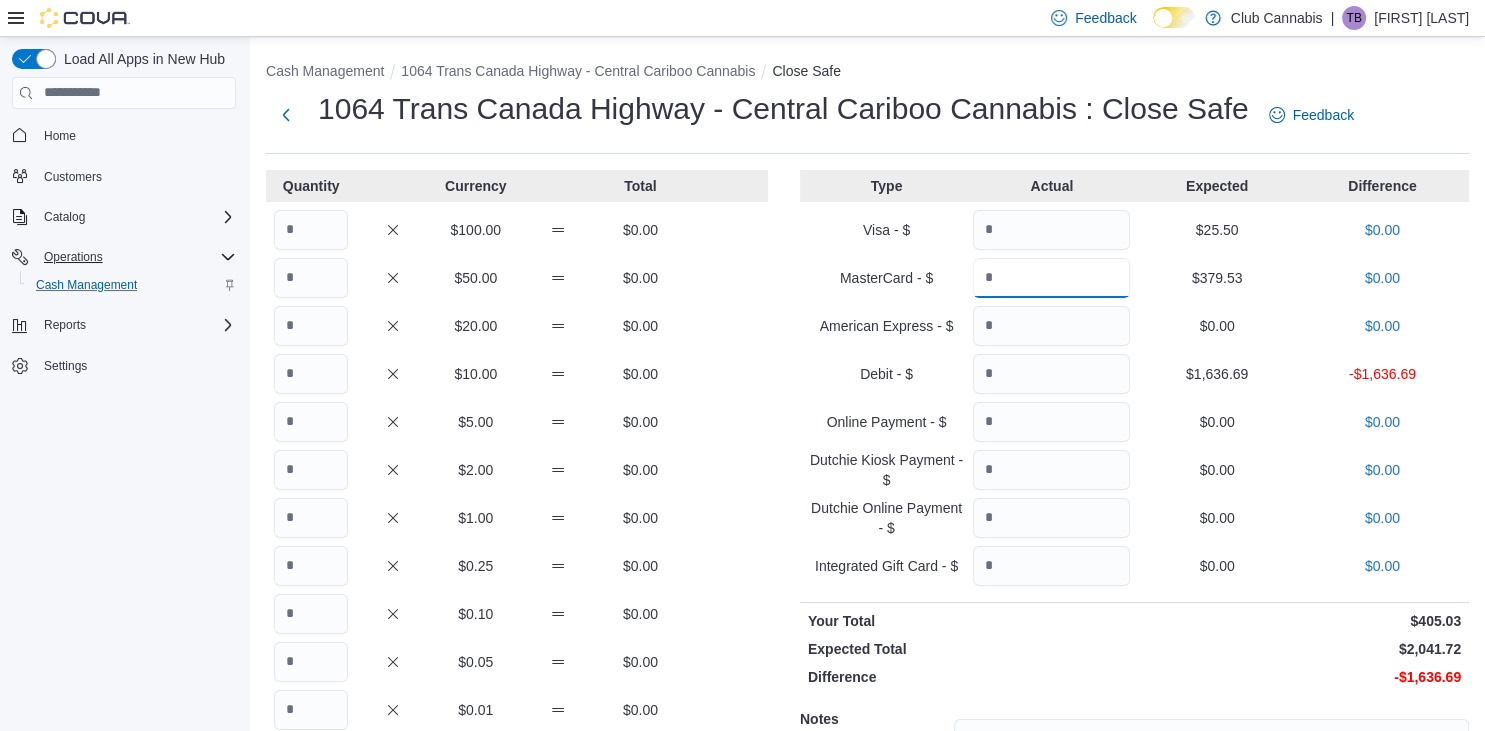type on "******" 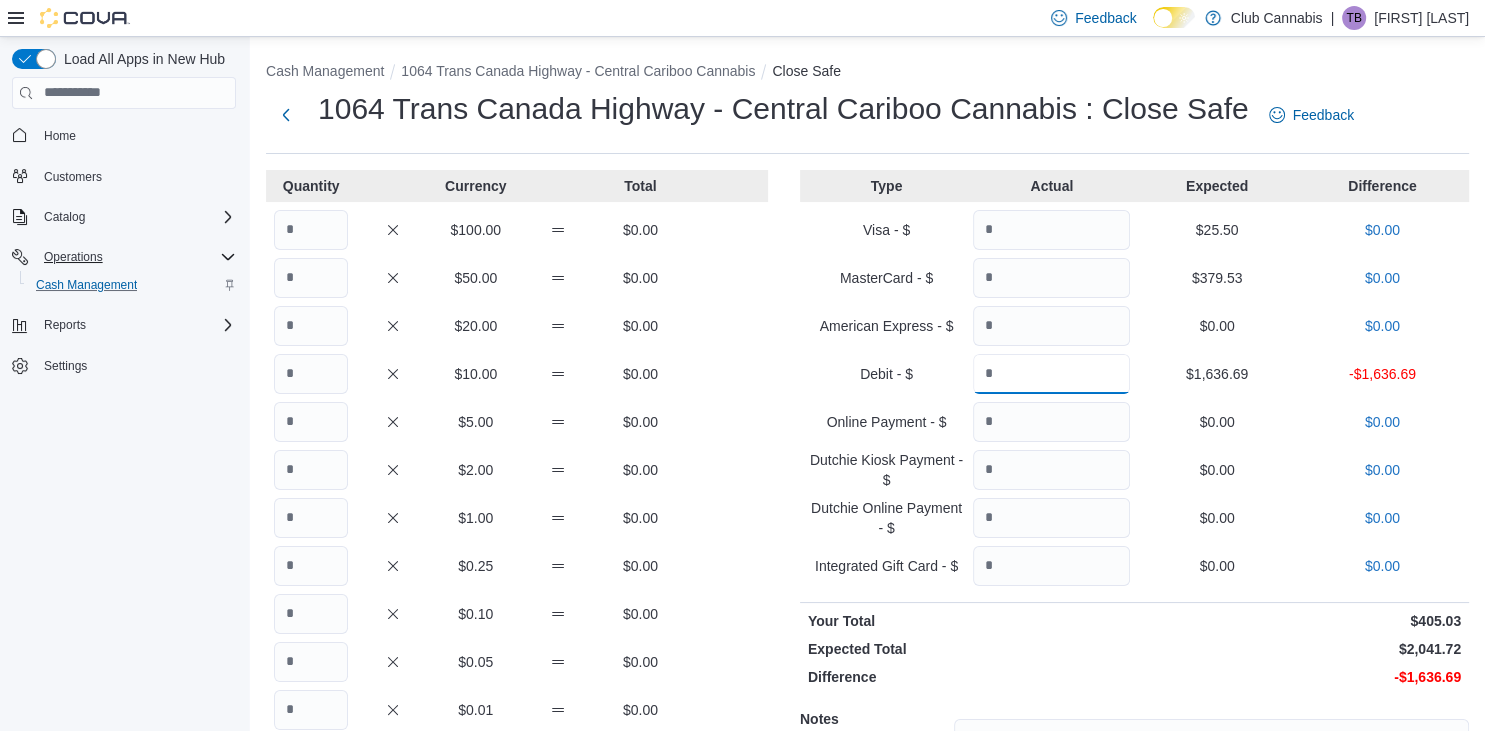 click at bounding box center [1051, 374] 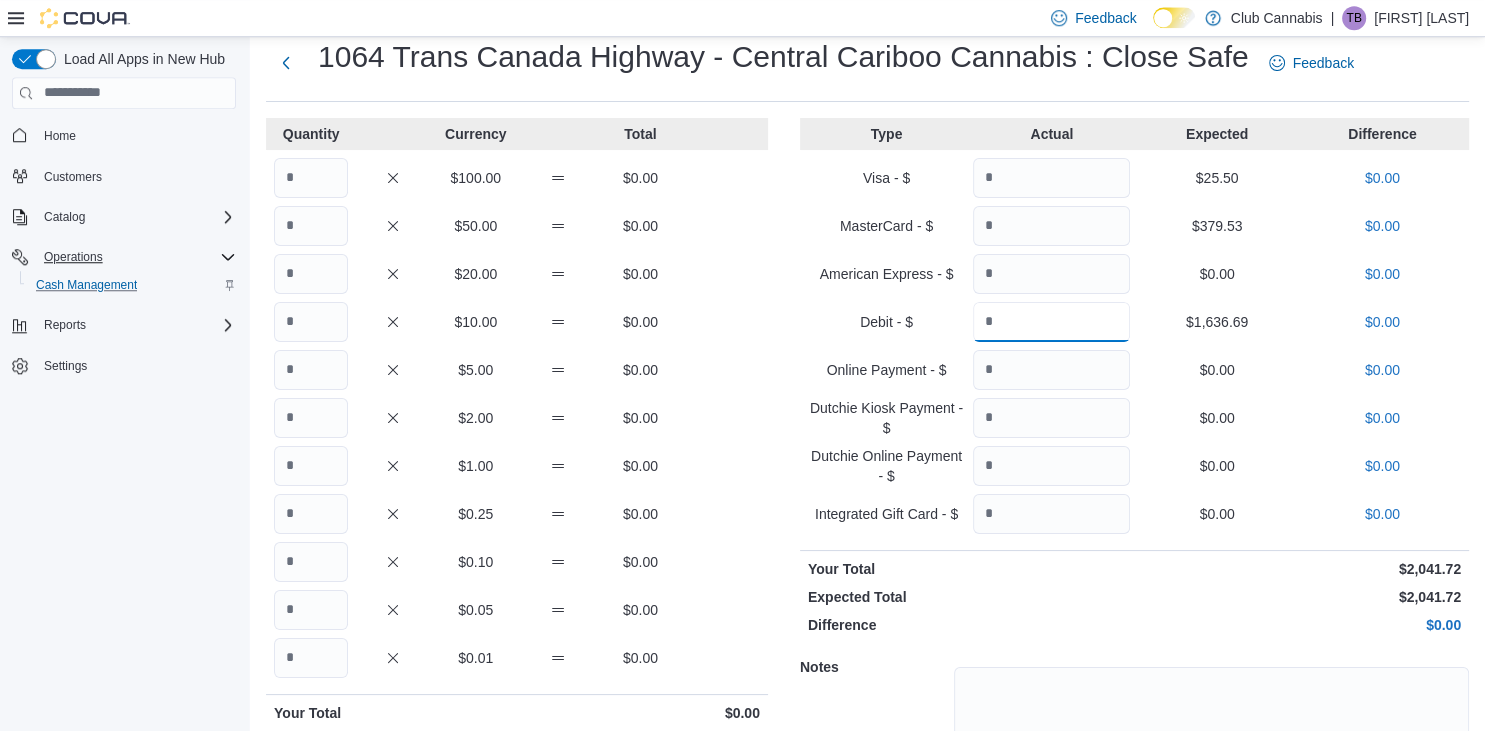 scroll, scrollTop: 105, scrollLeft: 0, axis: vertical 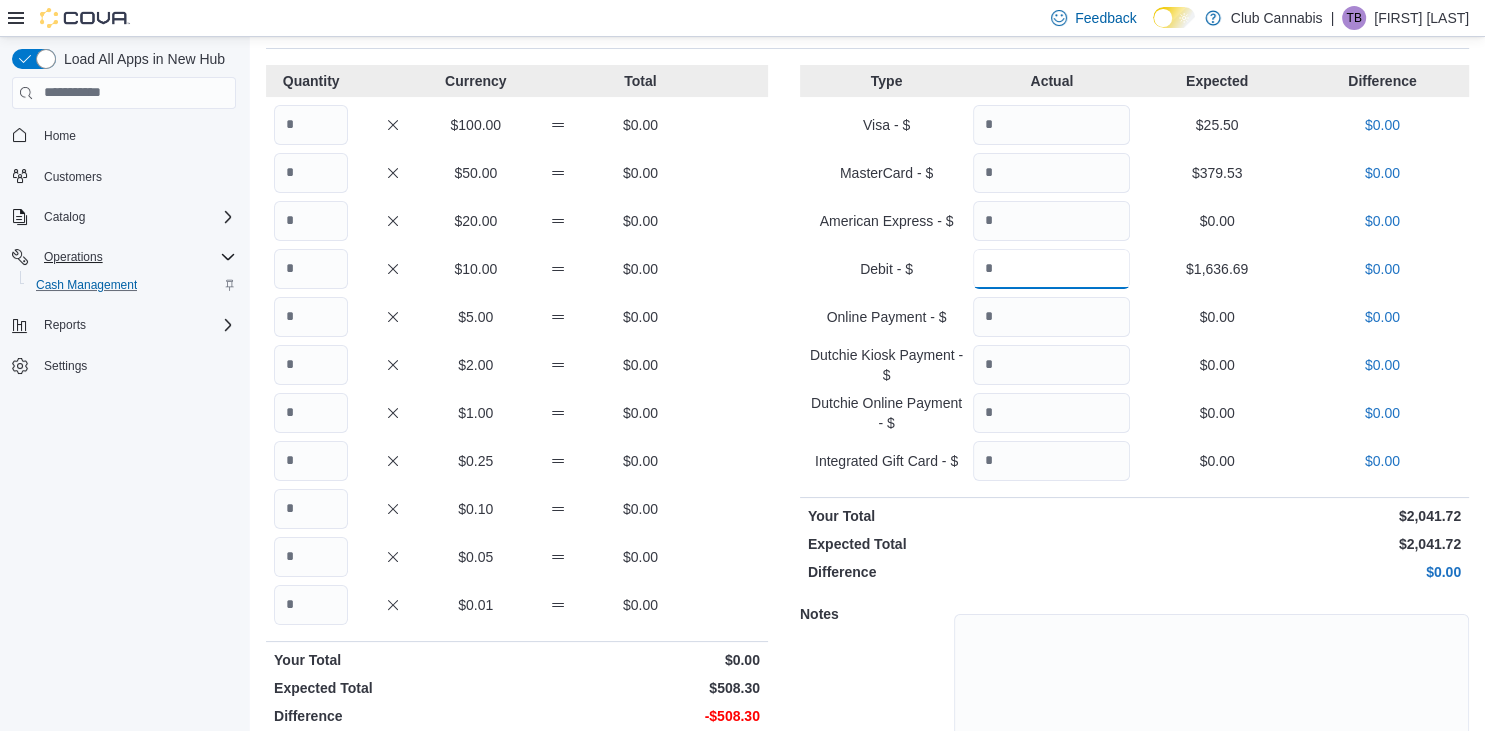 type on "*******" 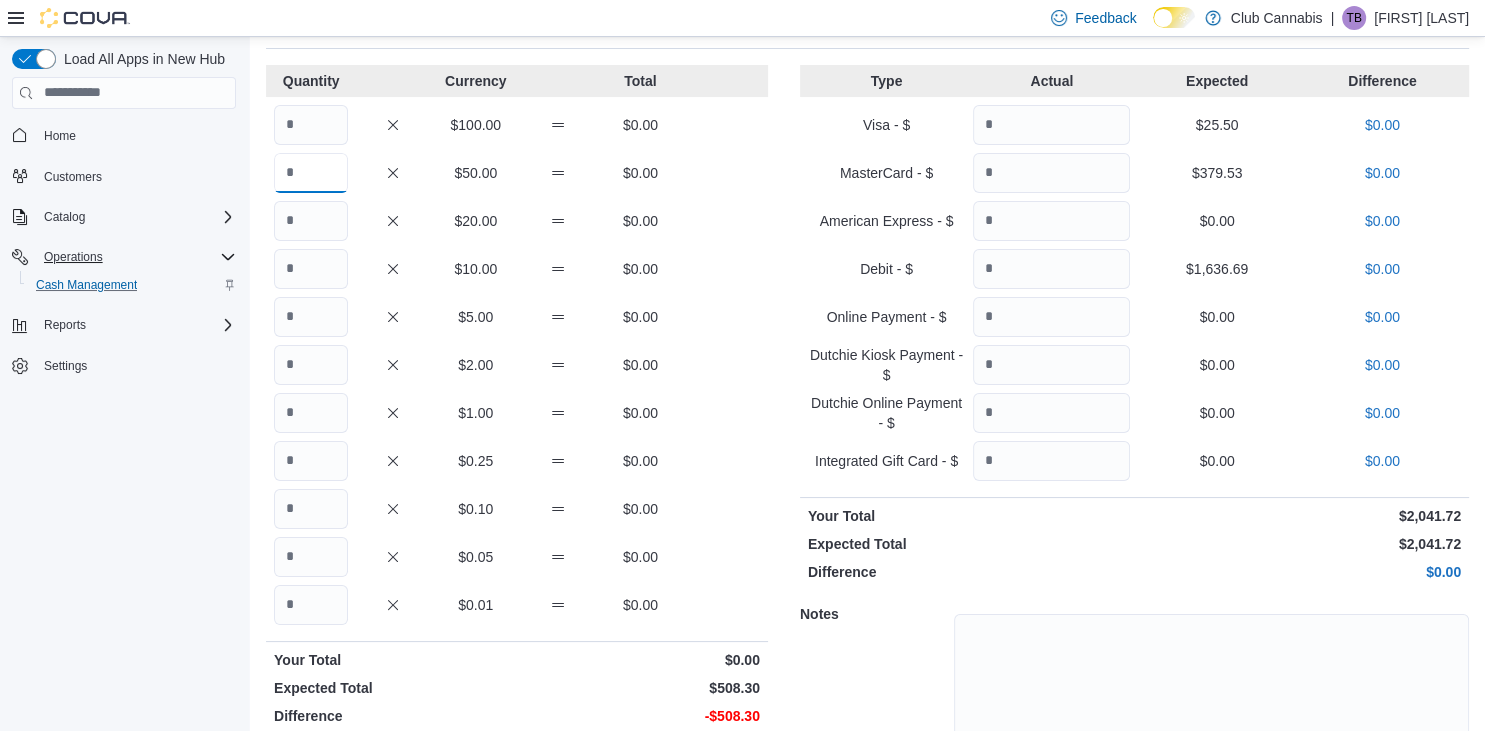 click at bounding box center (311, 173) 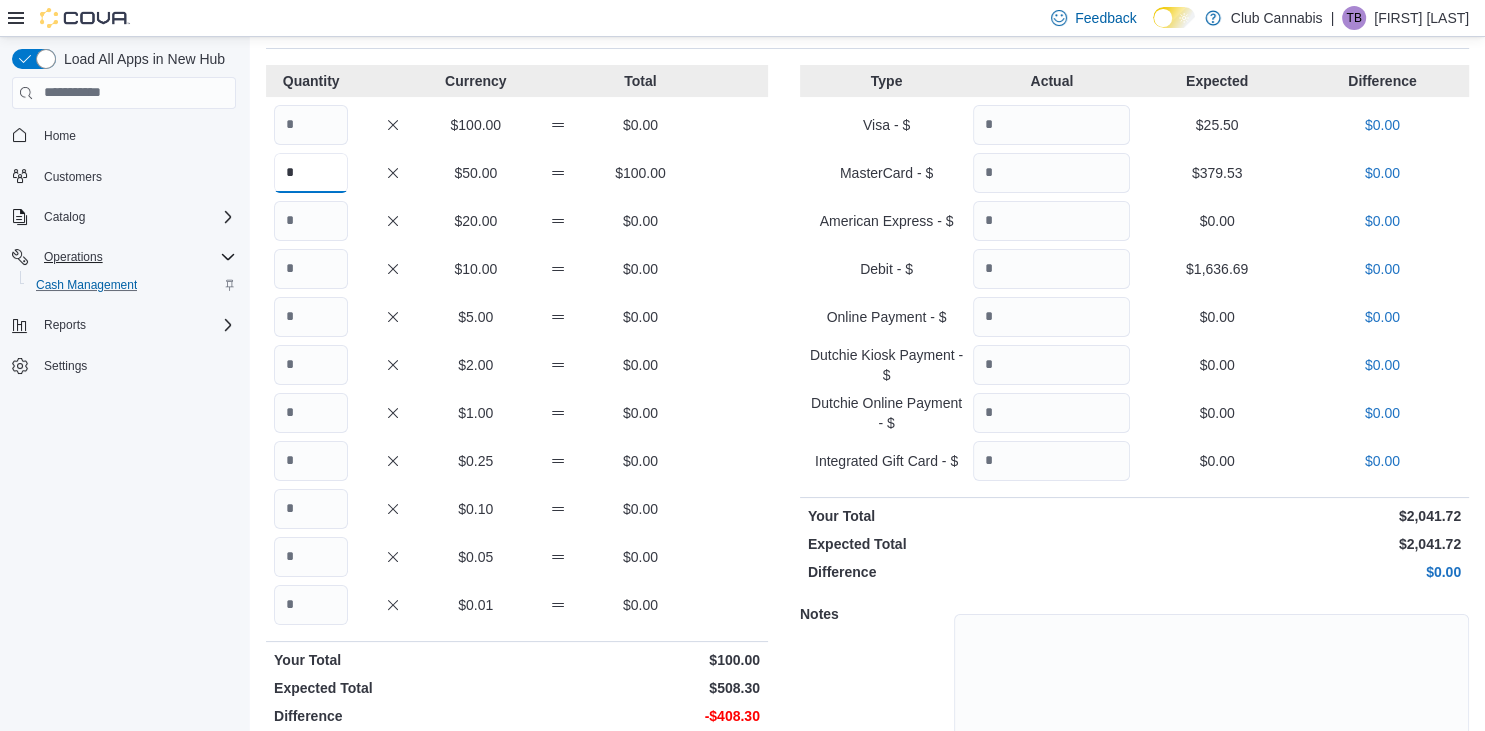 type on "*" 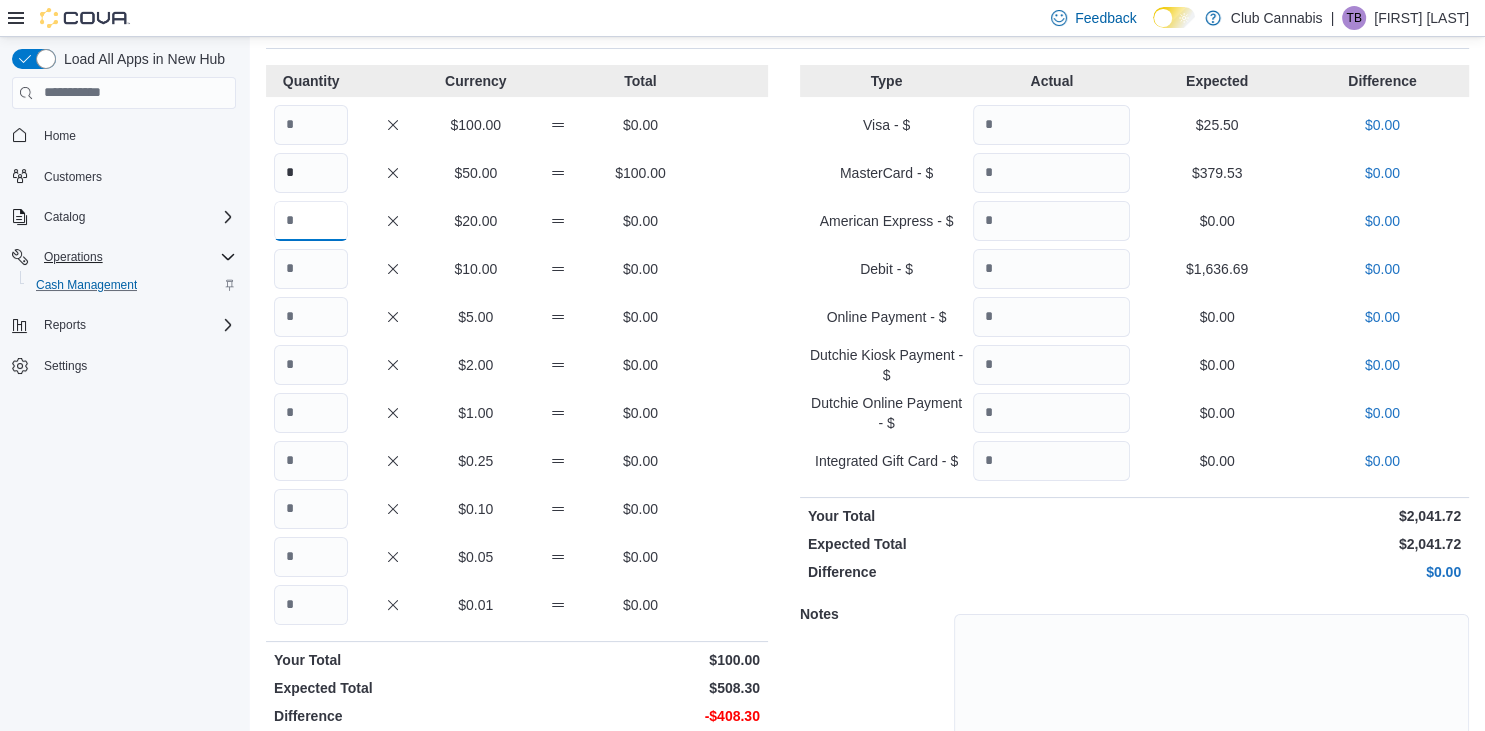 click at bounding box center [311, 221] 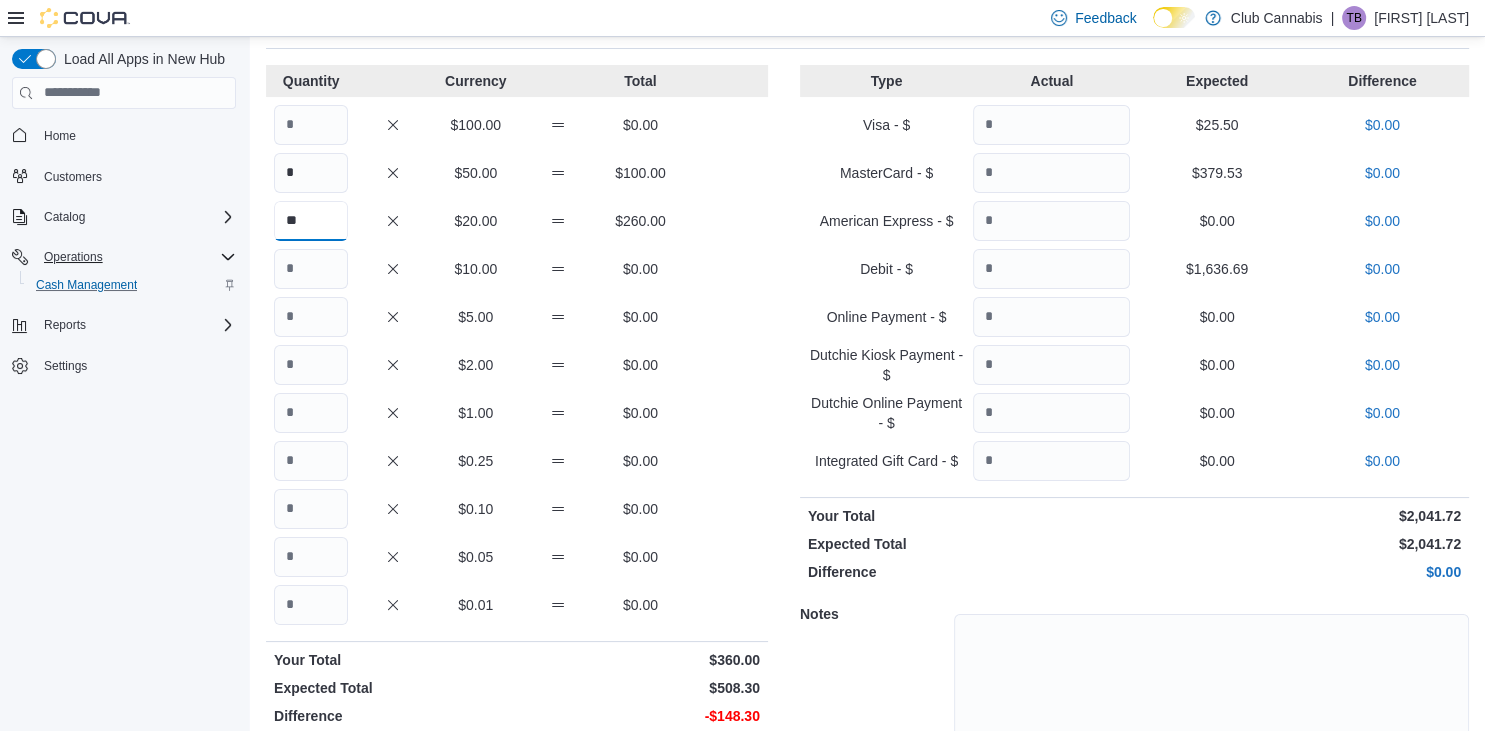 type on "**" 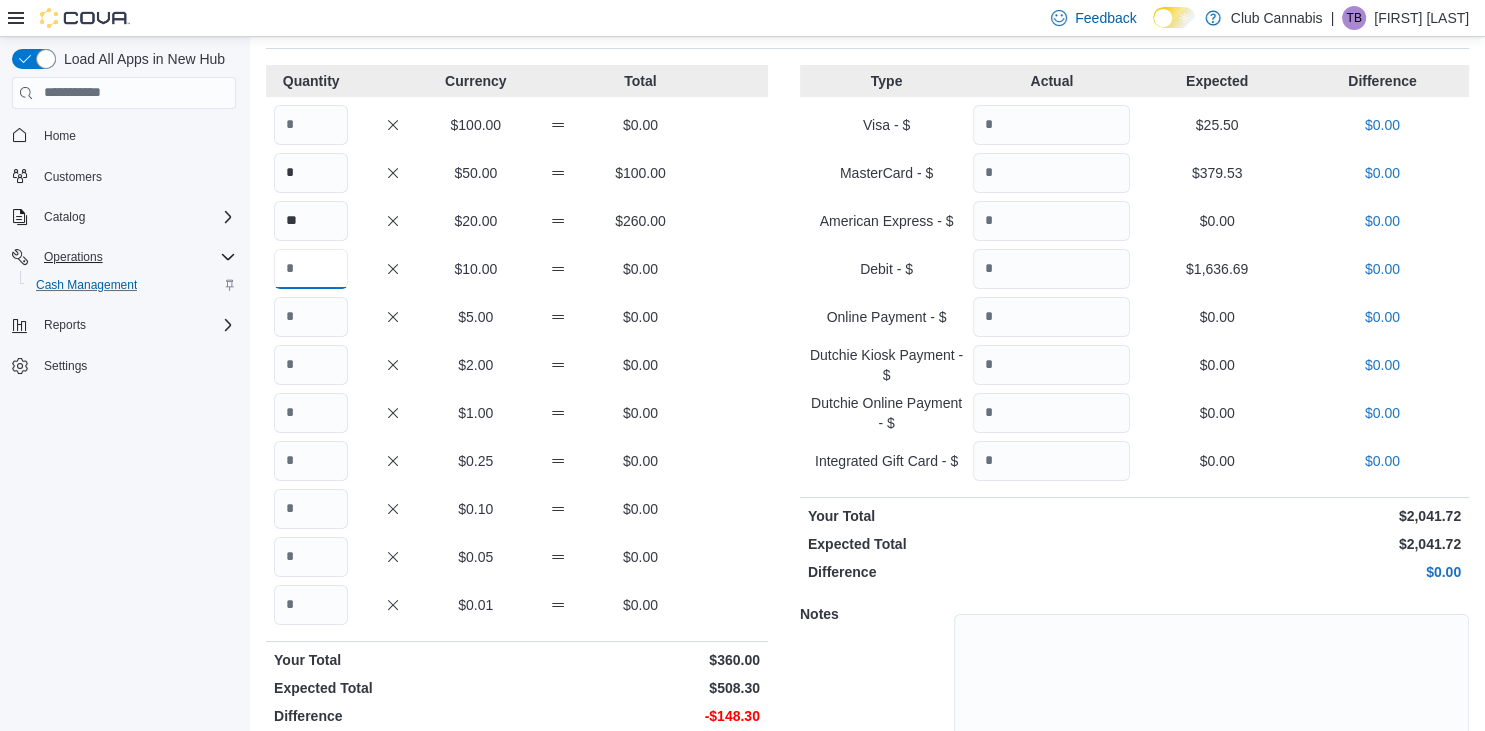 click at bounding box center (311, 269) 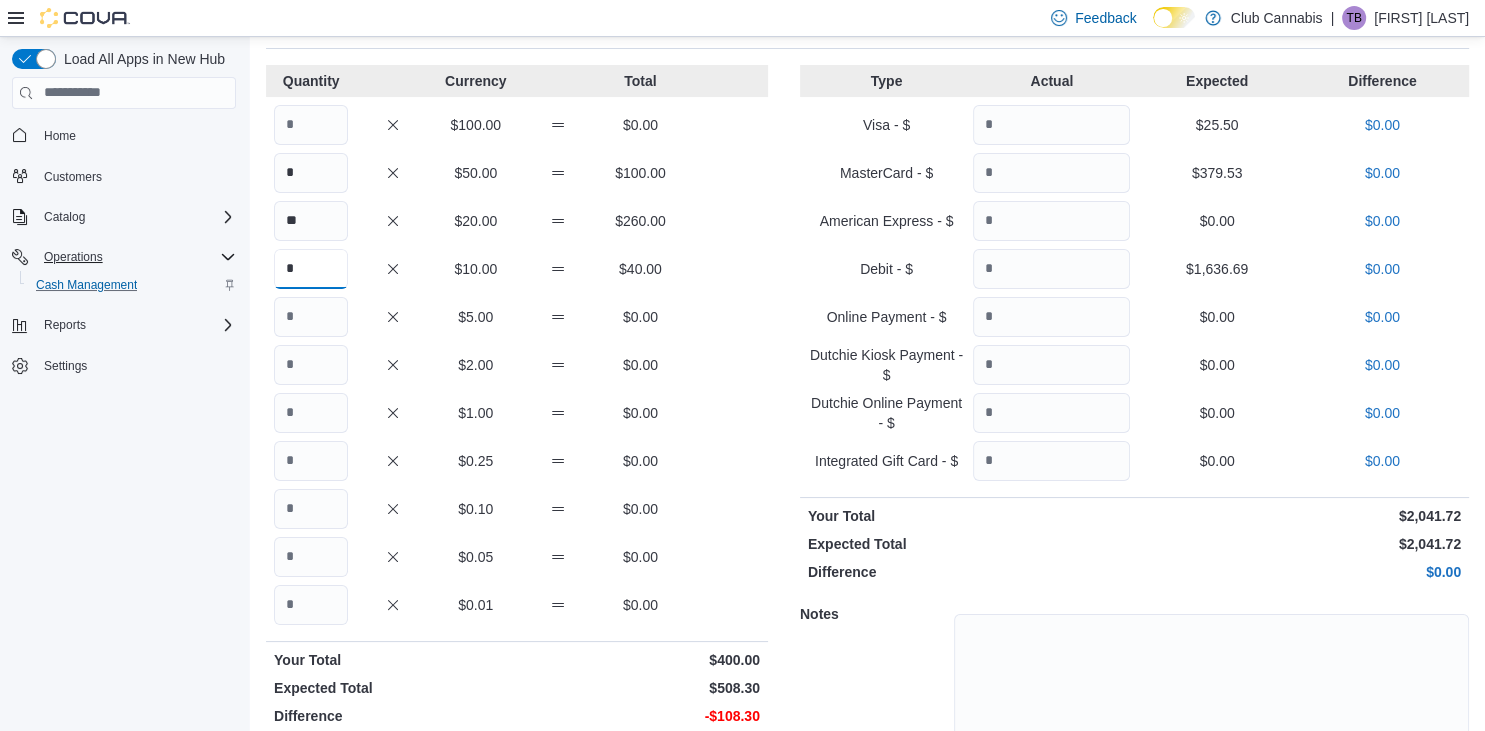 type on "*" 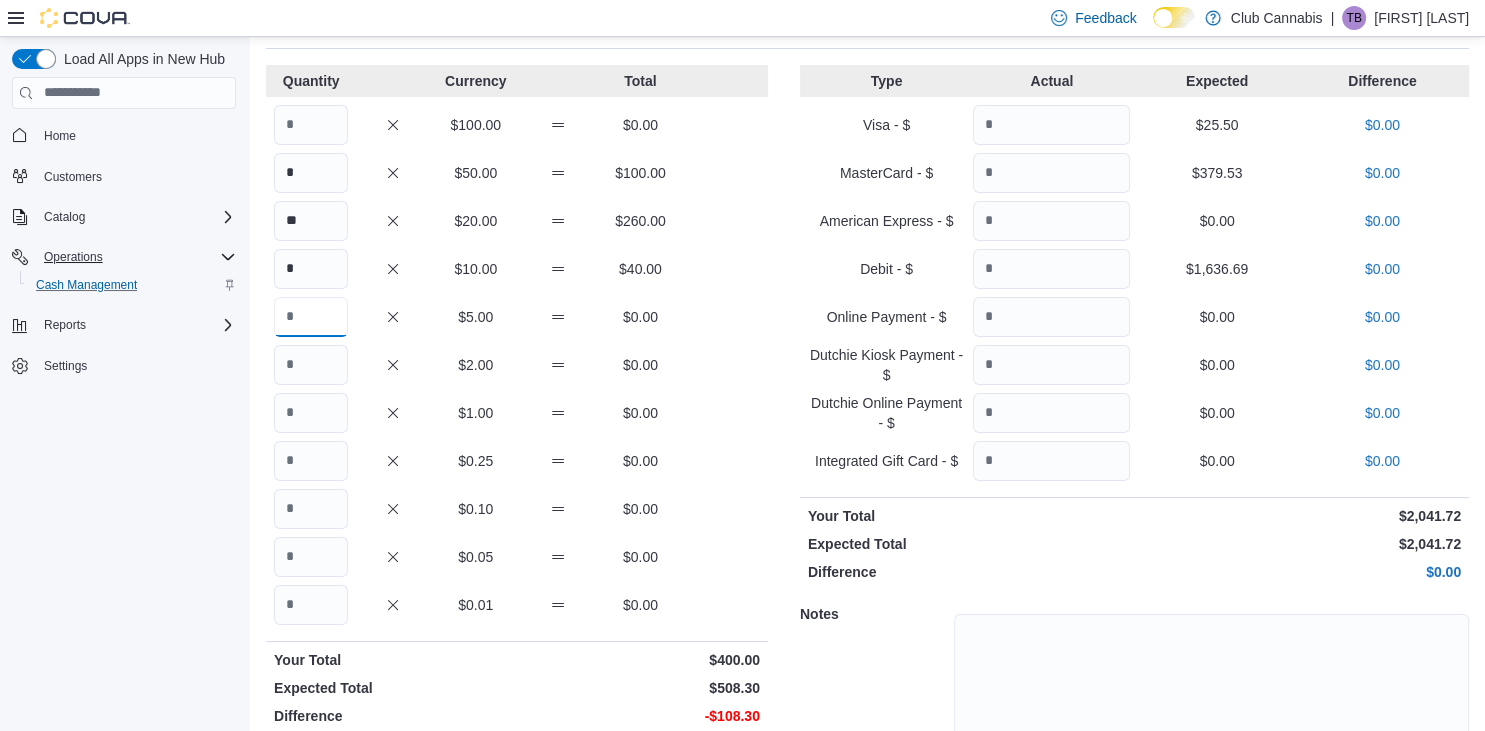 click at bounding box center [311, 317] 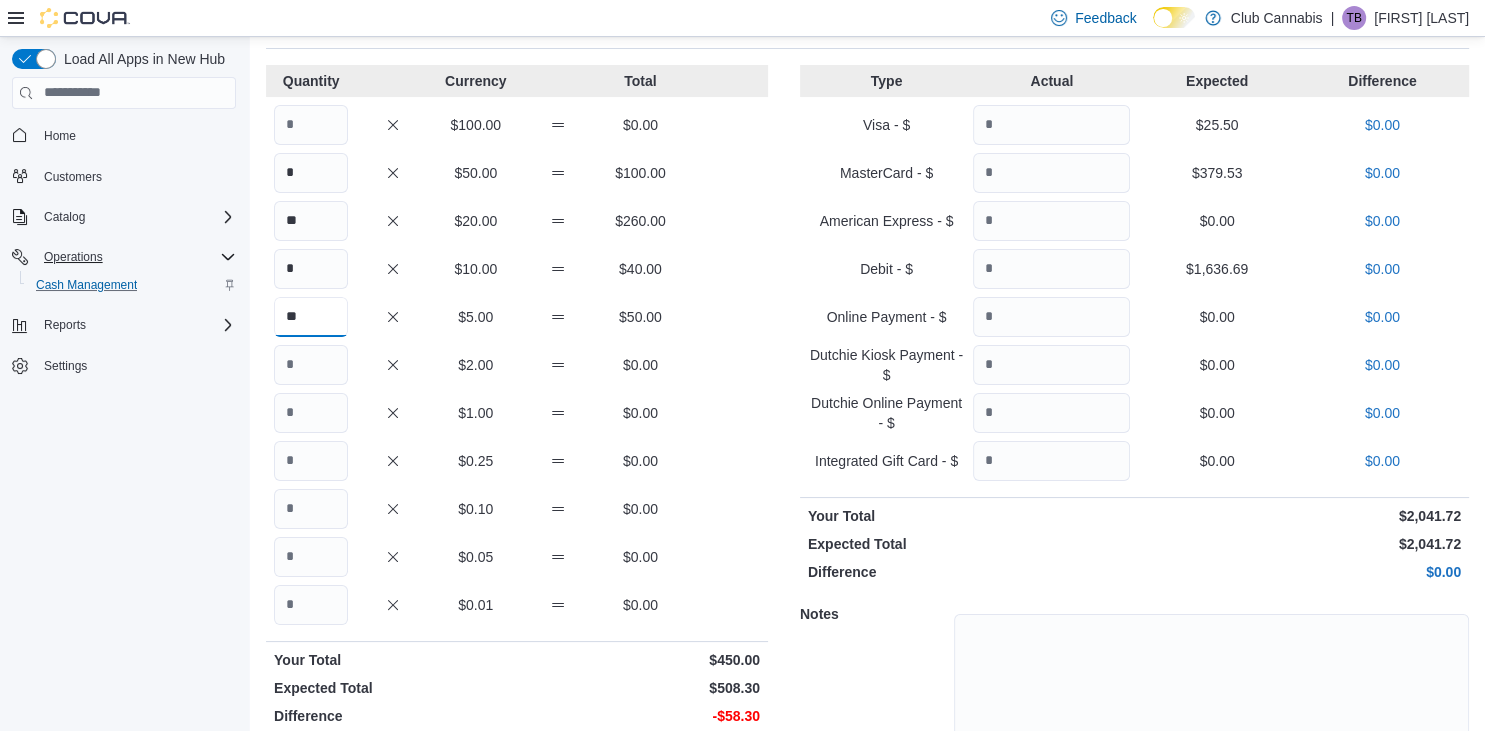 type on "**" 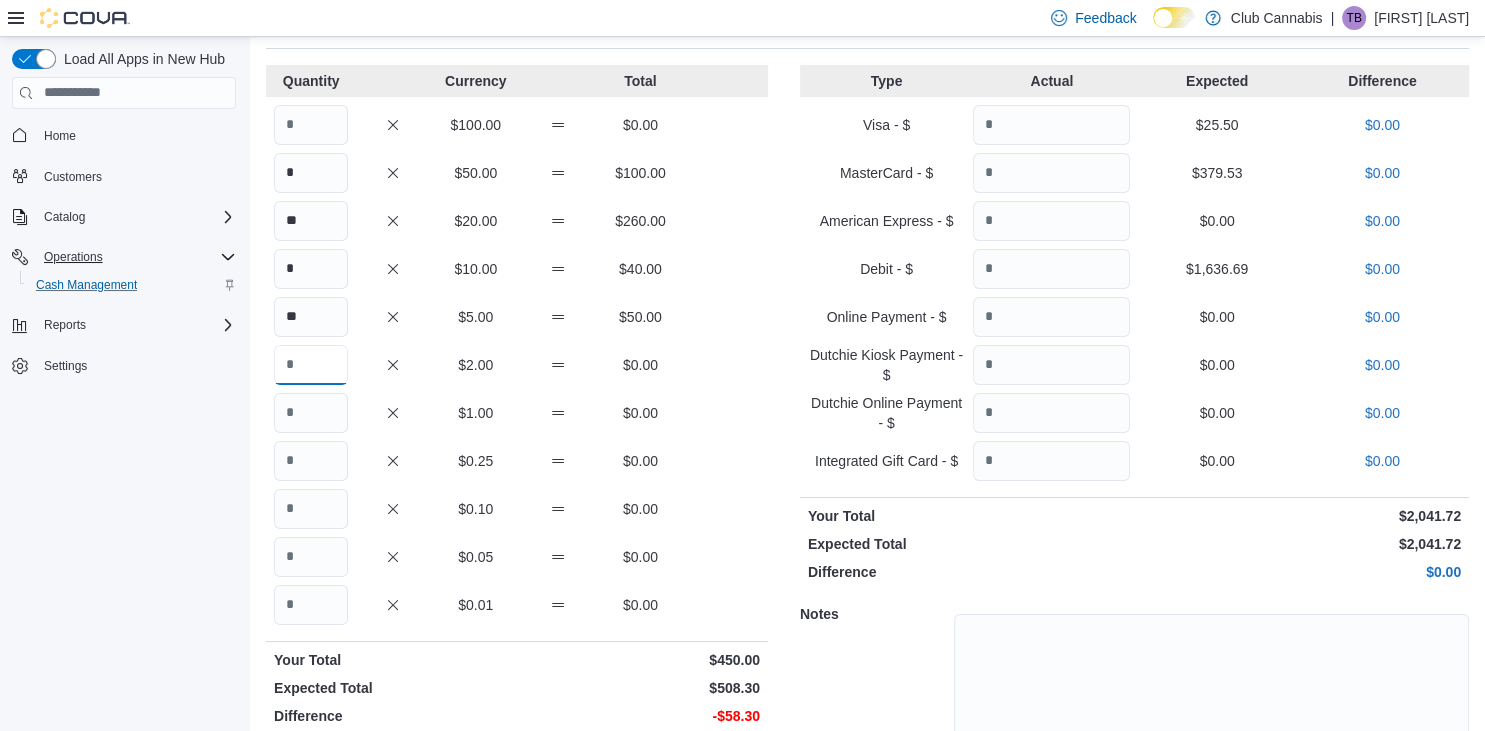click at bounding box center (311, 365) 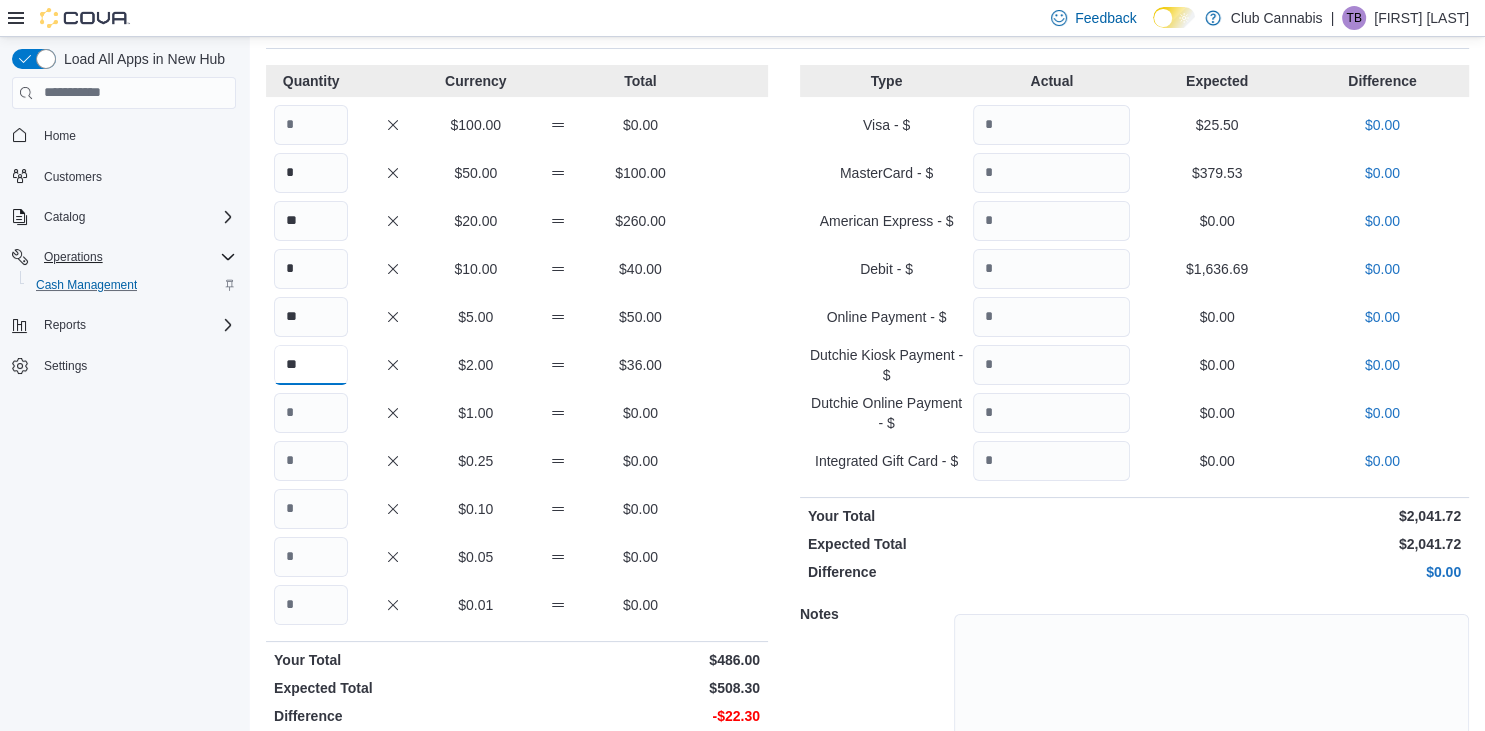 type on "**" 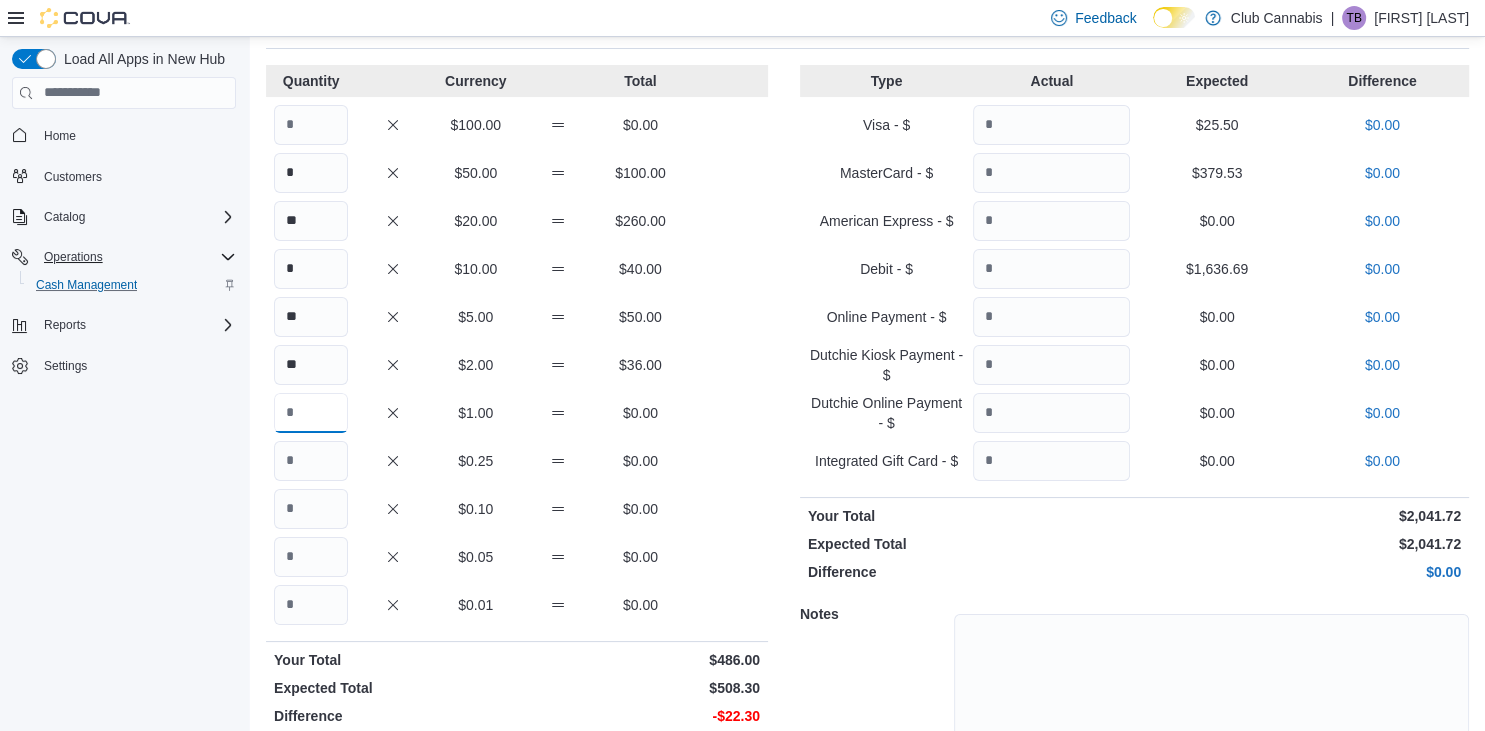 click at bounding box center (311, 413) 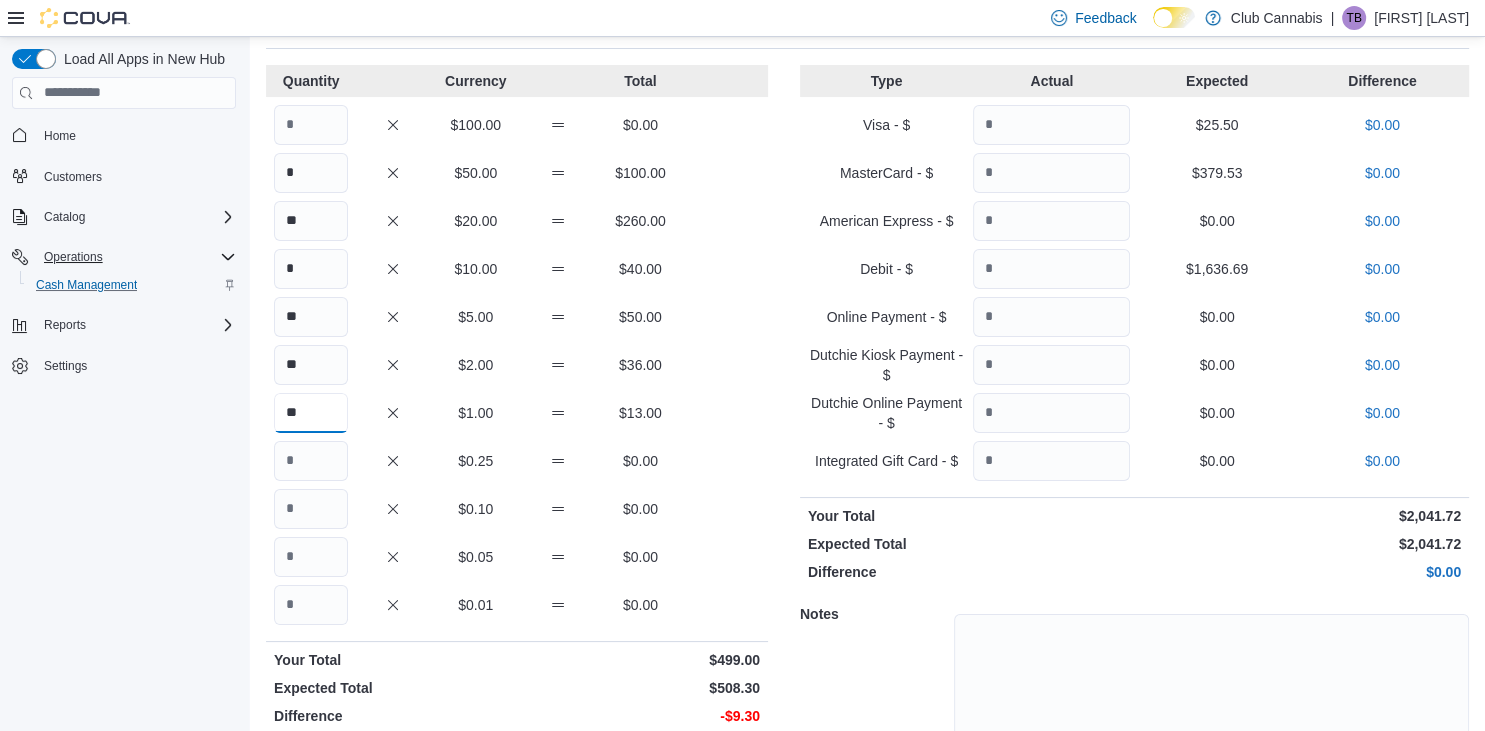 type on "**" 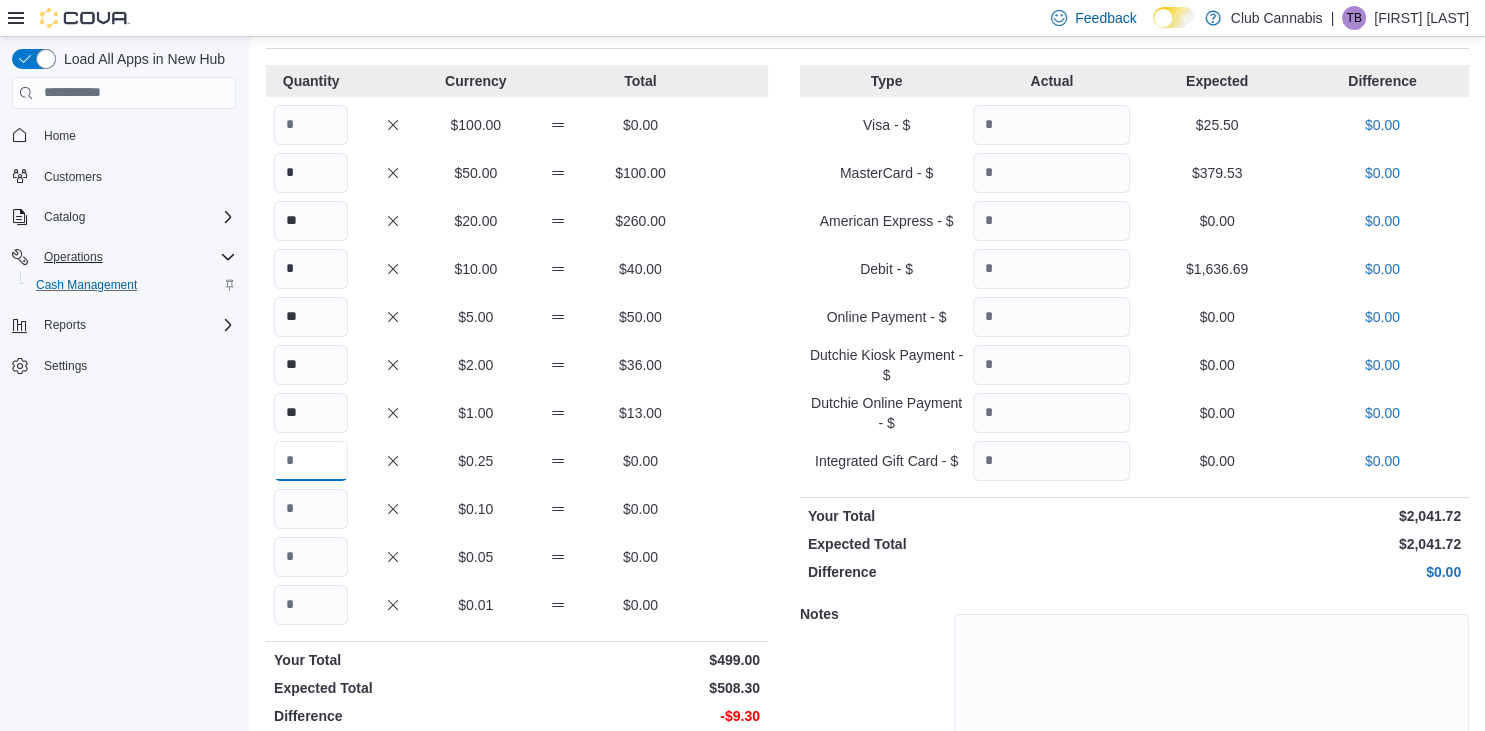 click at bounding box center (311, 461) 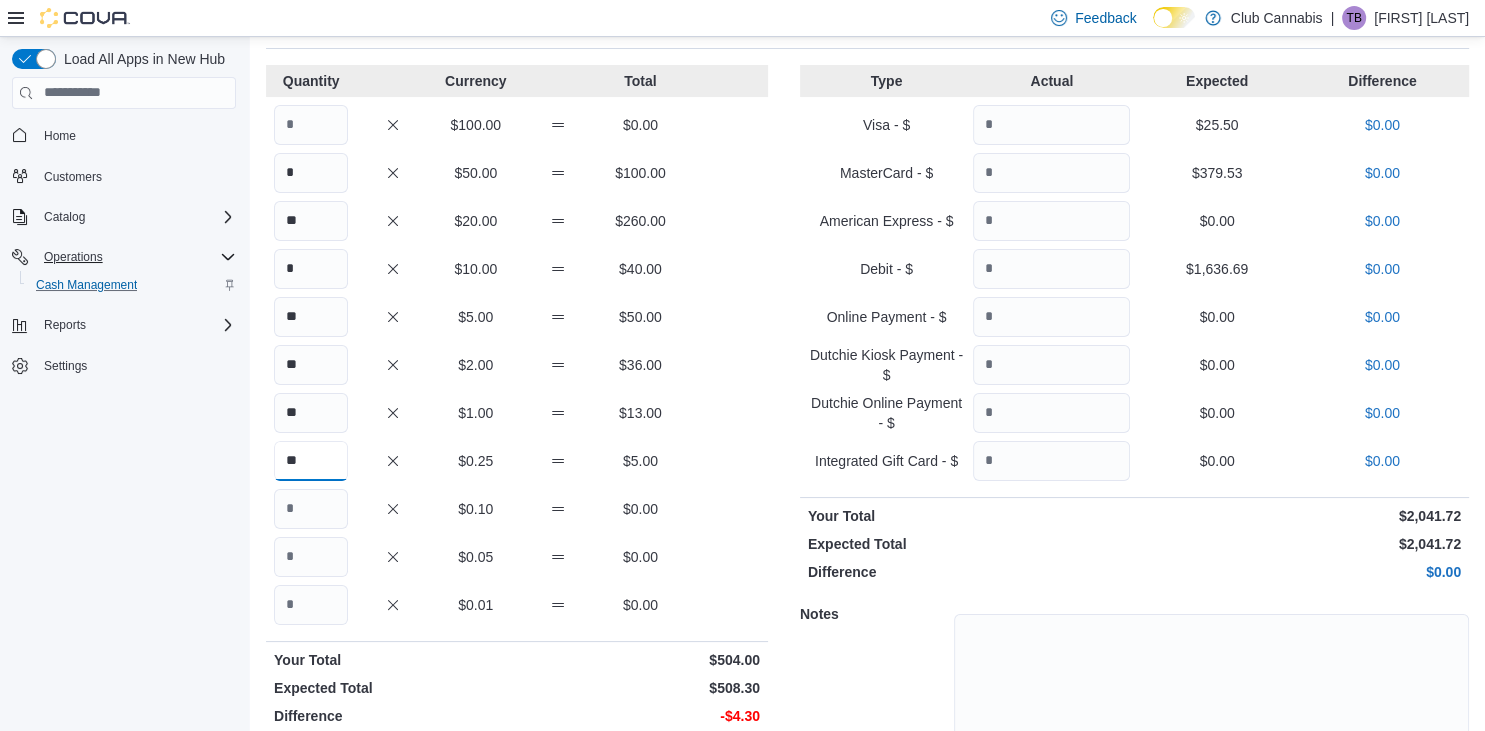 type on "**" 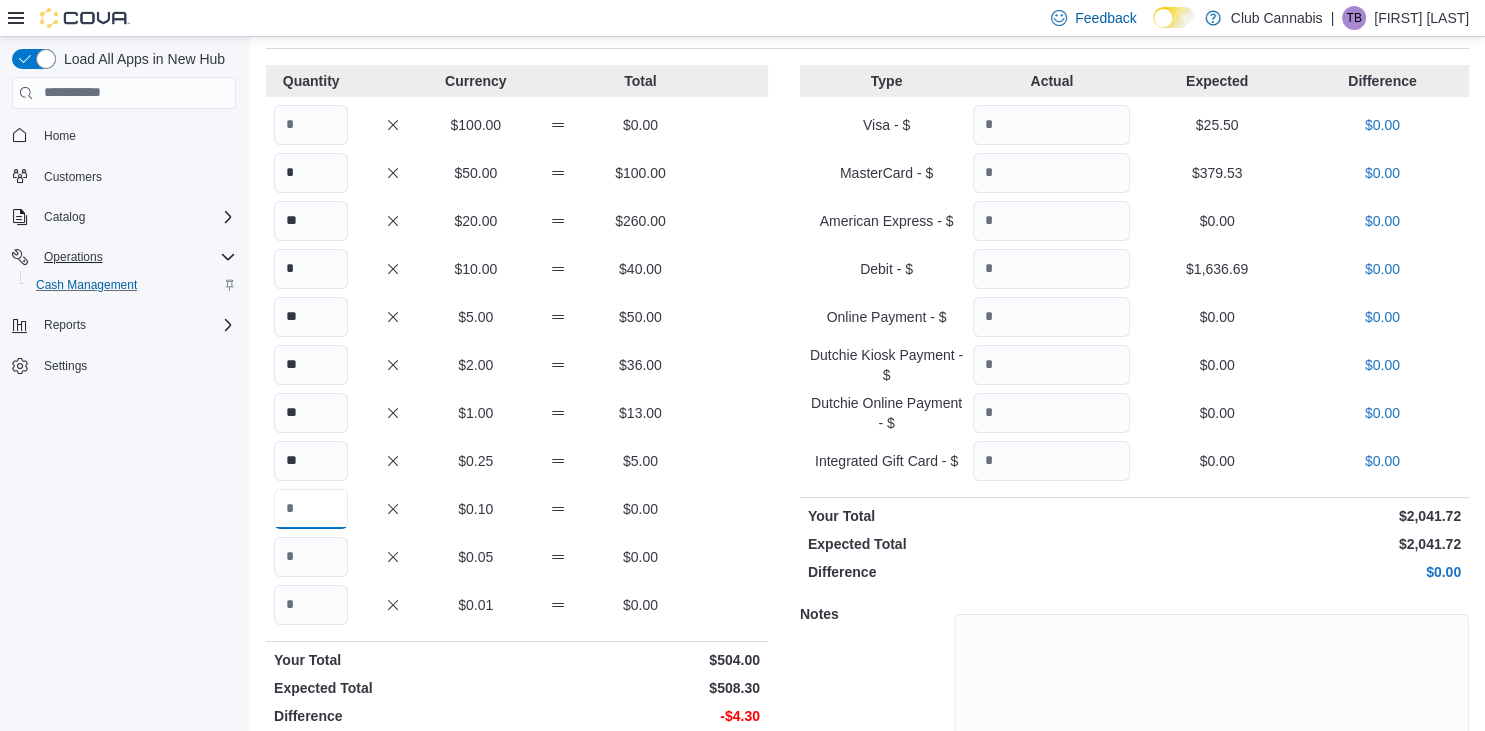 click at bounding box center [311, 509] 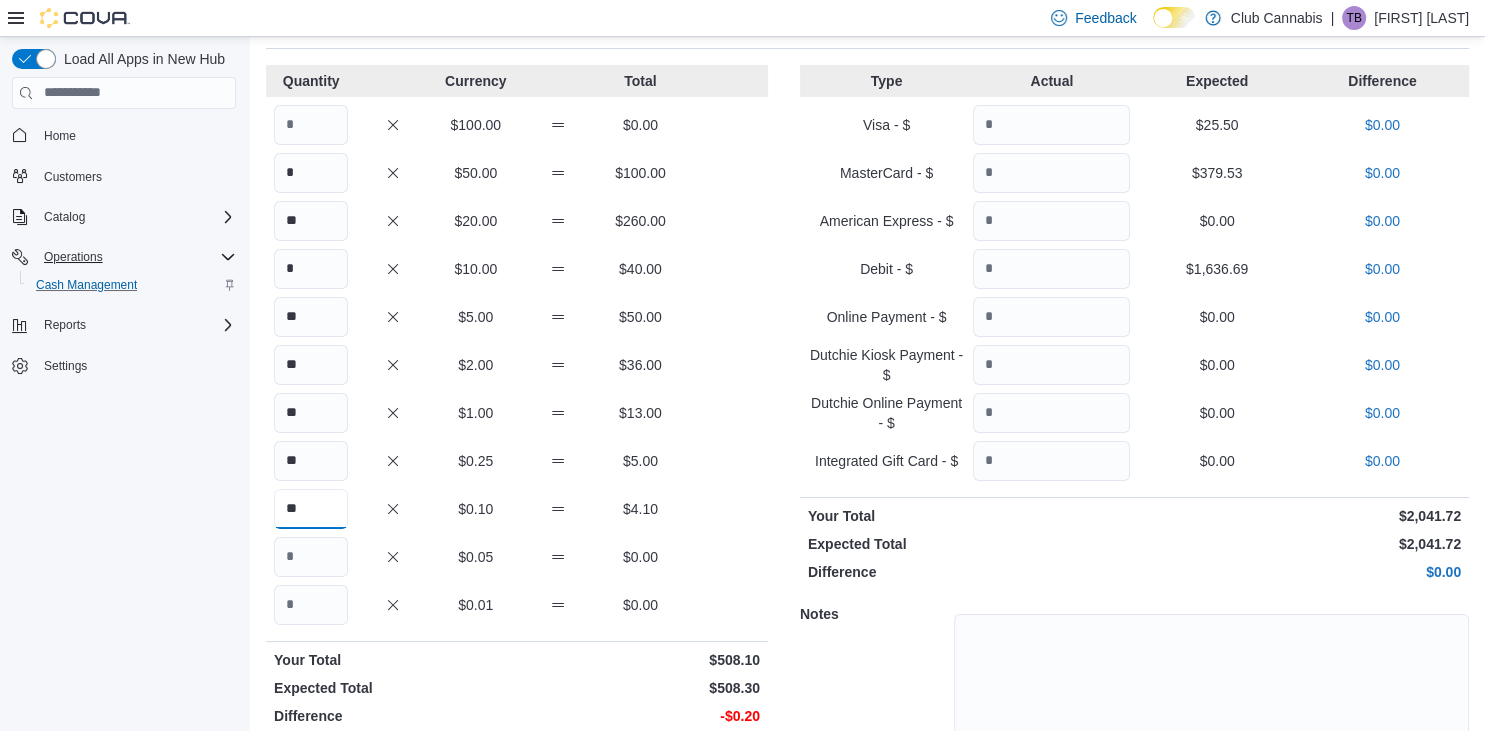type on "**" 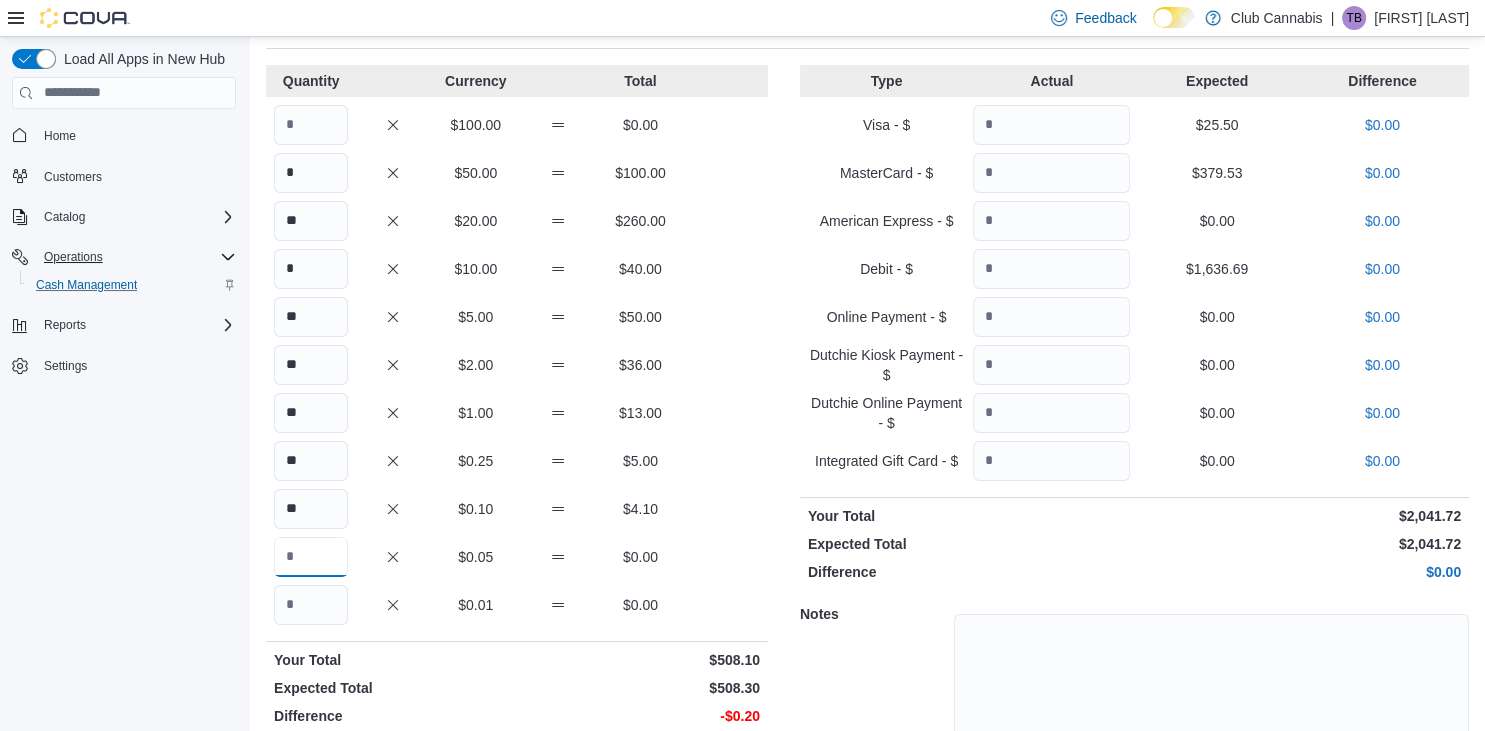 click at bounding box center (311, 557) 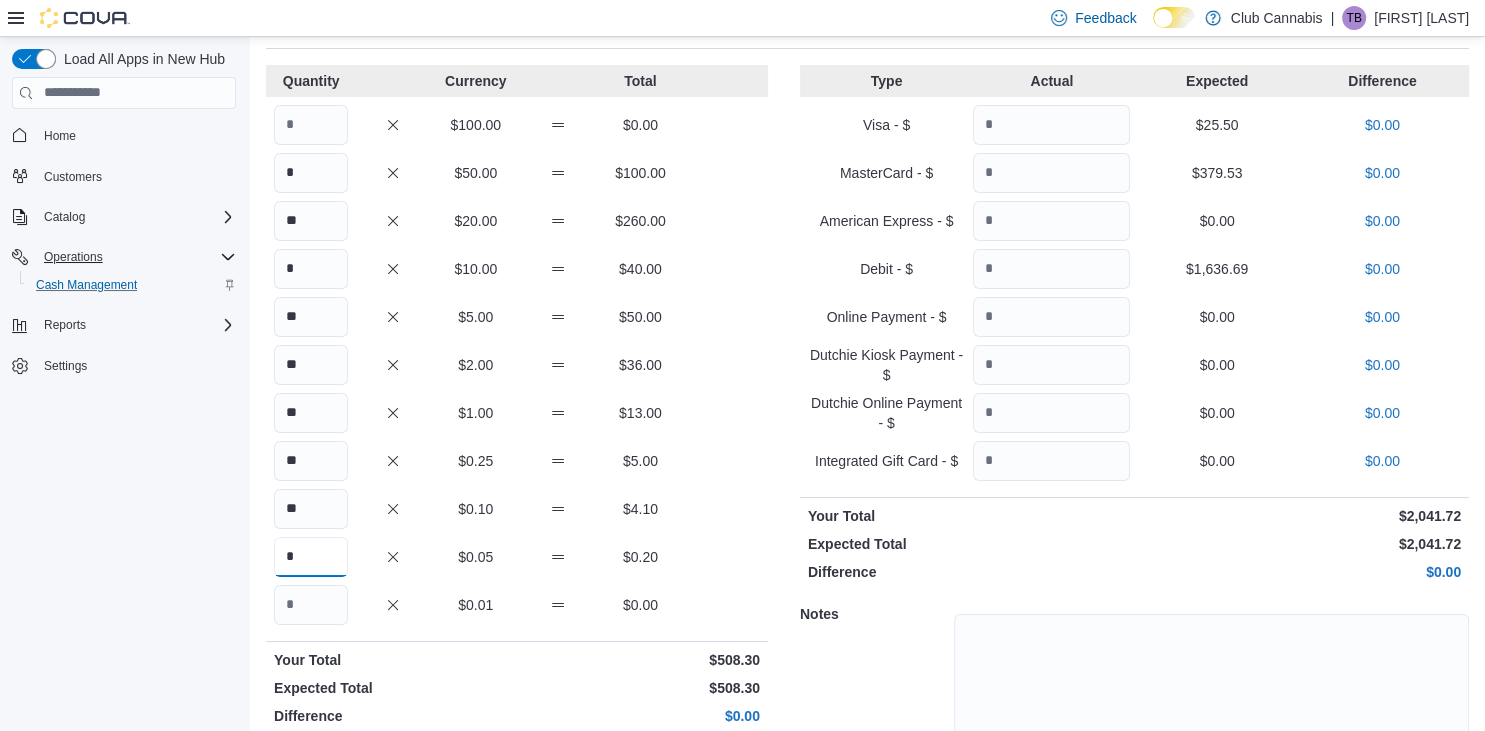 scroll, scrollTop: 210, scrollLeft: 0, axis: vertical 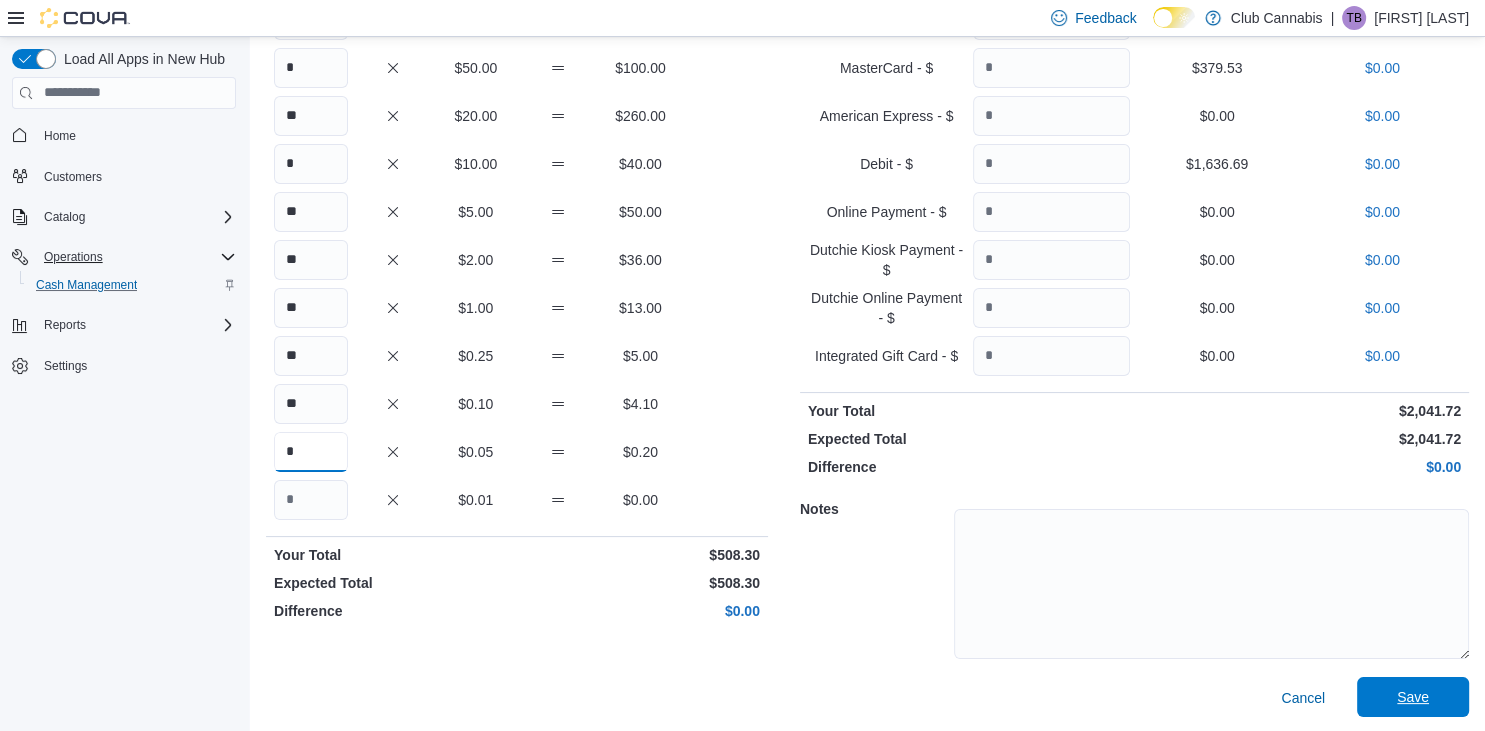 type on "*" 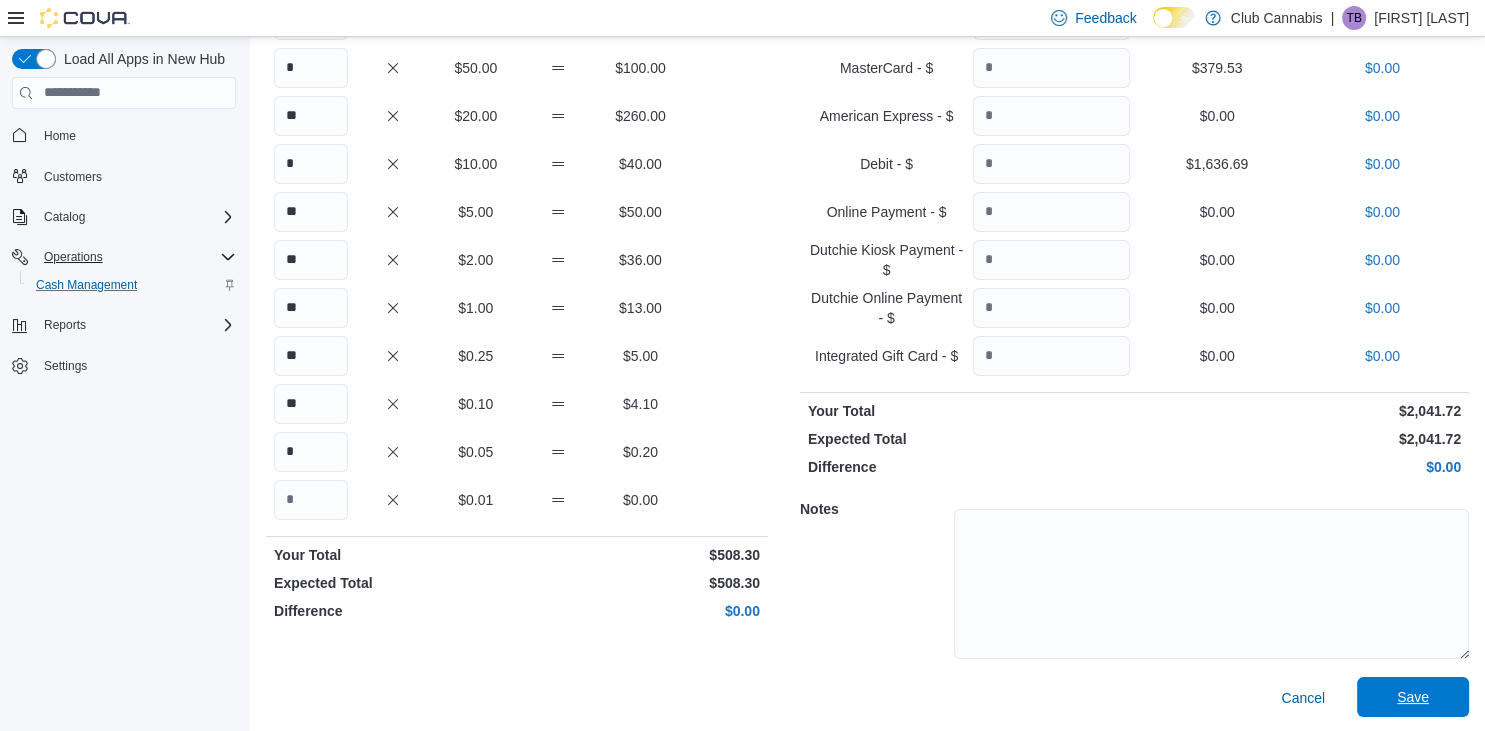 click on "Save" at bounding box center [1413, 697] 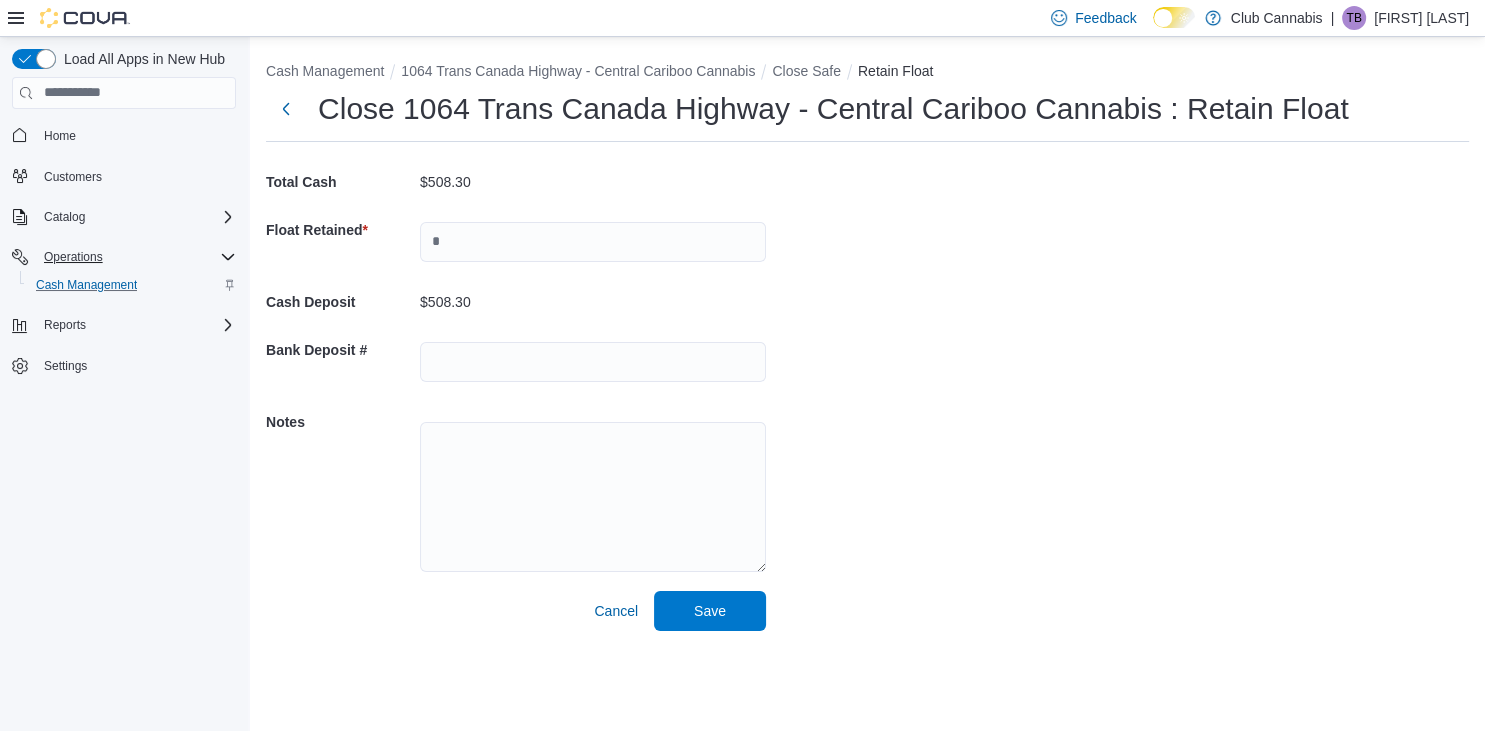scroll, scrollTop: 0, scrollLeft: 0, axis: both 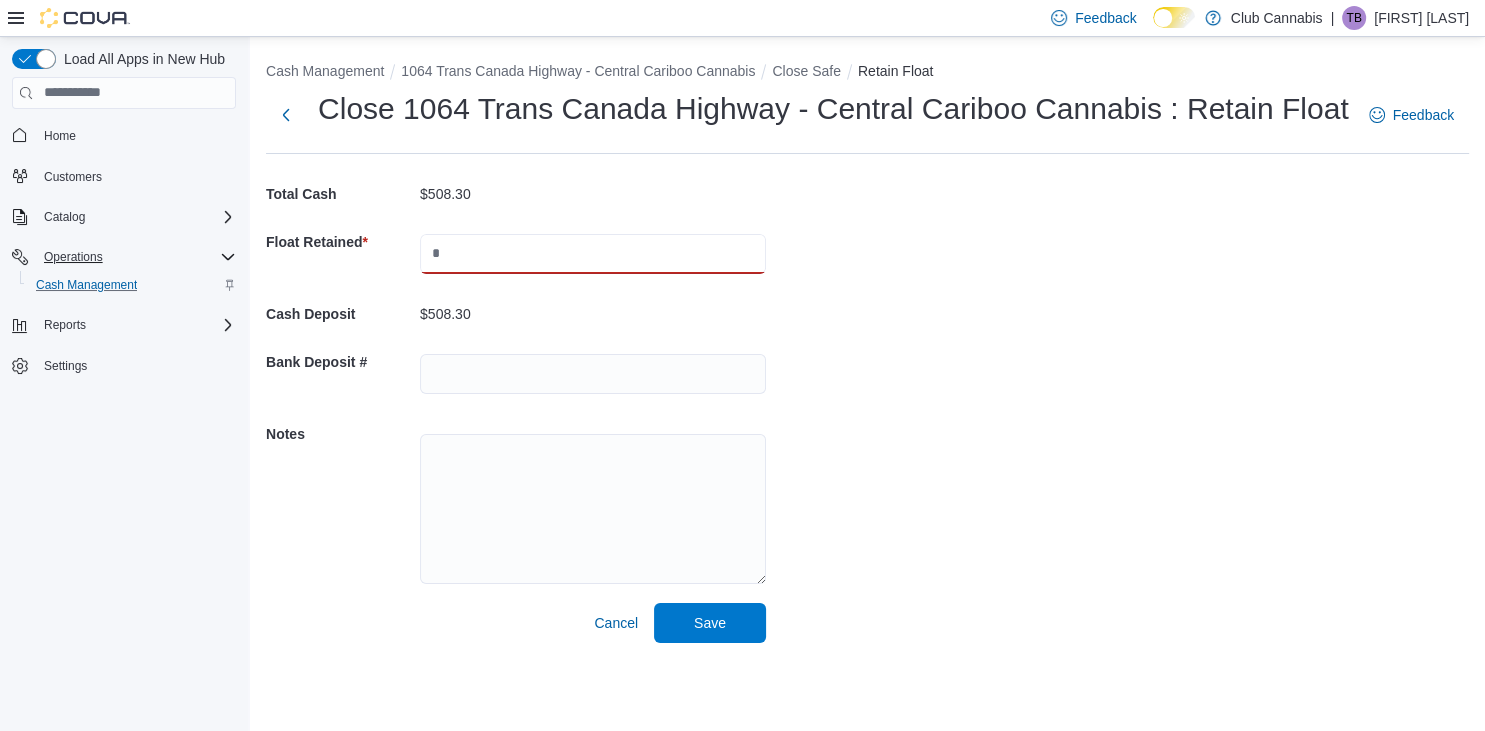 click at bounding box center (593, 254) 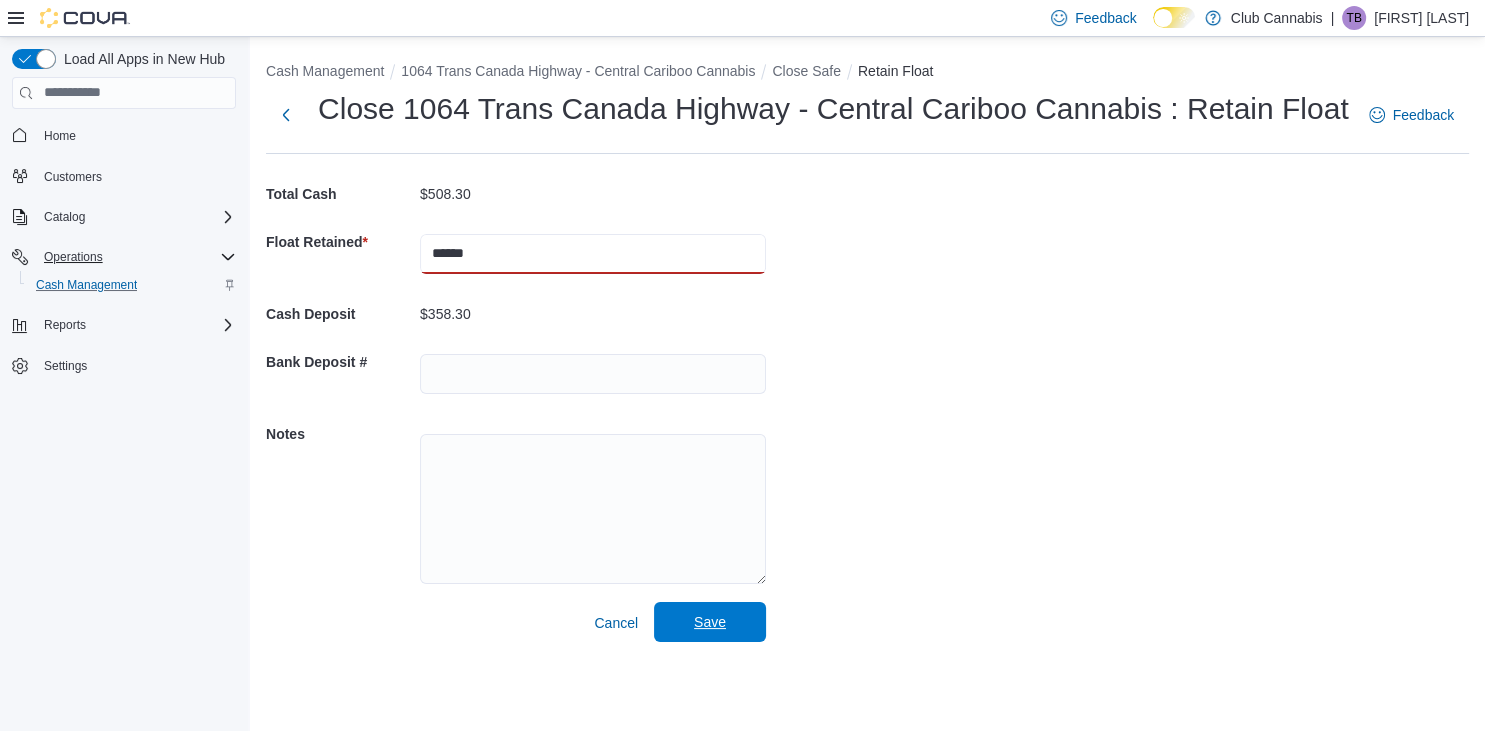 type on "******" 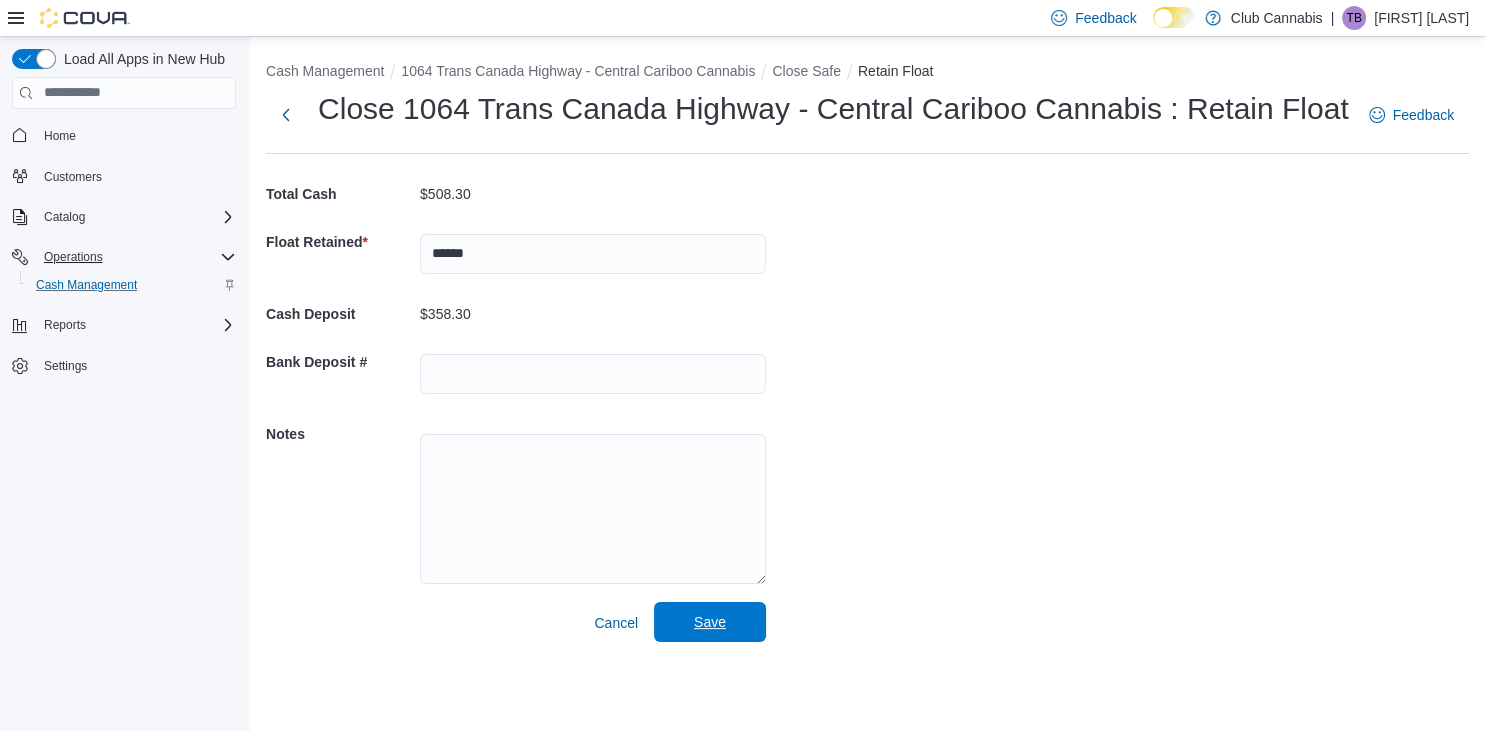 click on "Save" at bounding box center (710, 622) 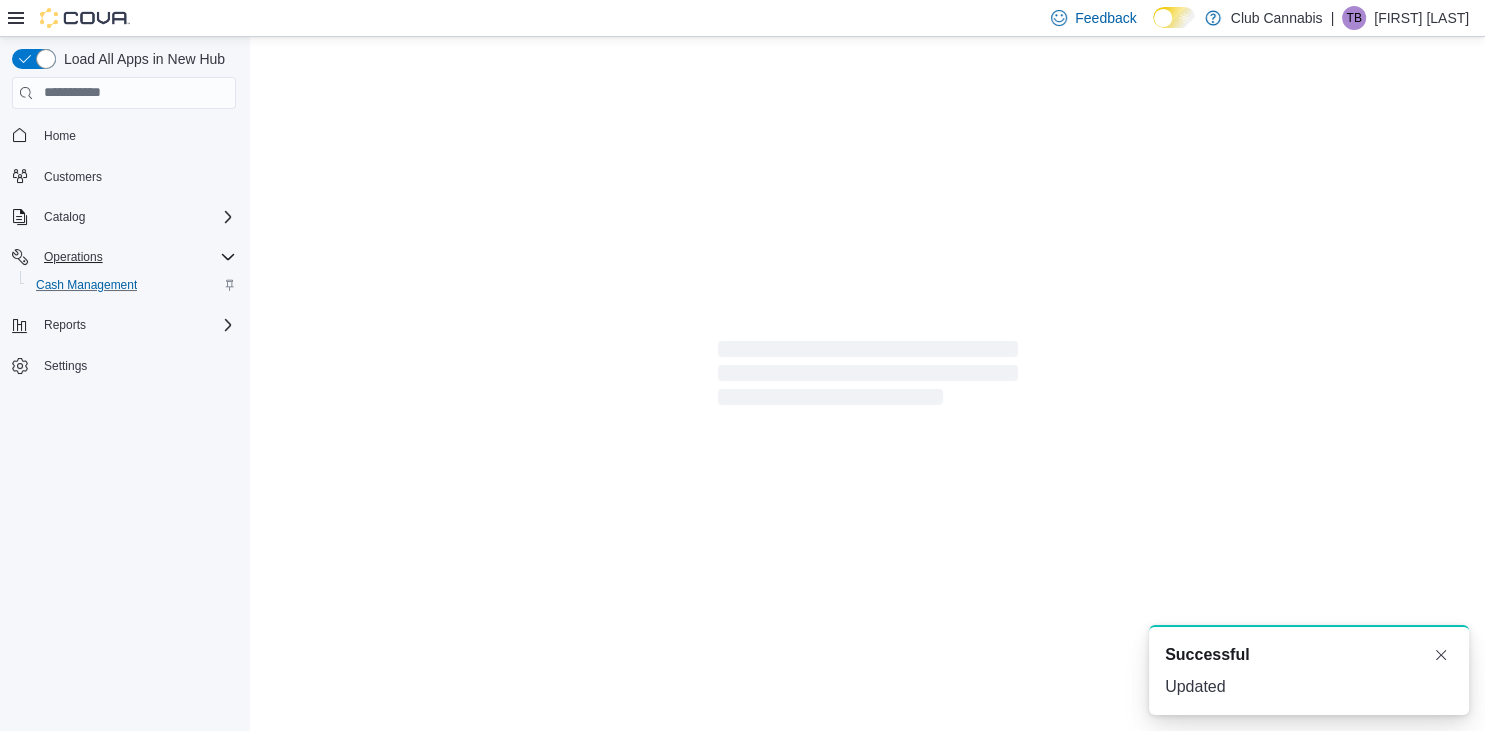 scroll, scrollTop: 0, scrollLeft: 0, axis: both 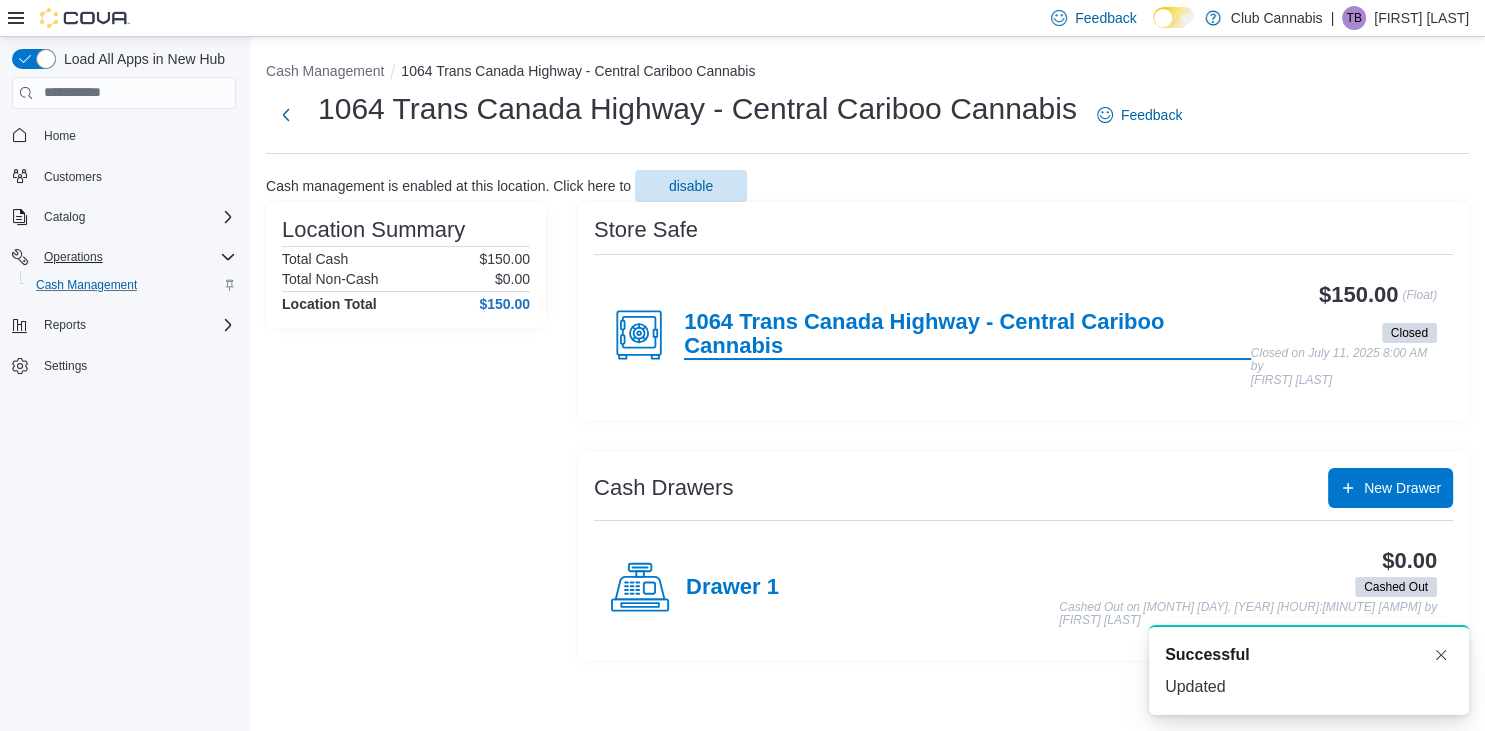 click on "1064 Trans Canada Highway - Central Cariboo Cannabis" at bounding box center [967, 335] 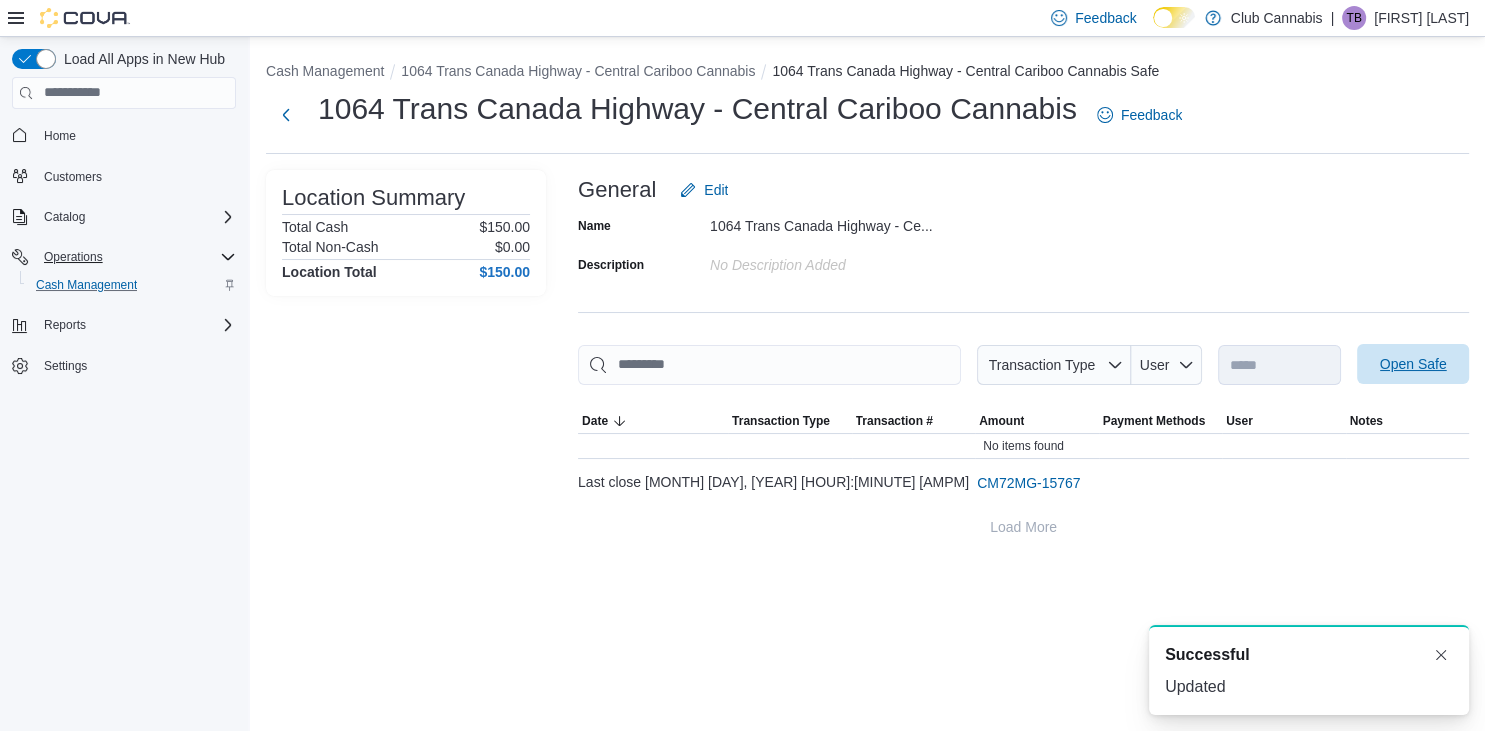 click on "Open Safe" at bounding box center [1413, 364] 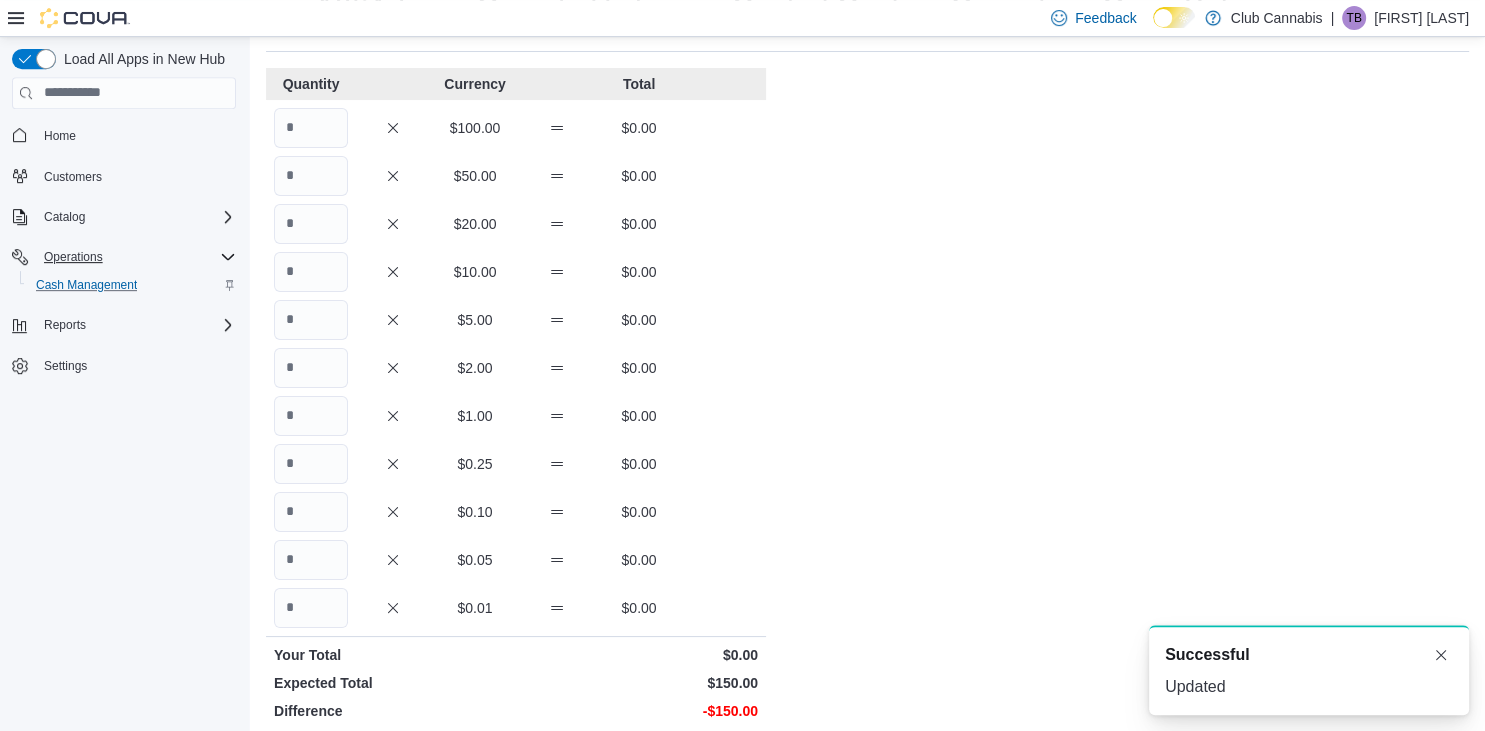 scroll, scrollTop: 105, scrollLeft: 0, axis: vertical 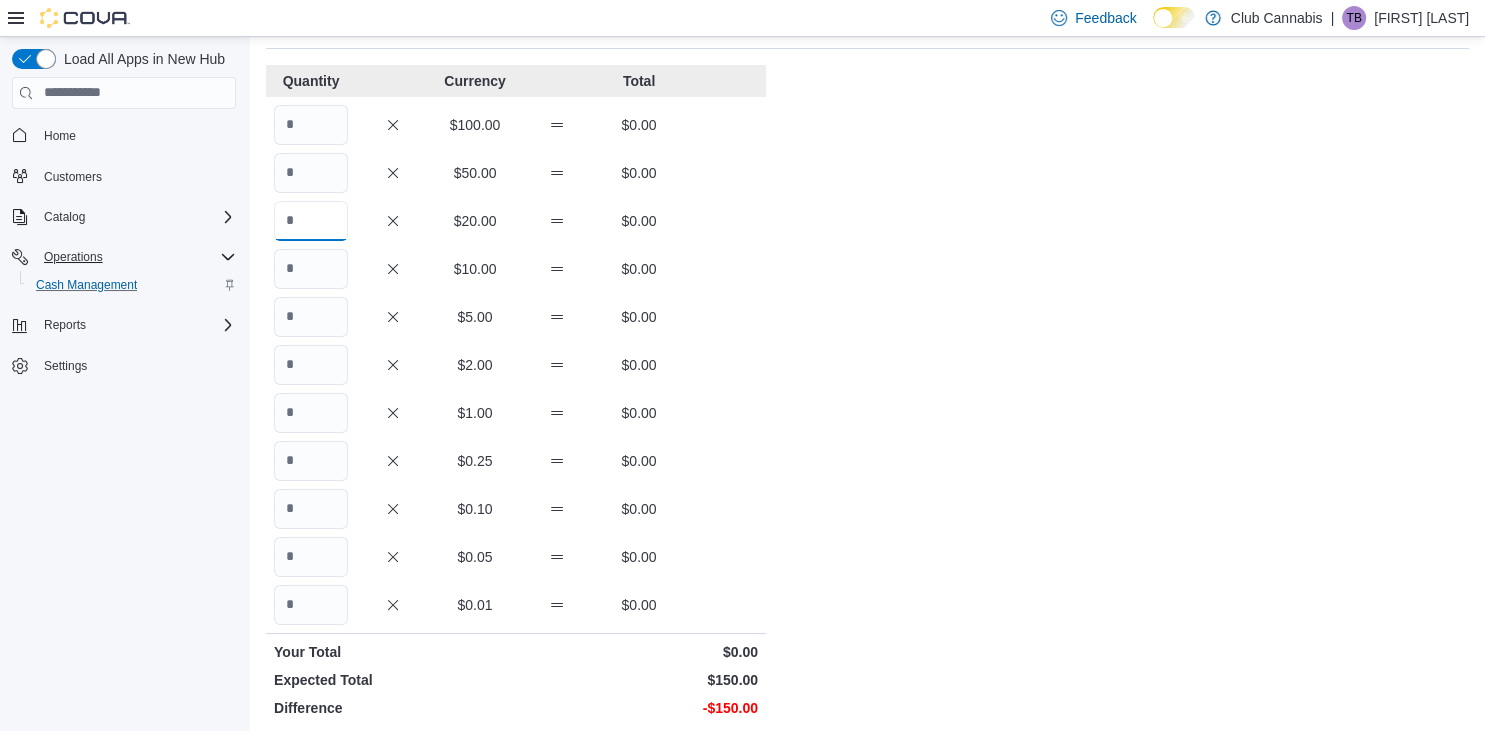 click at bounding box center [311, 221] 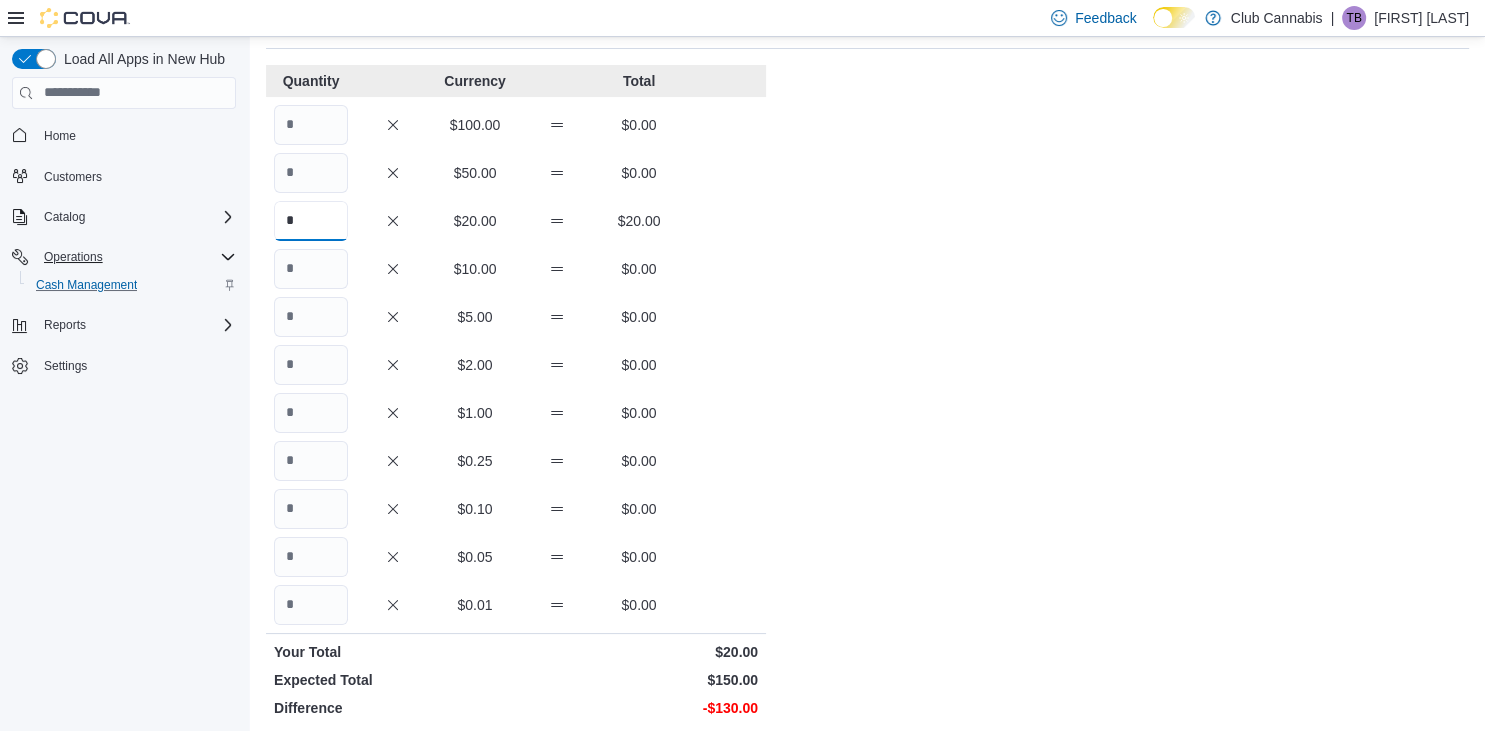 type on "*" 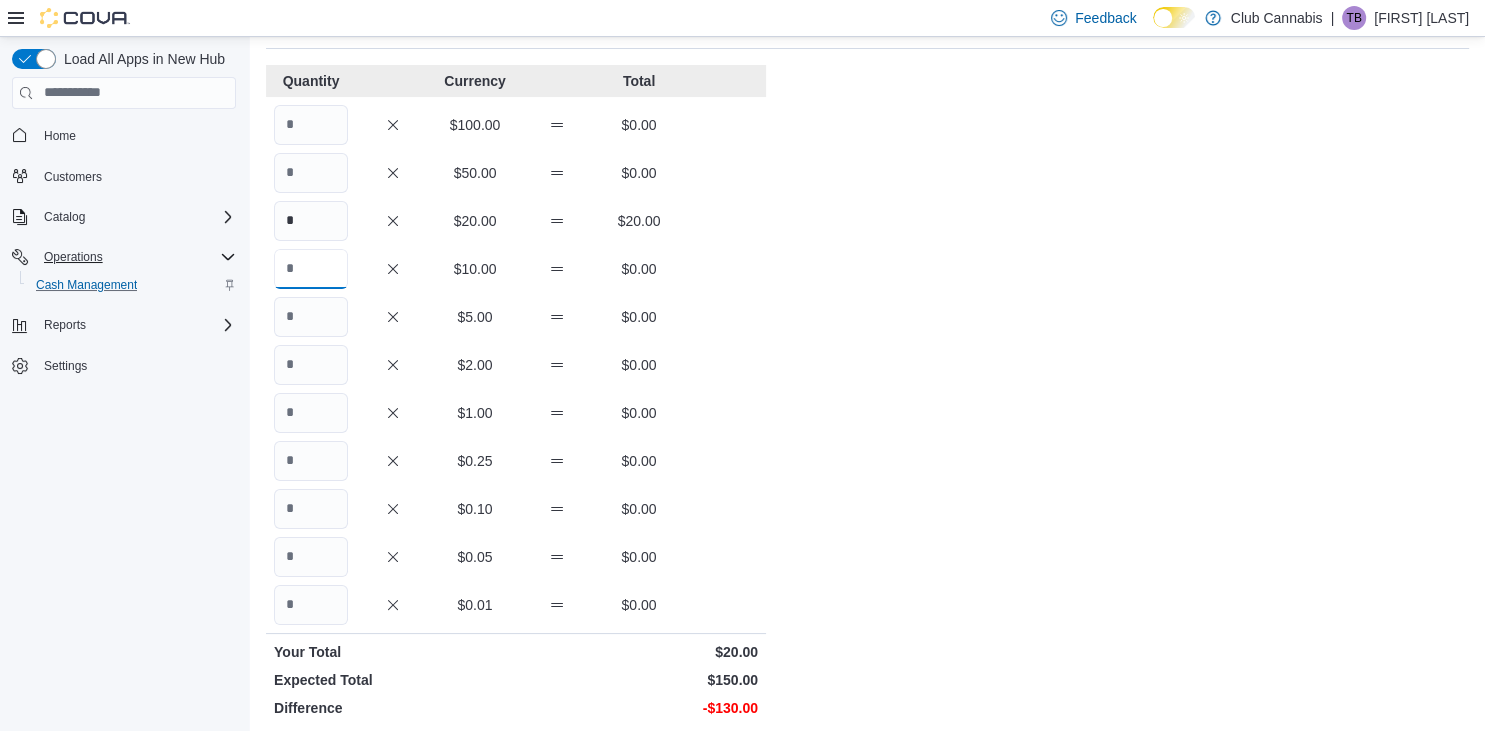 click at bounding box center [311, 269] 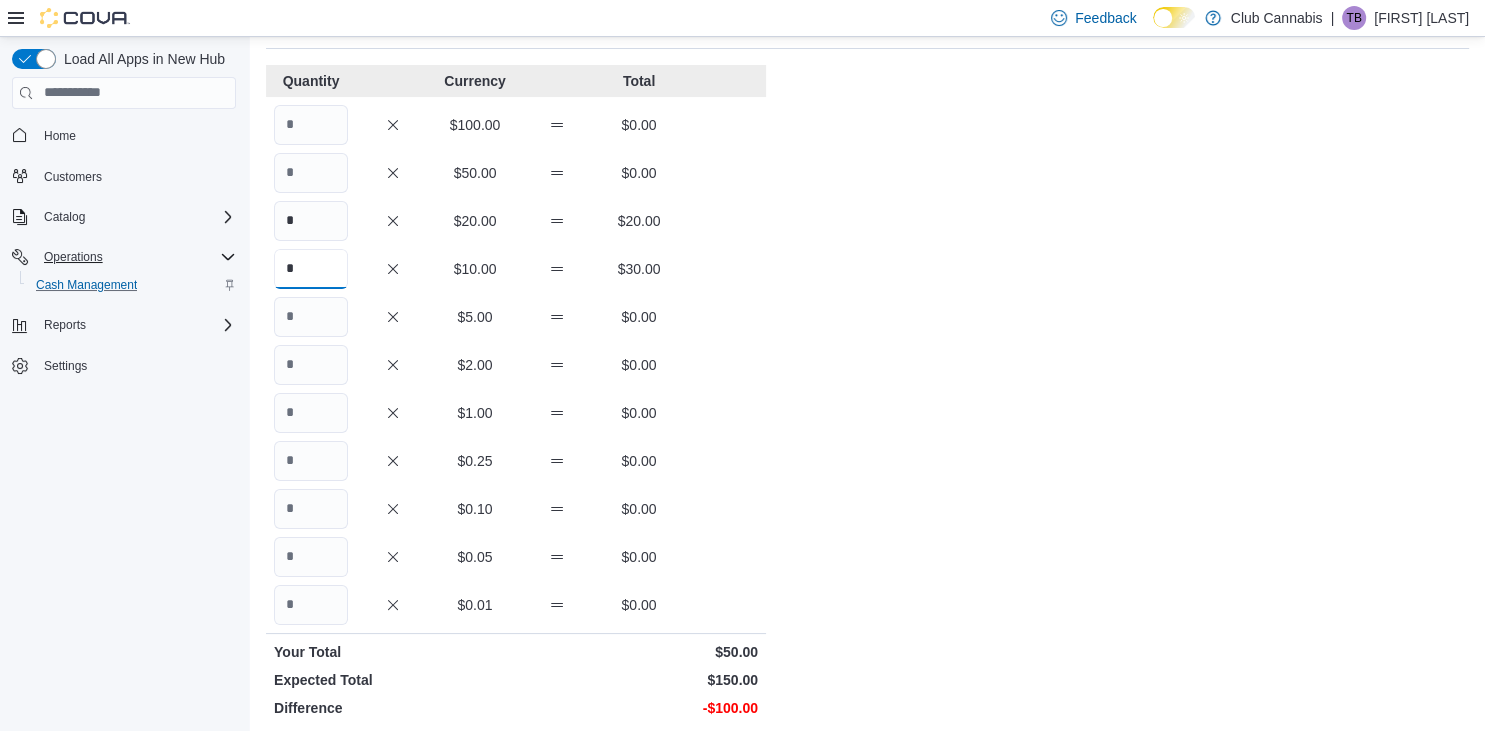type on "*" 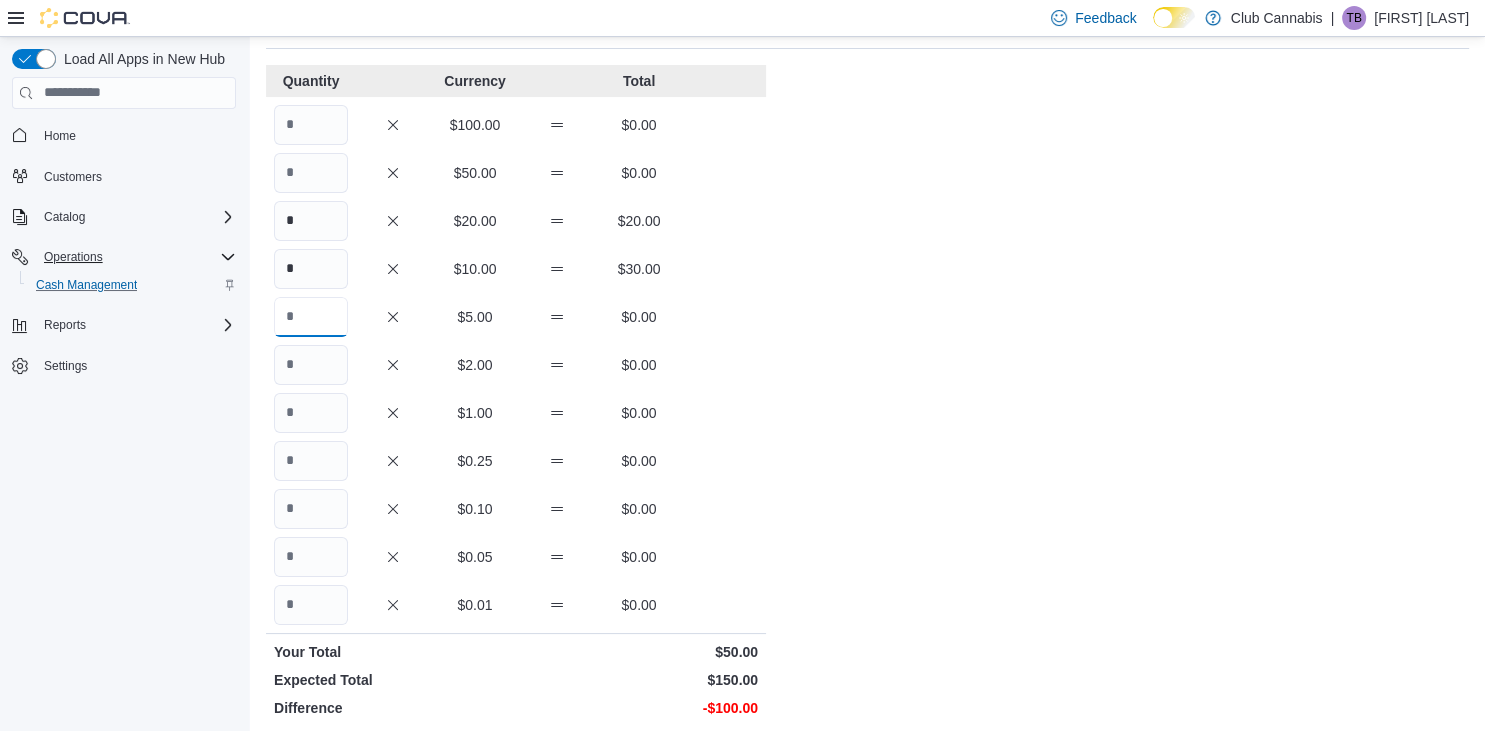 click at bounding box center [311, 317] 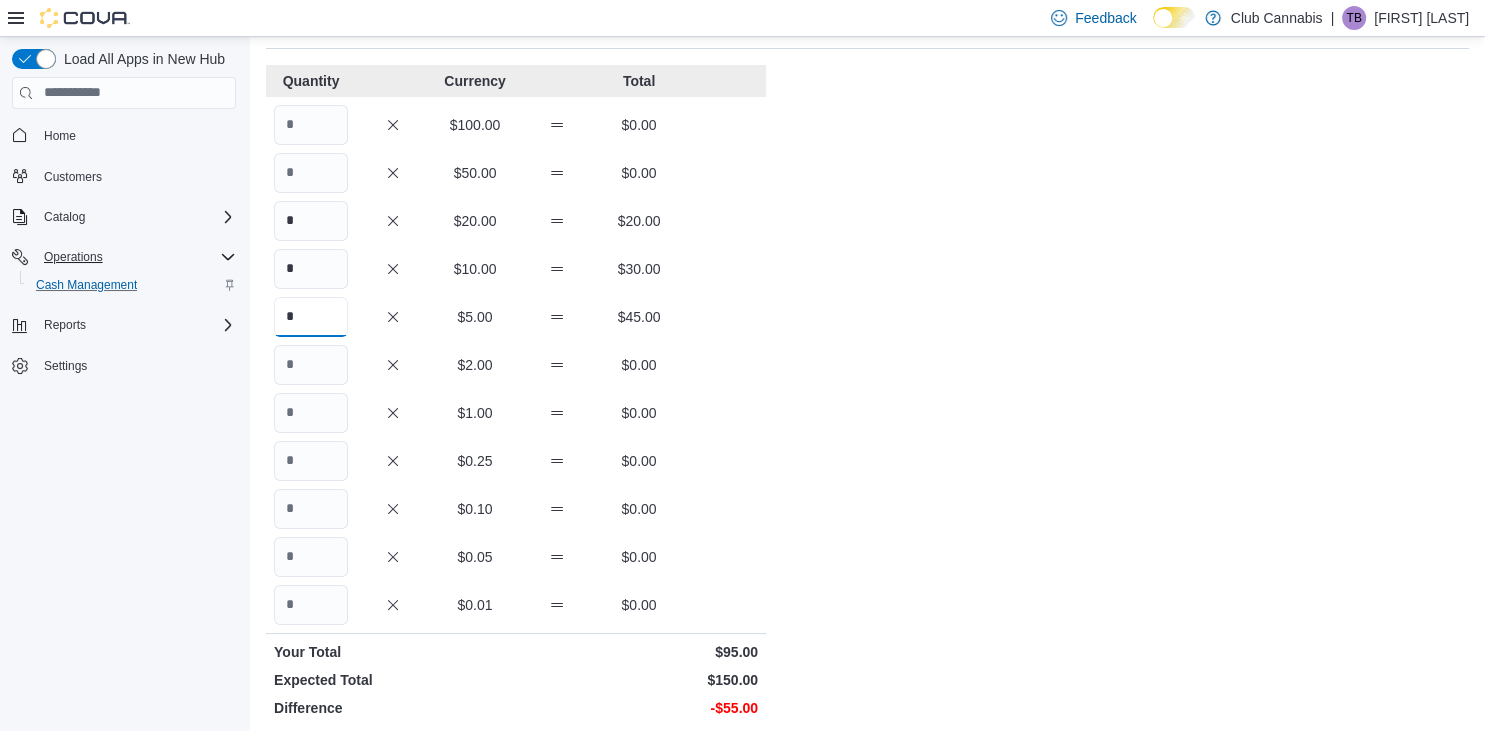 type on "*" 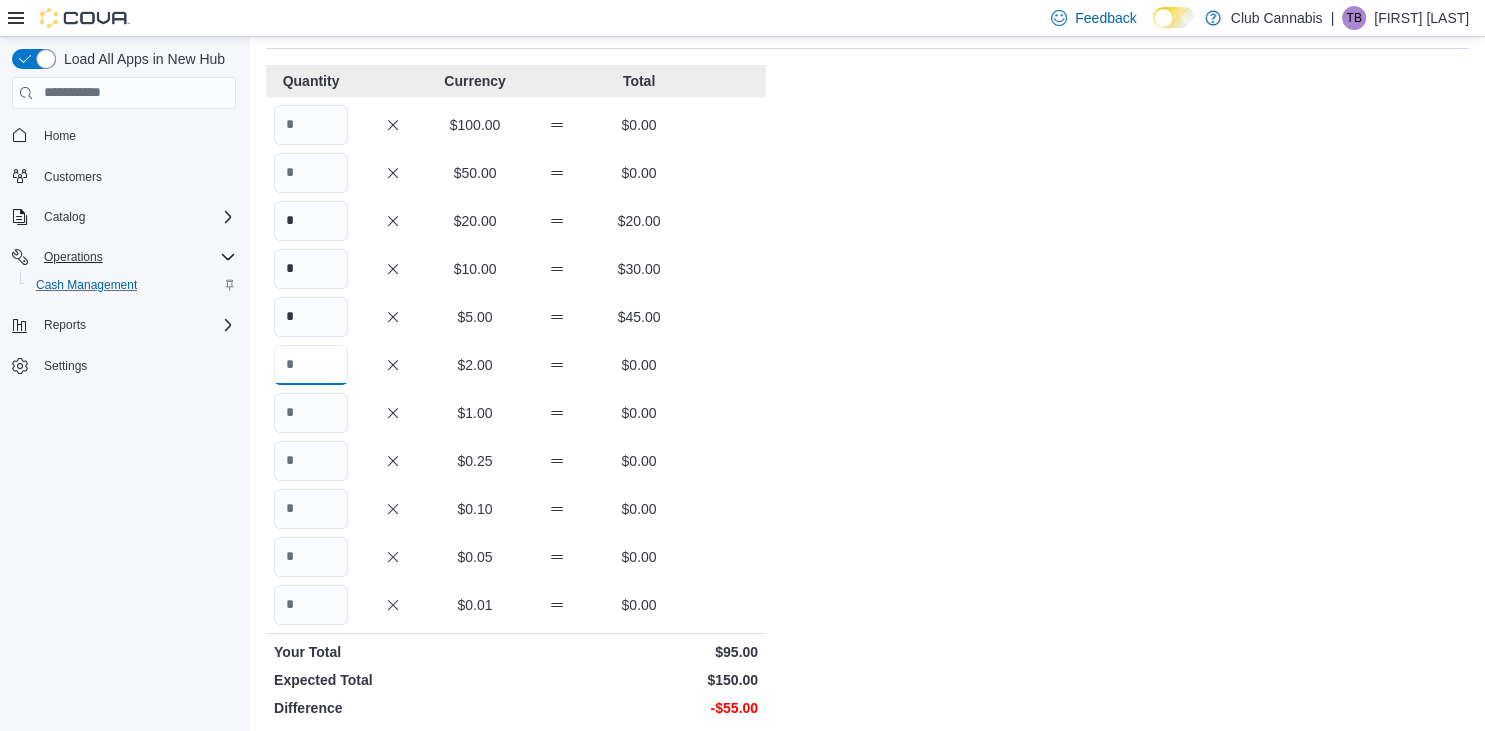 click at bounding box center [311, 365] 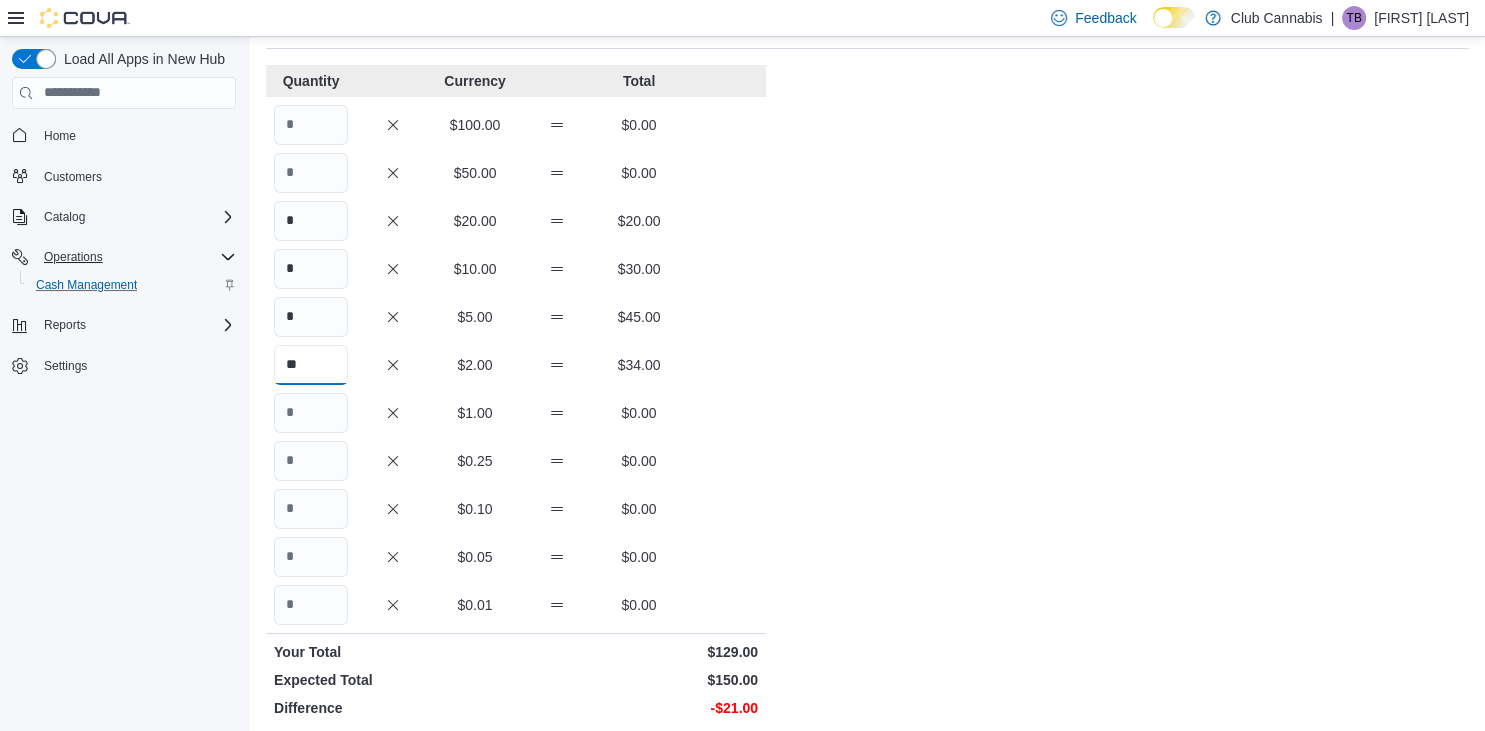 type on "**" 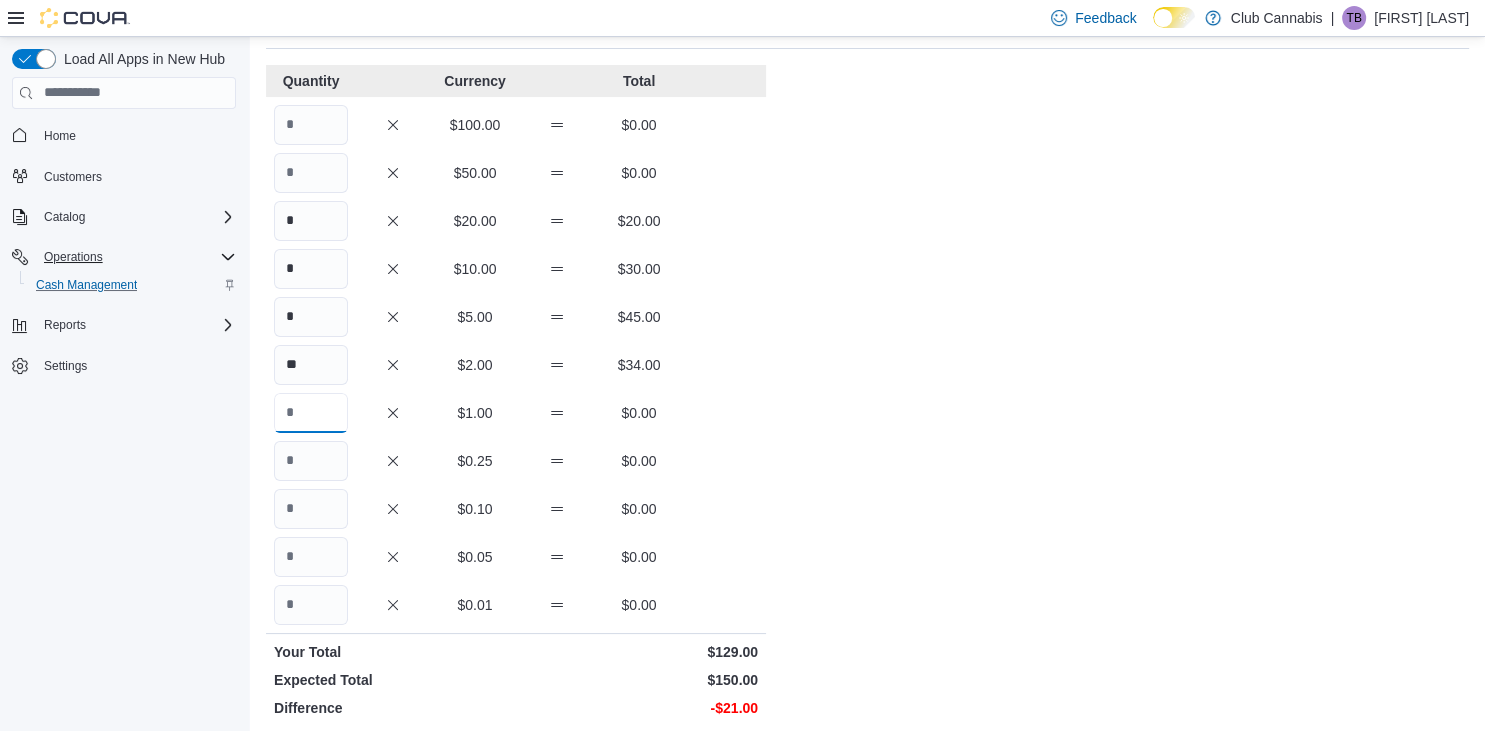 click at bounding box center (311, 413) 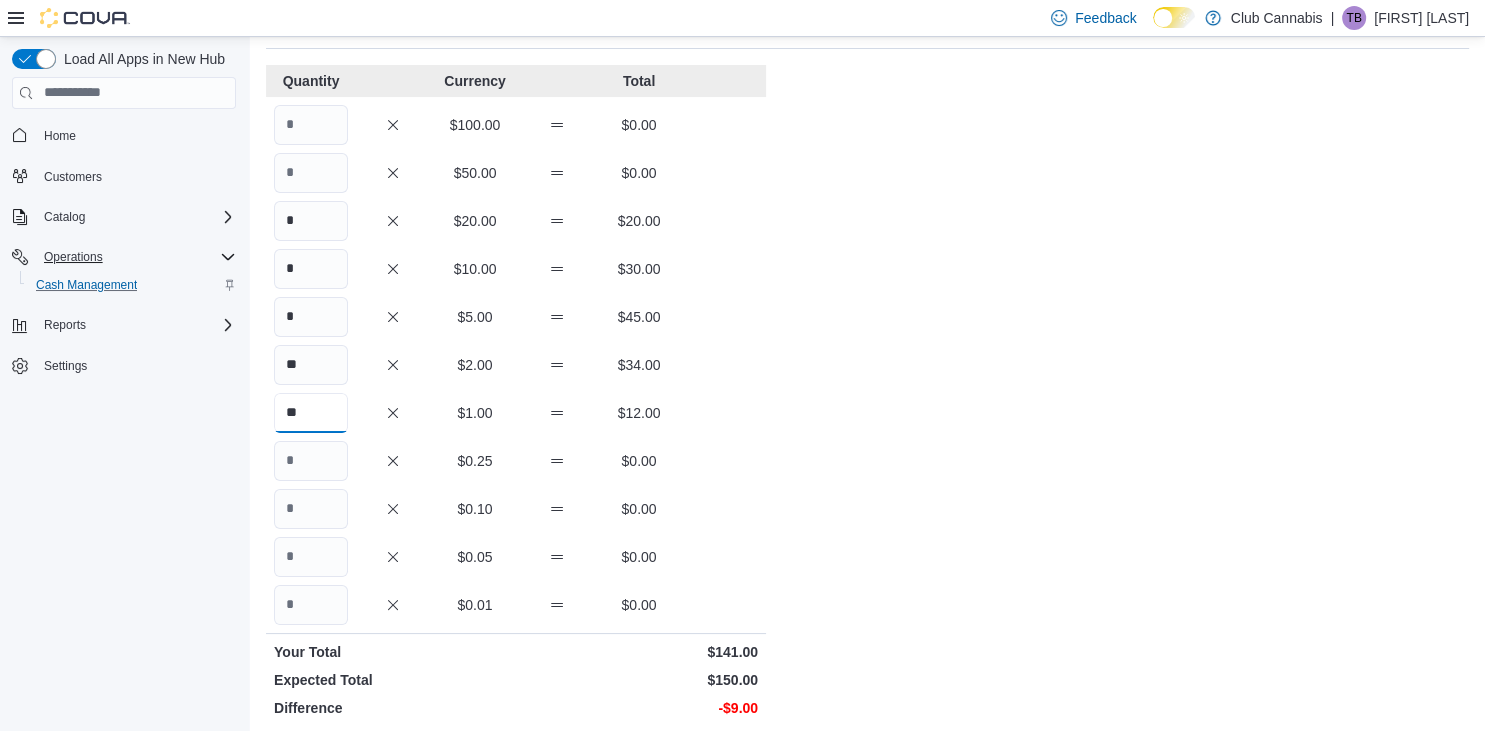 type on "**" 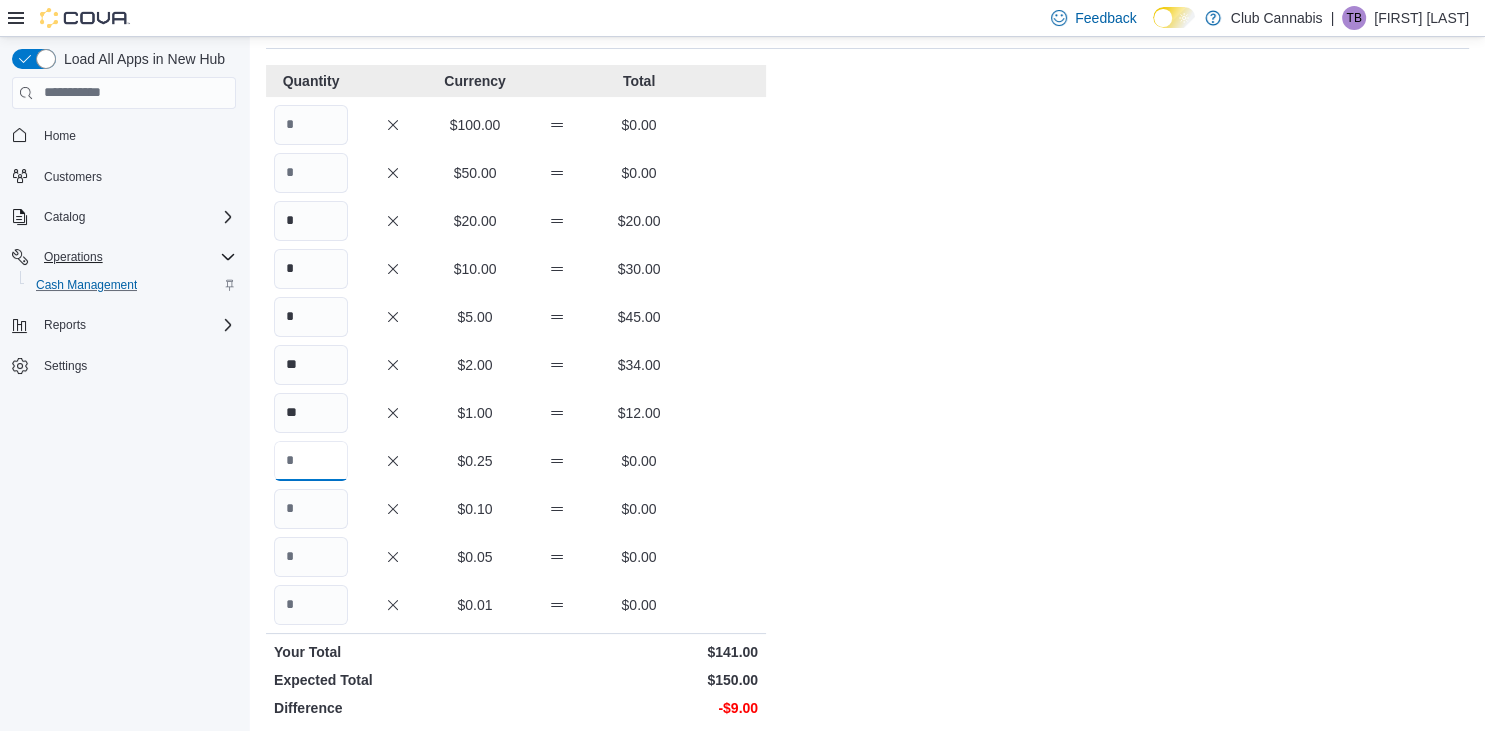 click at bounding box center (311, 461) 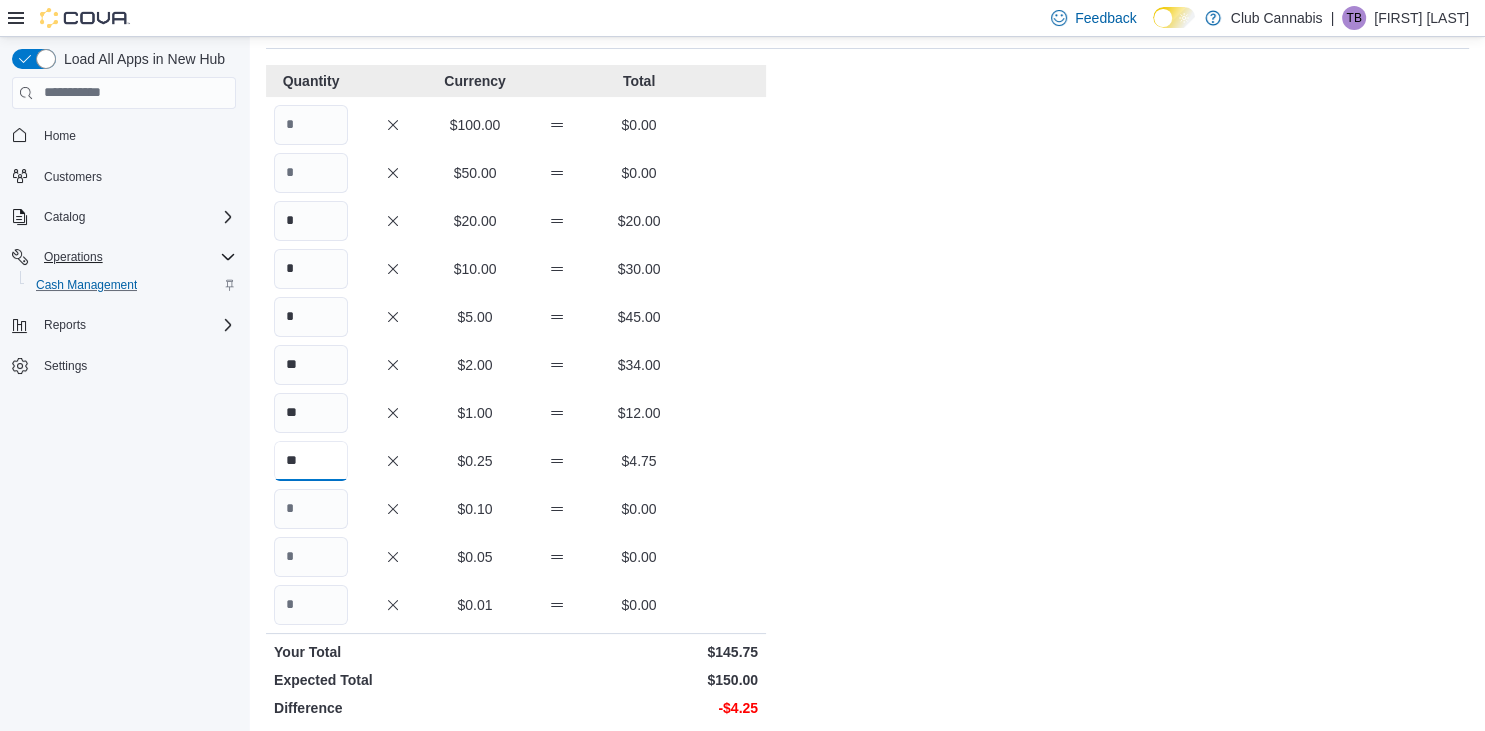 type on "**" 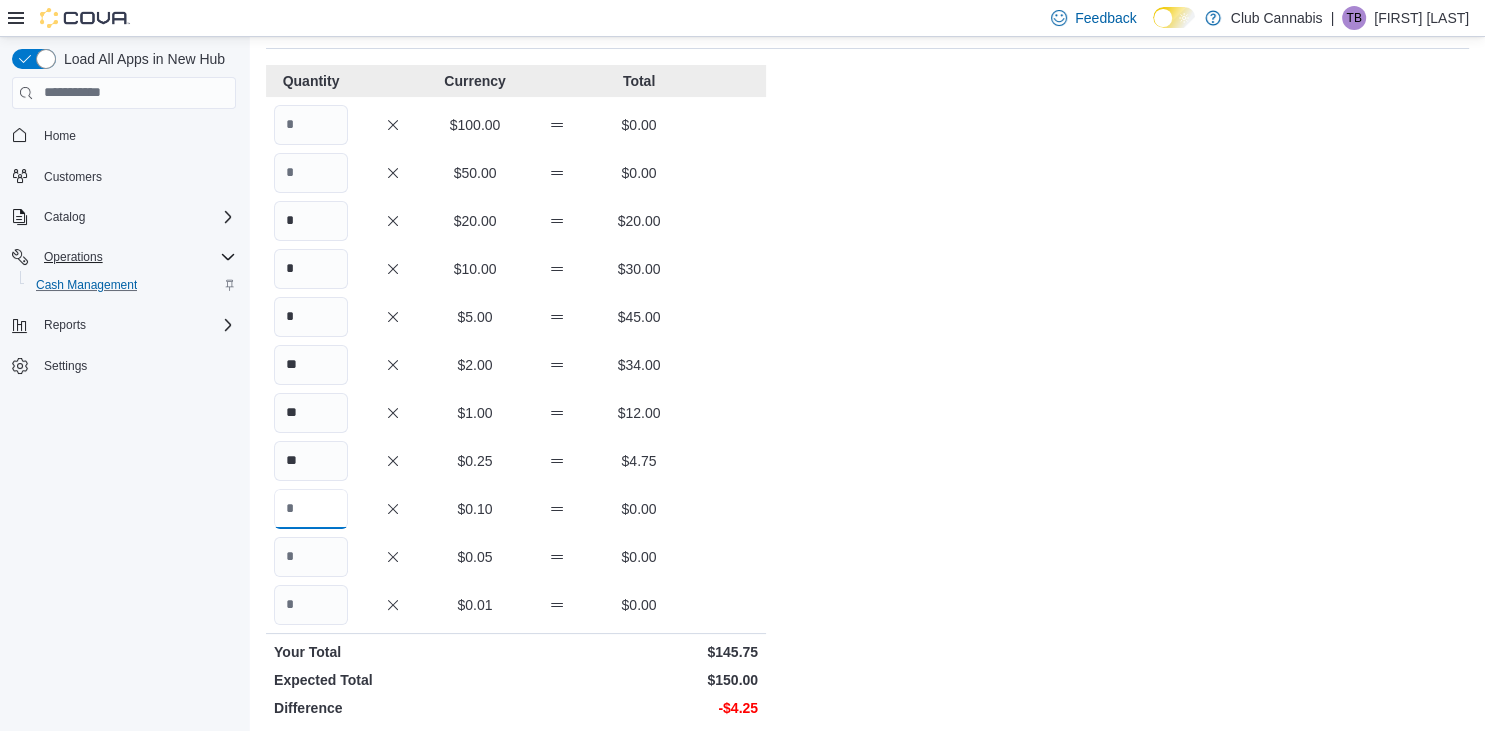 click at bounding box center (311, 509) 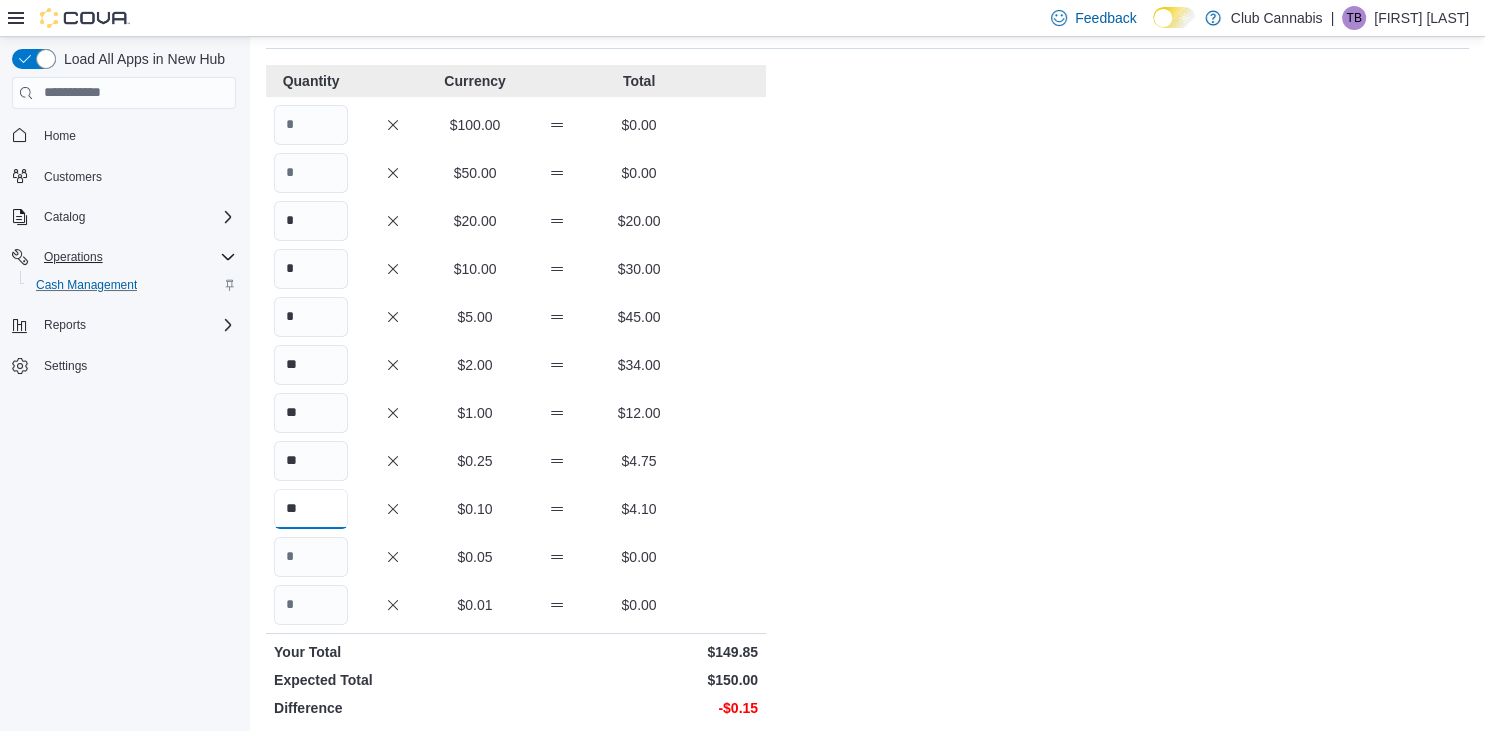 type on "**" 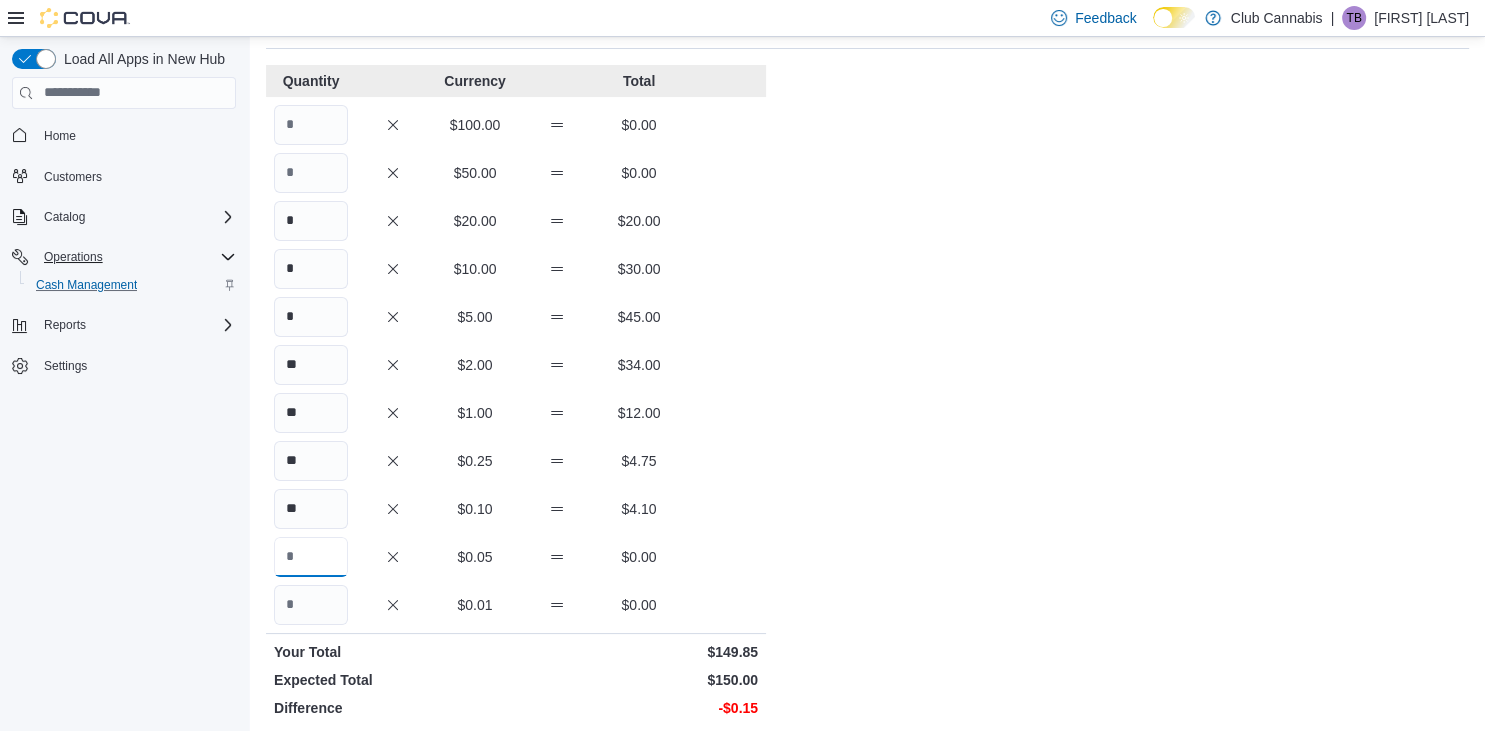 click at bounding box center (311, 557) 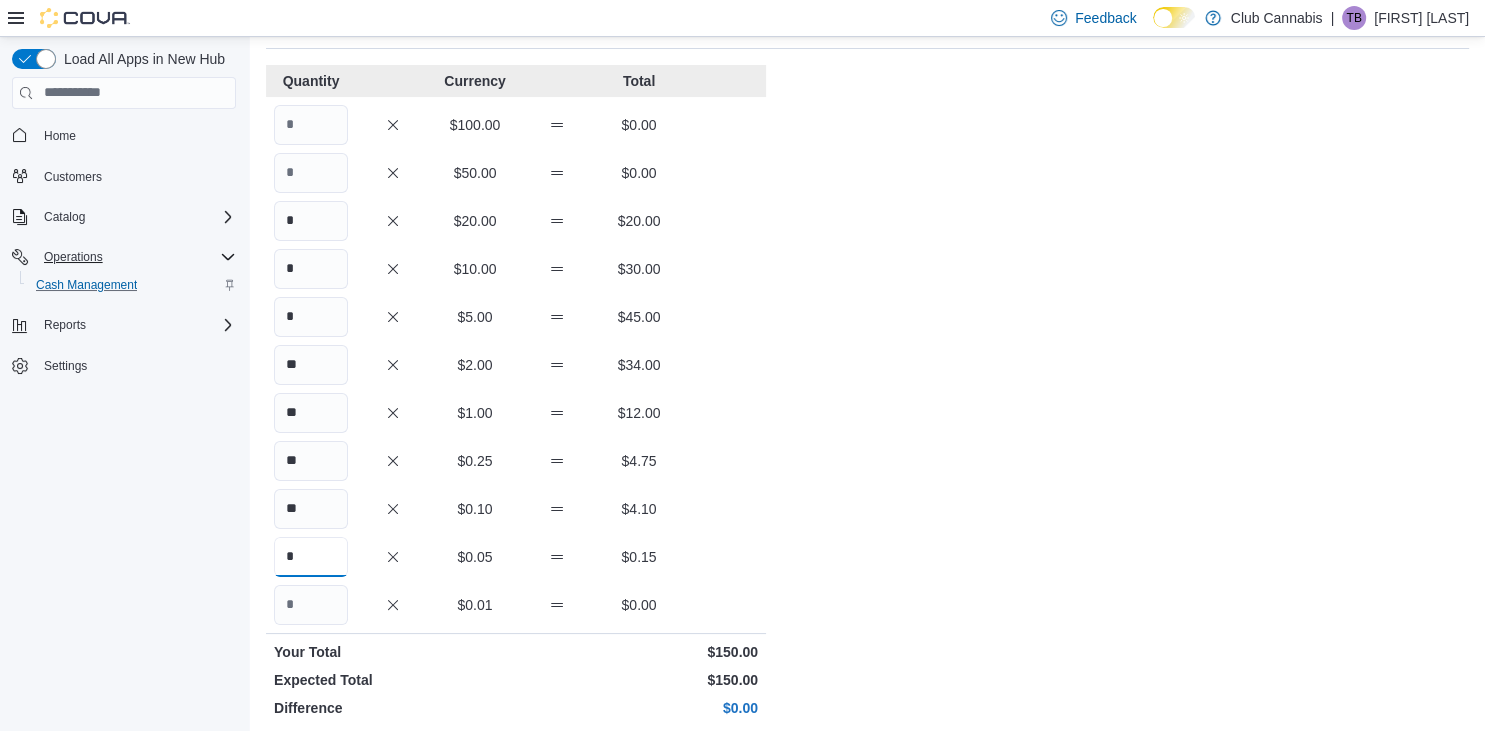 scroll, scrollTop: 346, scrollLeft: 0, axis: vertical 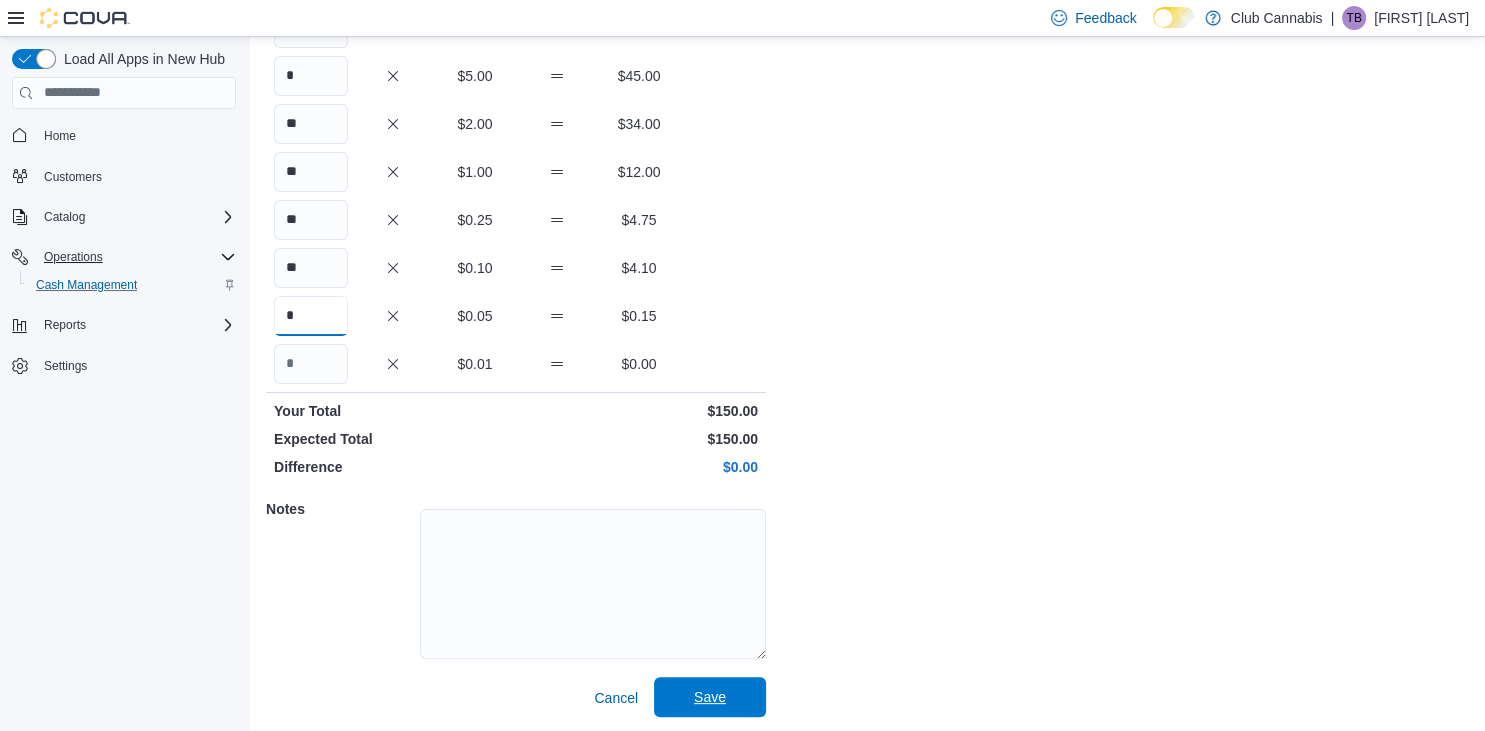 type on "*" 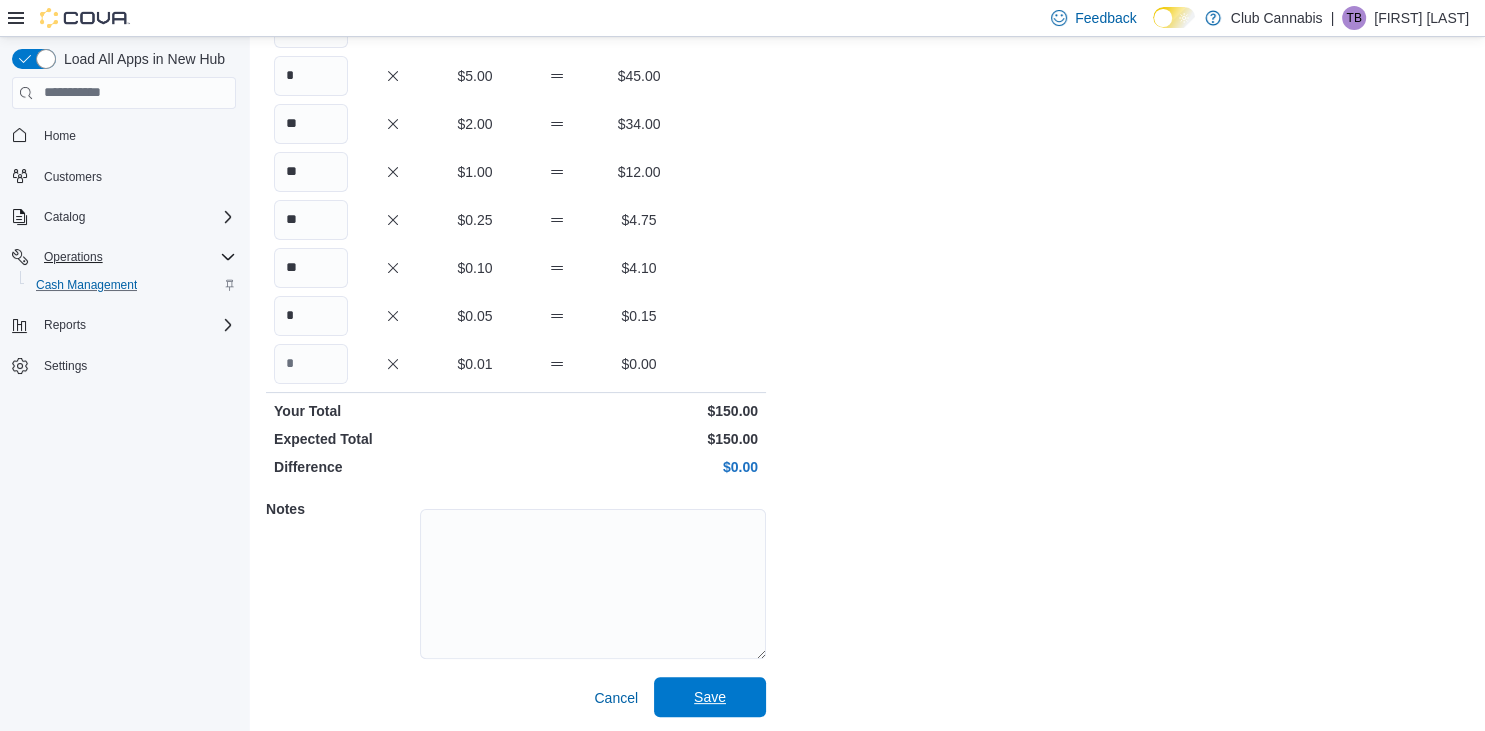 click on "Save" at bounding box center (710, 697) 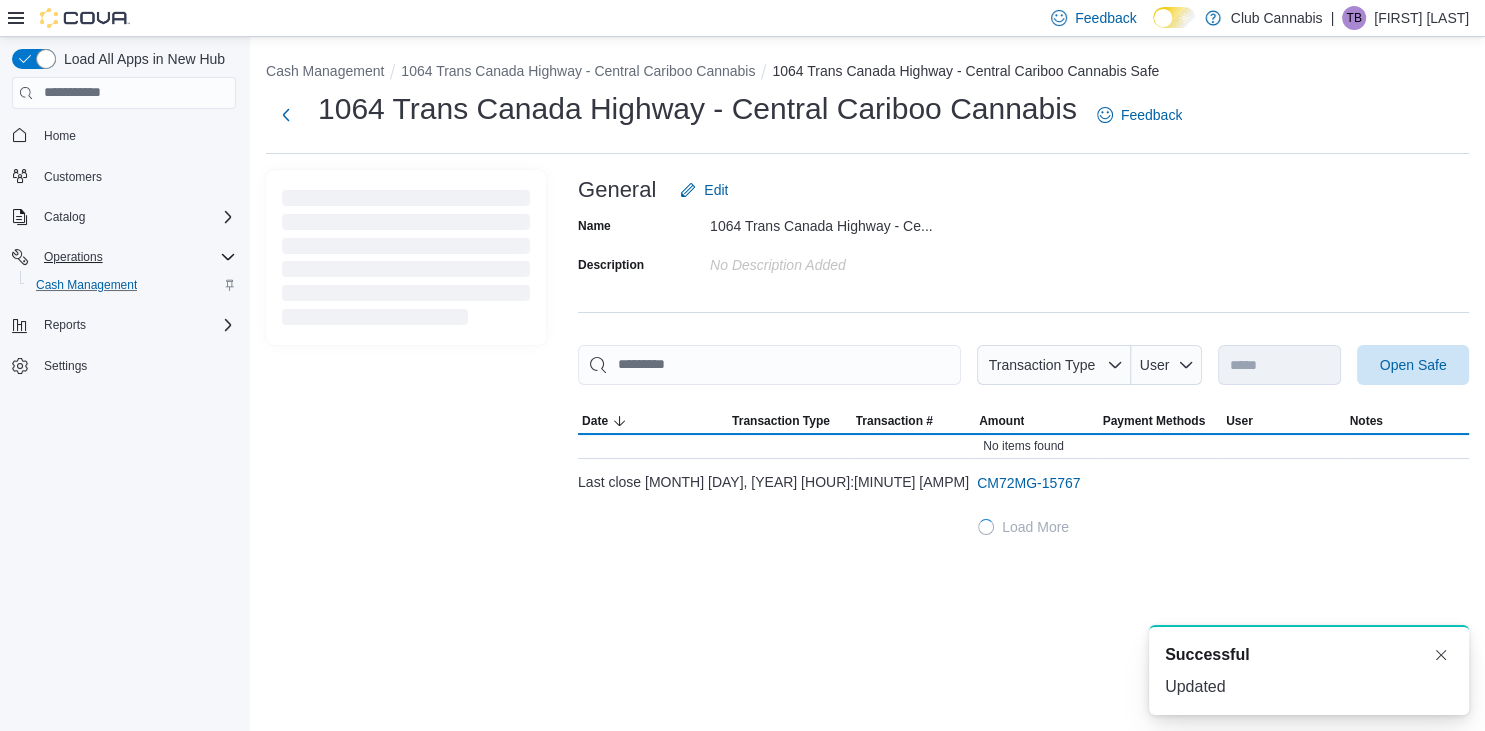 scroll, scrollTop: 0, scrollLeft: 0, axis: both 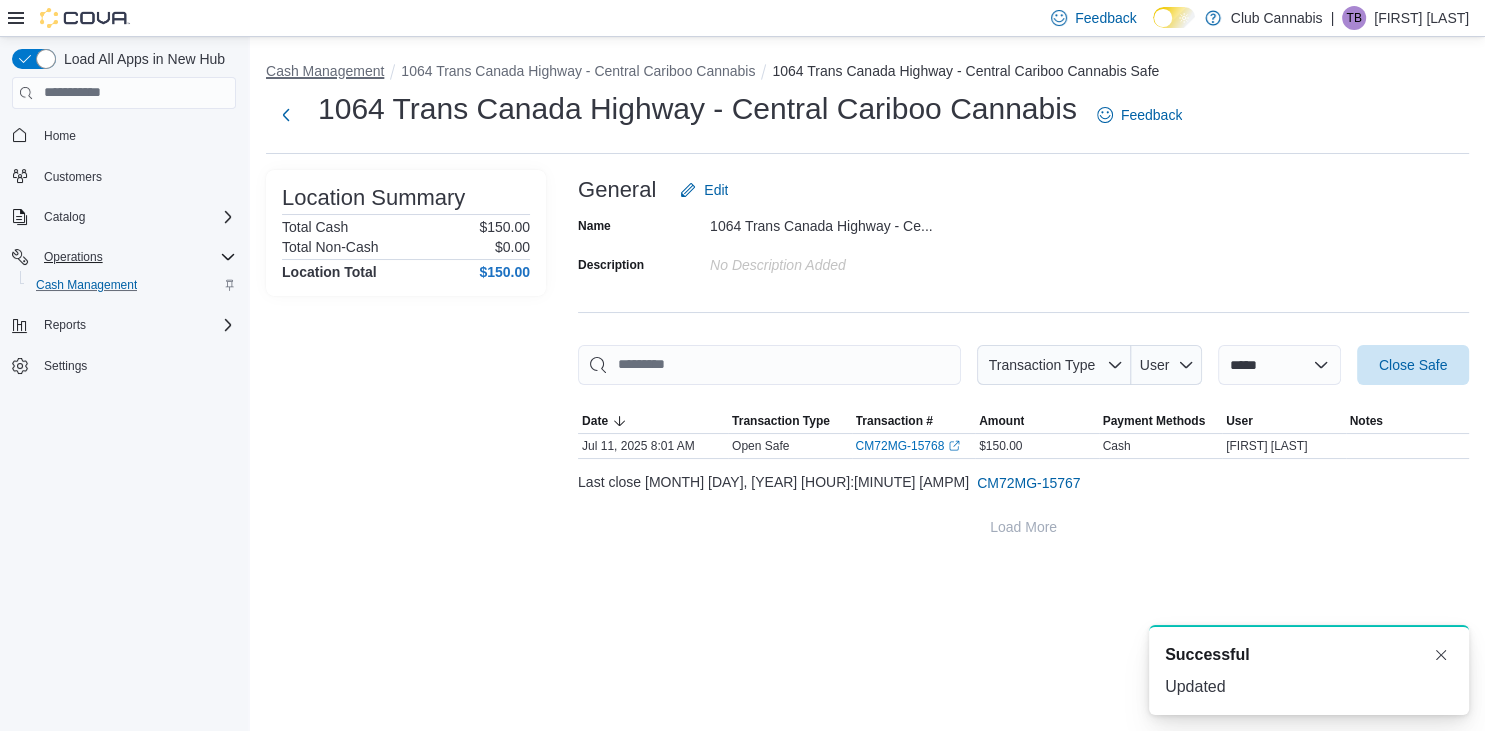 click on "Cash Management" at bounding box center [325, 71] 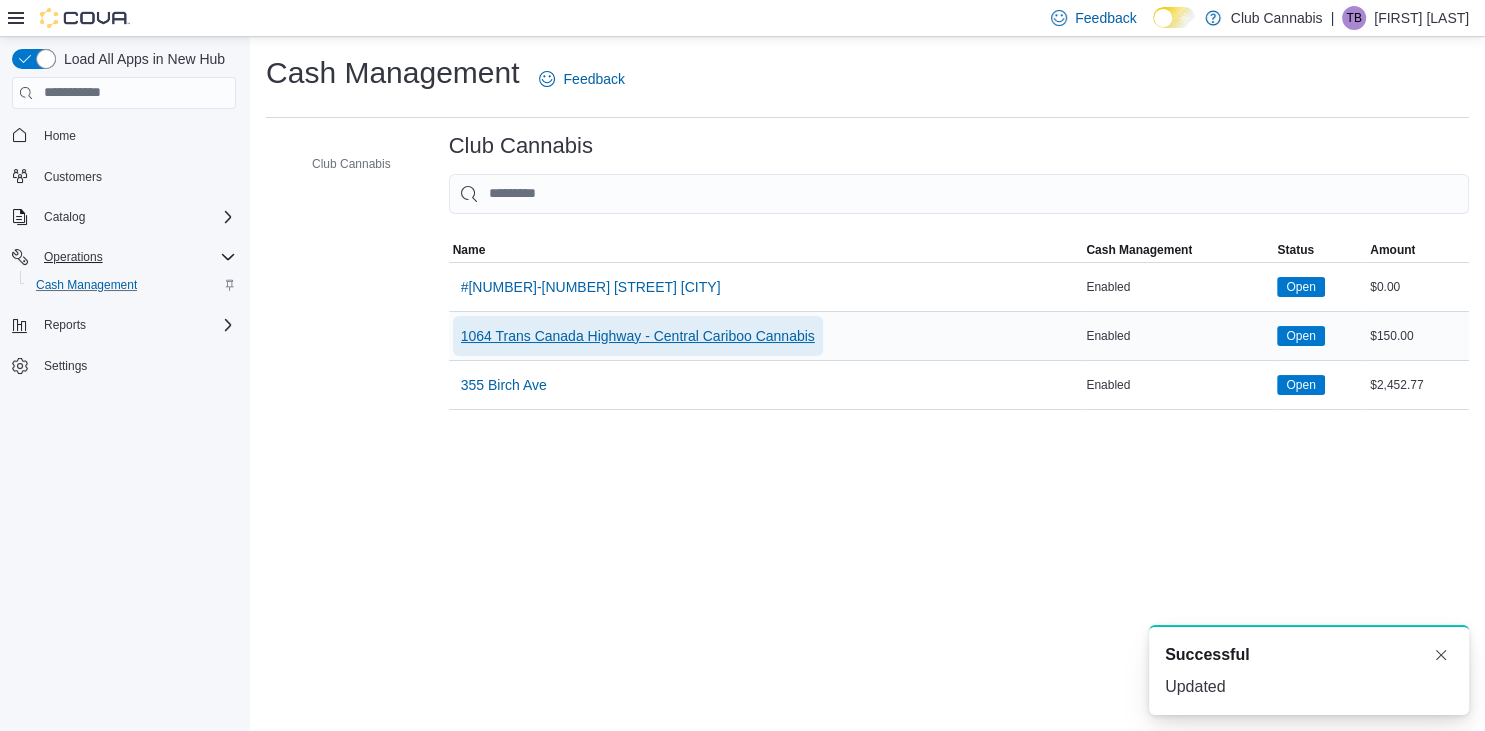 click on "1064 Trans Canada Highway - Central Cariboo Cannabis" at bounding box center (638, 336) 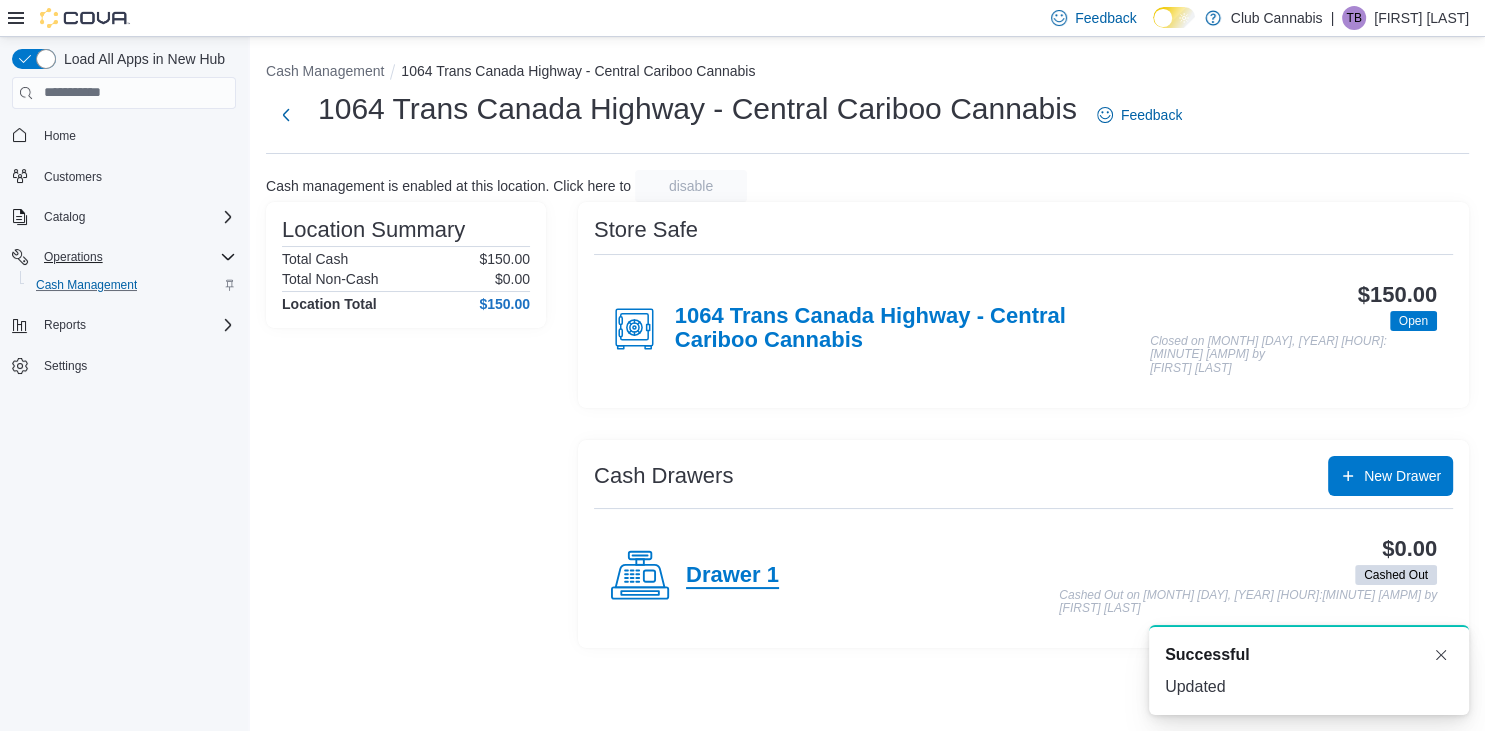 click on "Drawer 1" at bounding box center (732, 576) 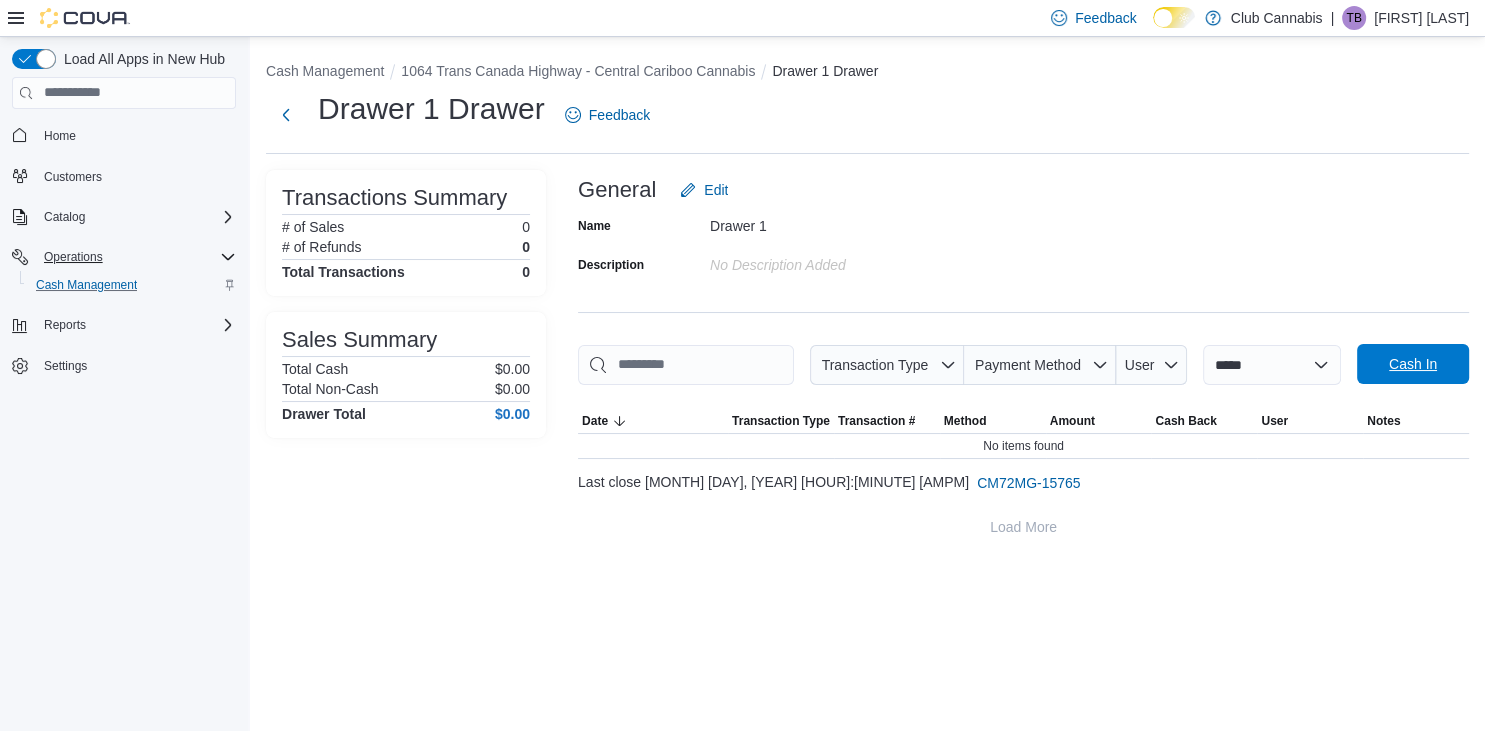 click on "Cash In" at bounding box center [1413, 364] 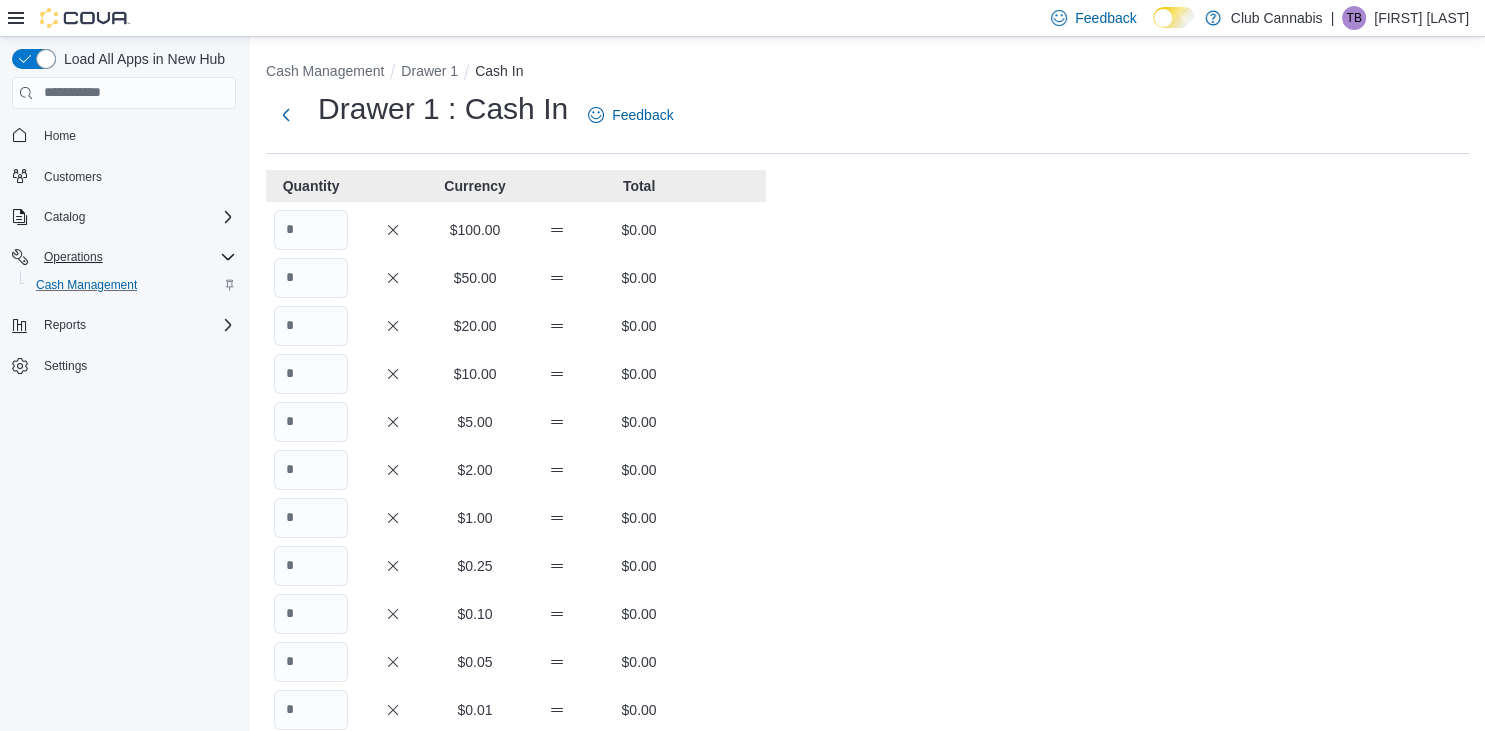 scroll, scrollTop: 105, scrollLeft: 0, axis: vertical 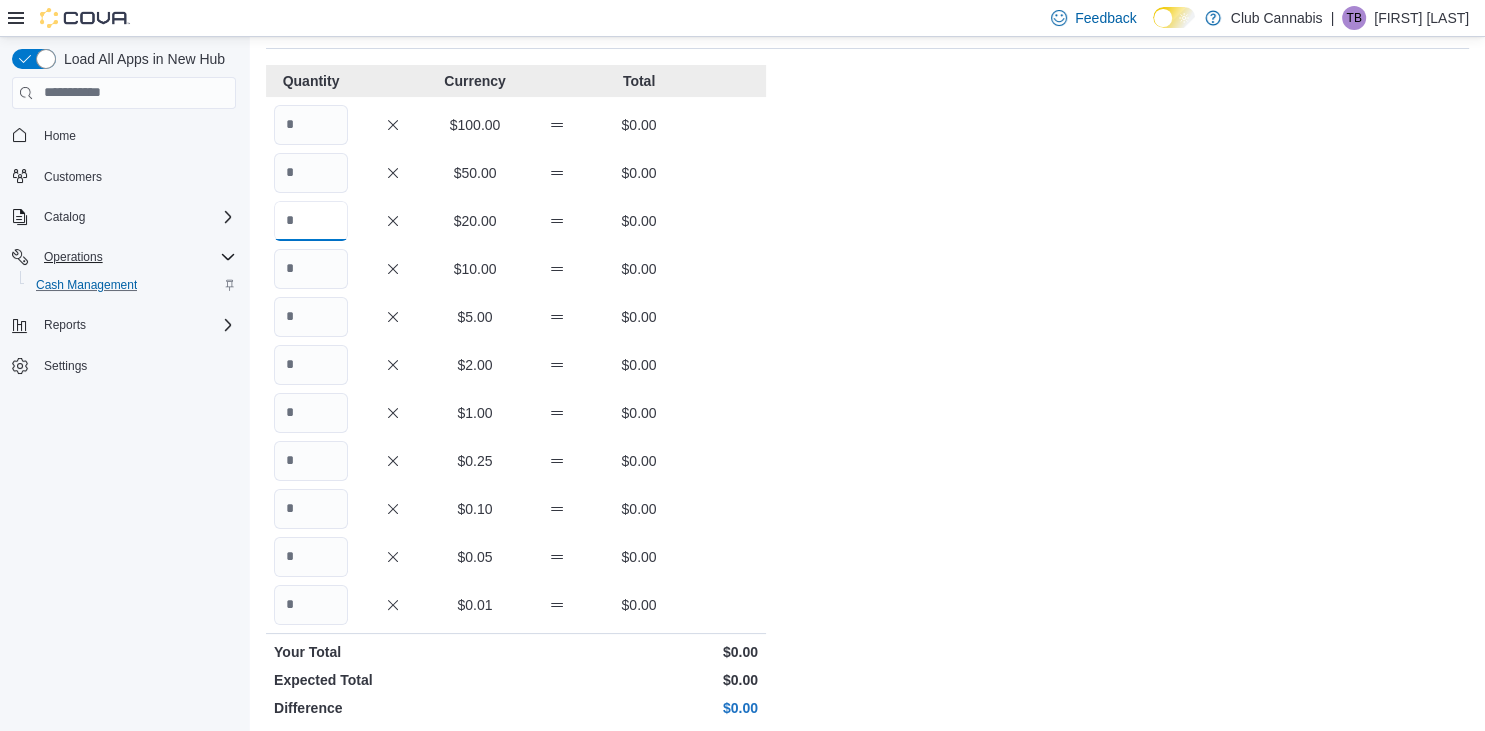 click at bounding box center [311, 221] 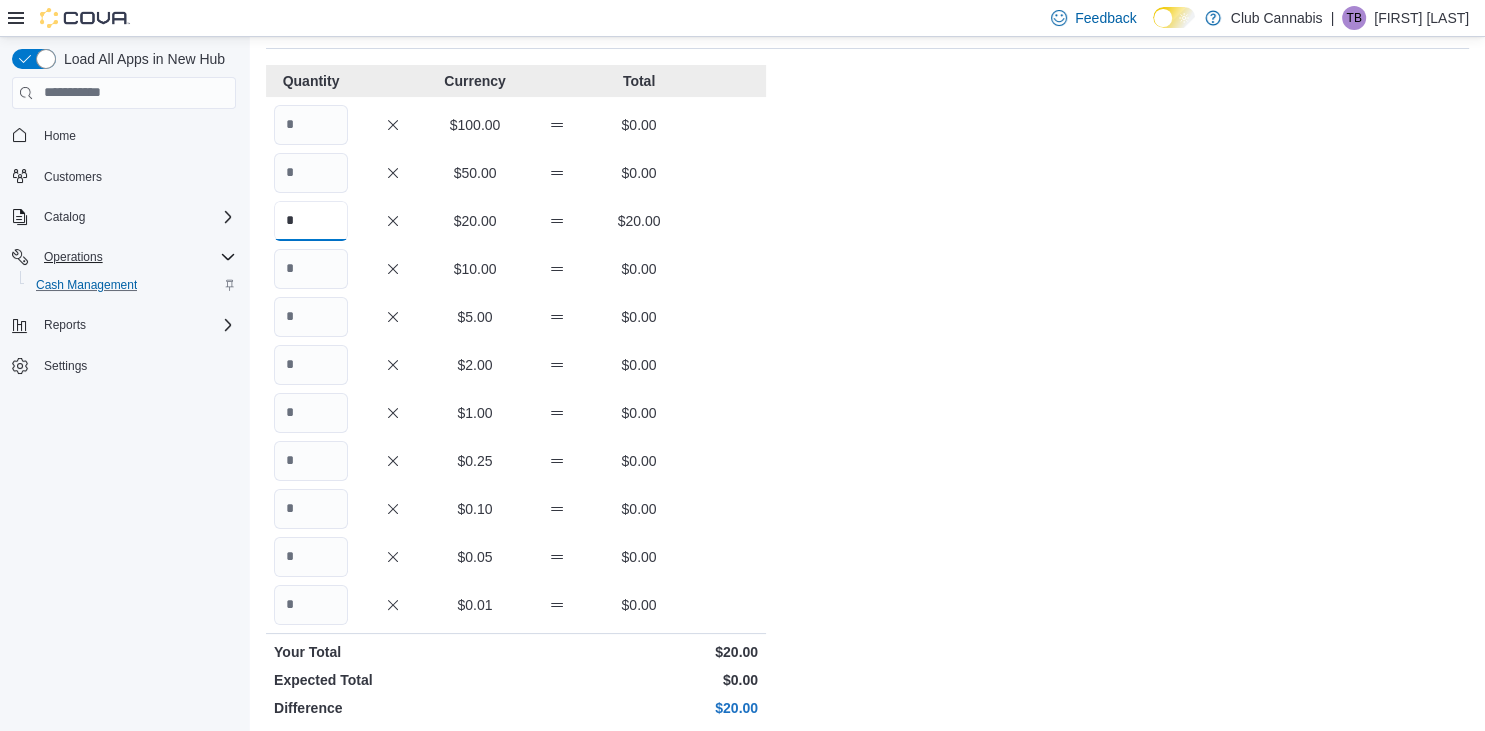 type on "*" 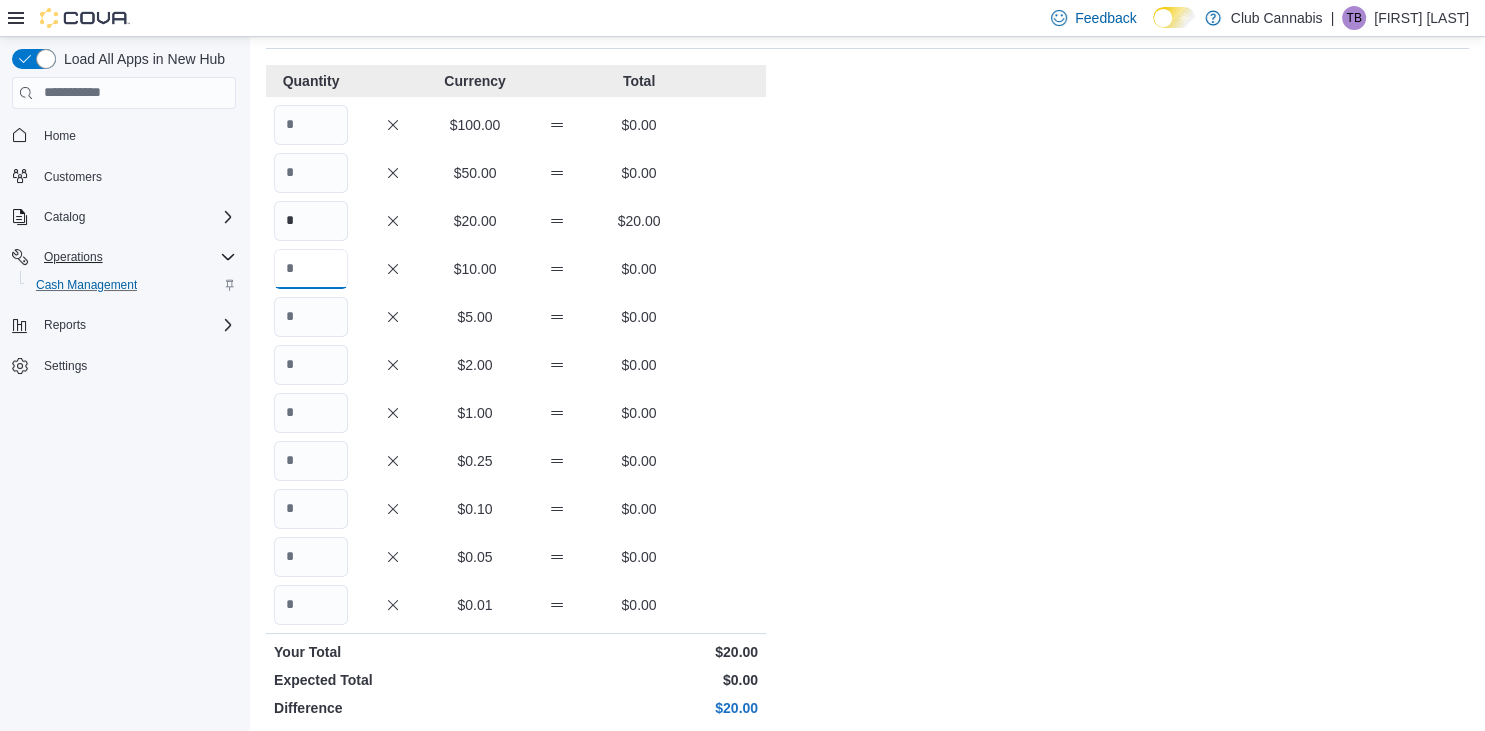 click at bounding box center [311, 269] 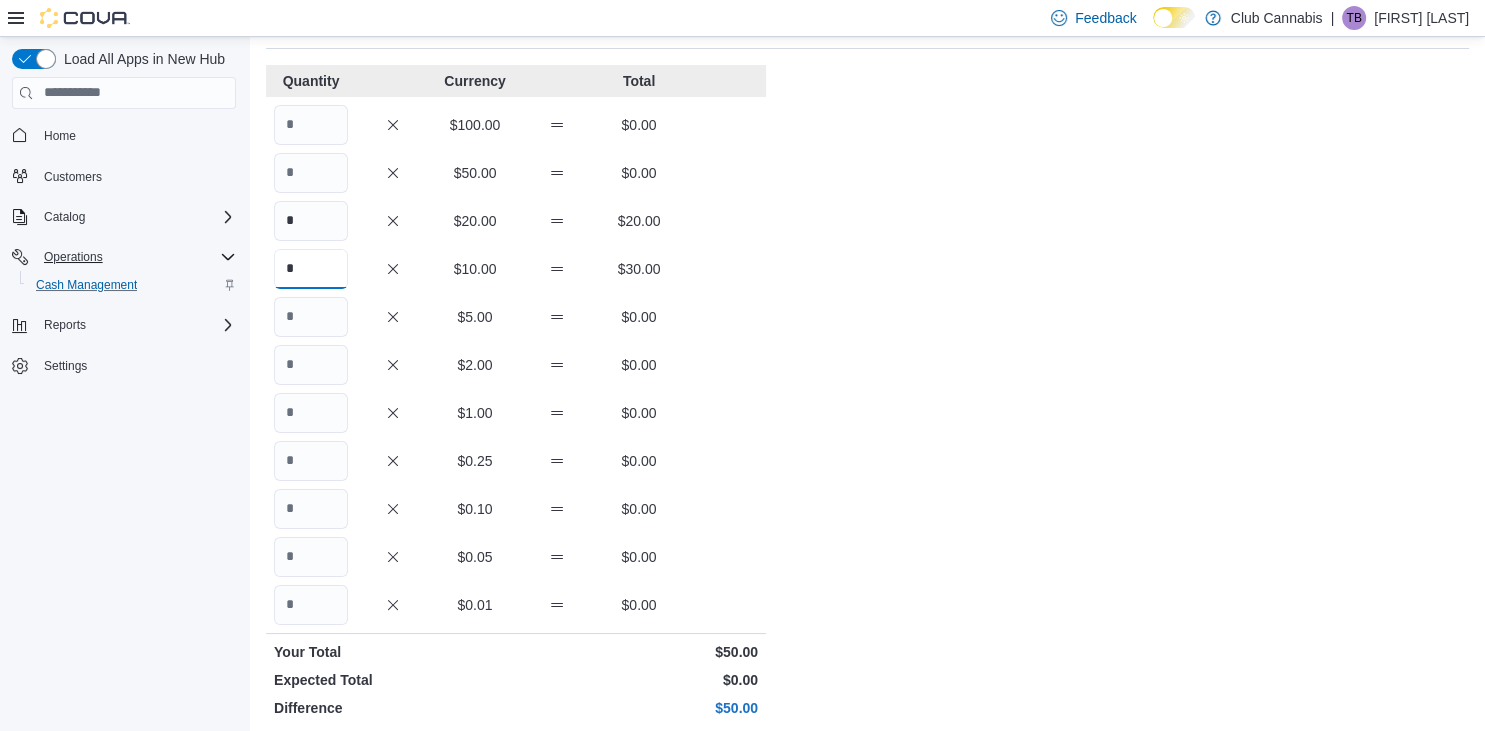 type on "*" 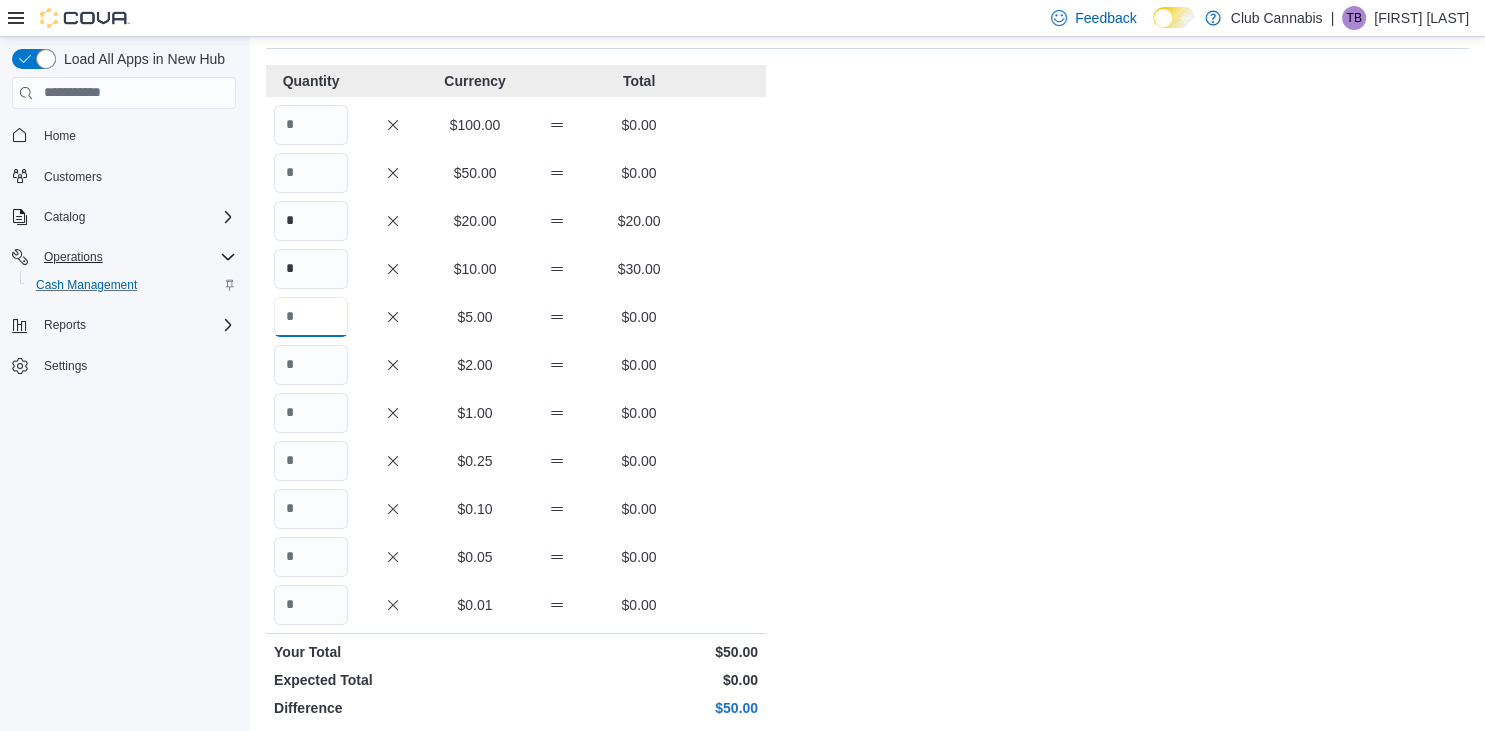 click at bounding box center (311, 317) 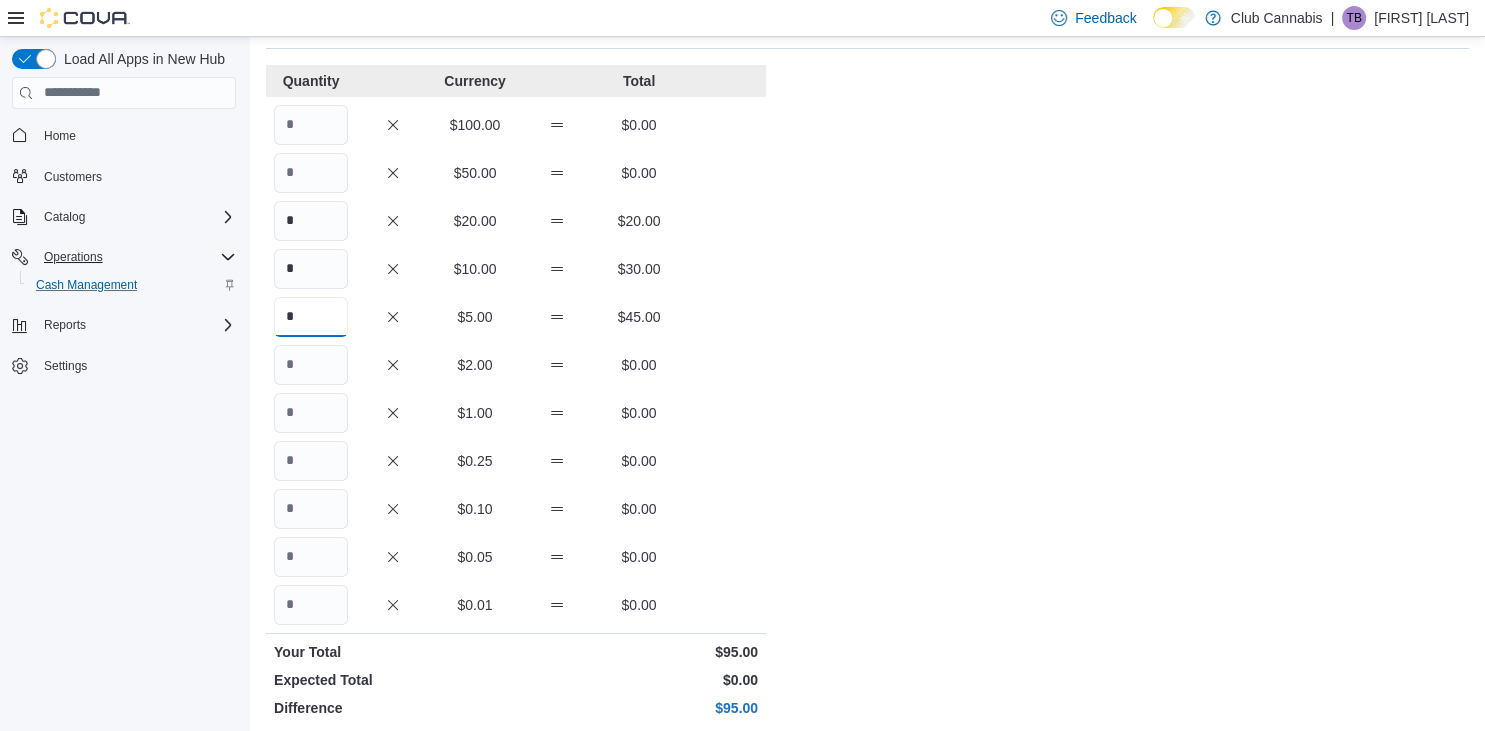 type on "*" 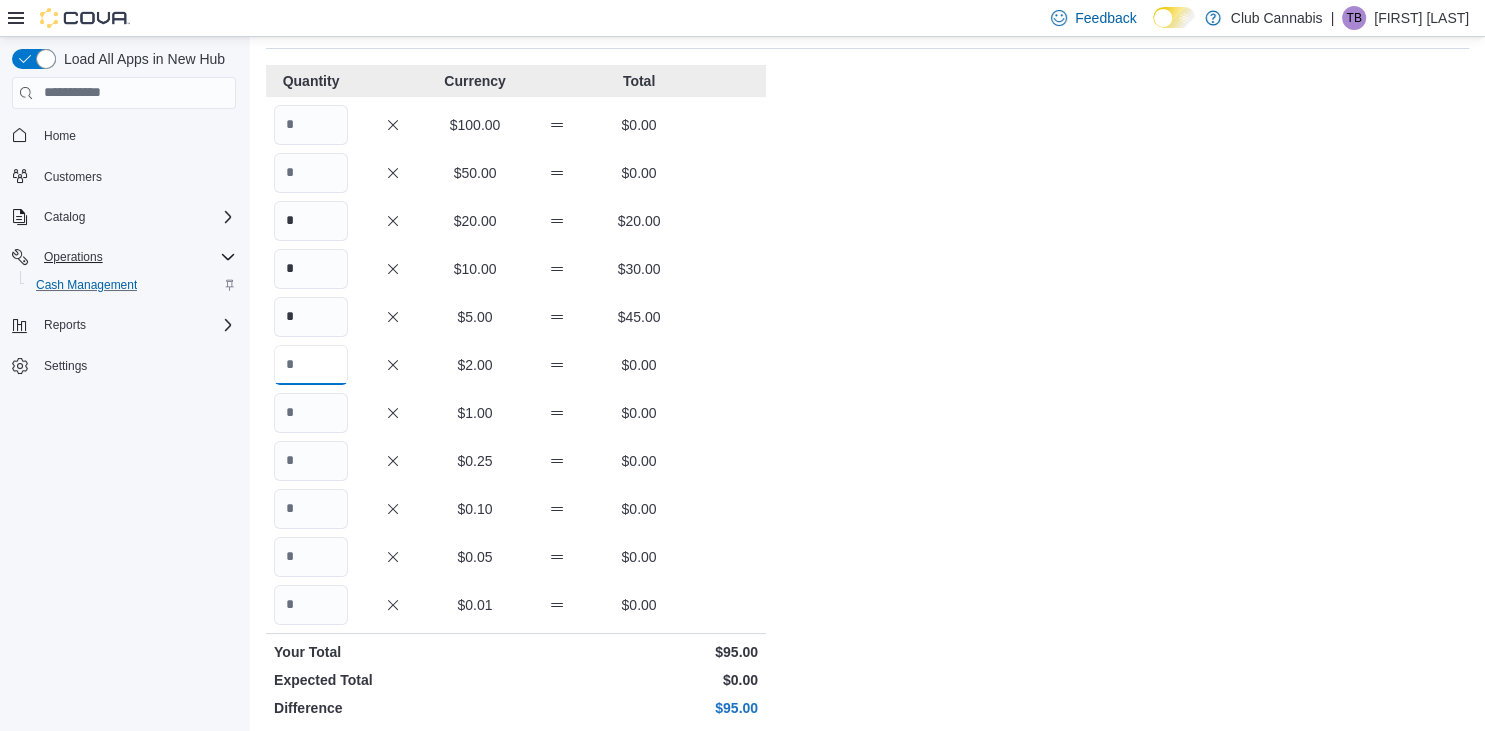click at bounding box center (311, 365) 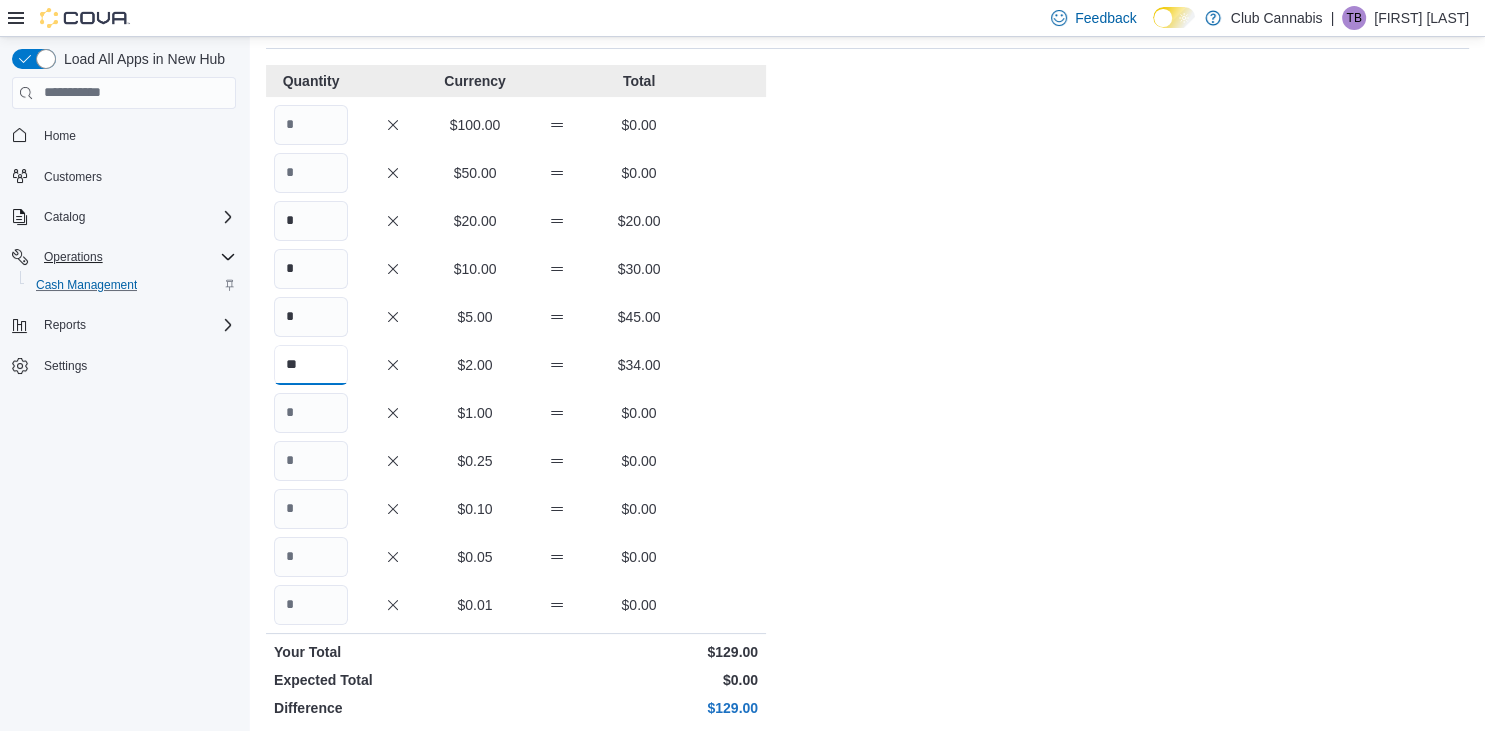 type on "**" 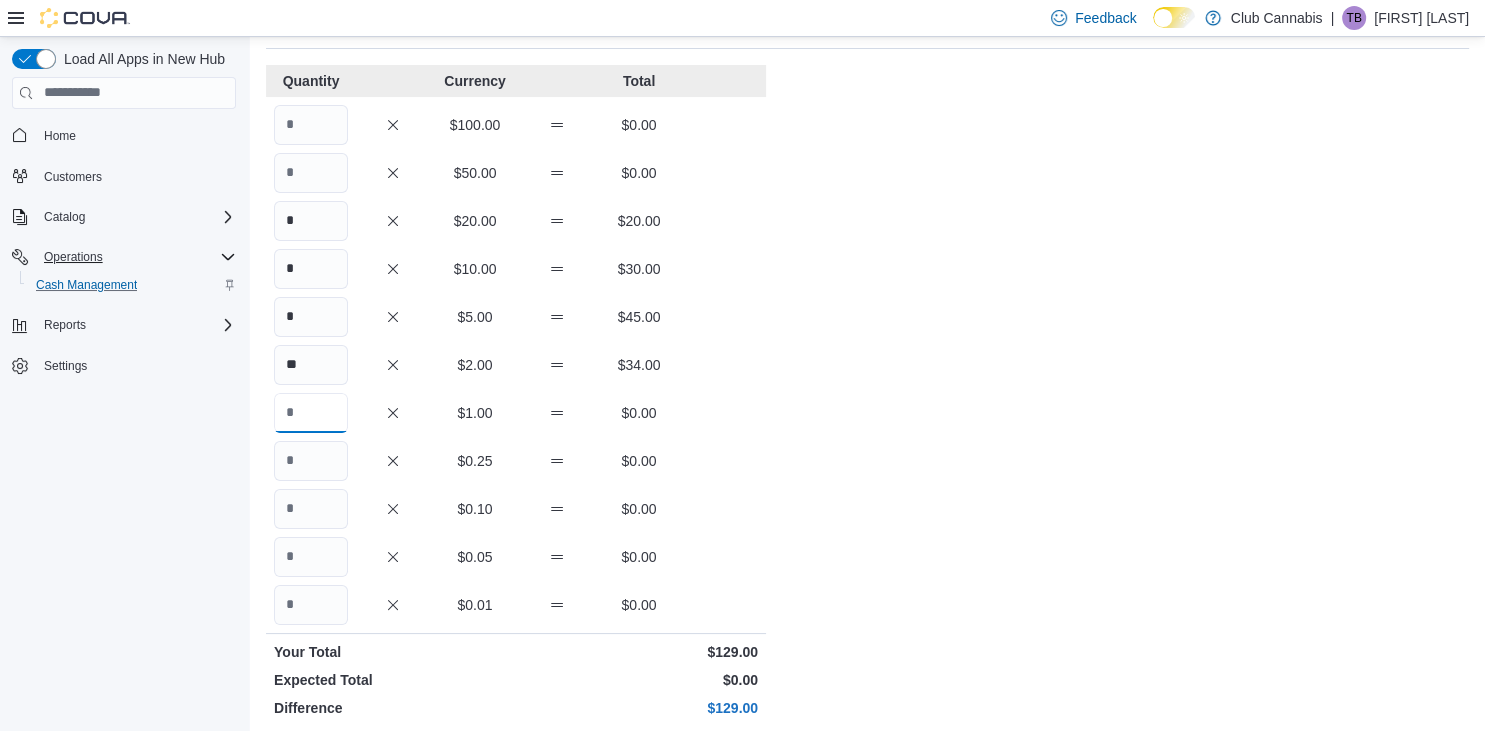 click at bounding box center [311, 413] 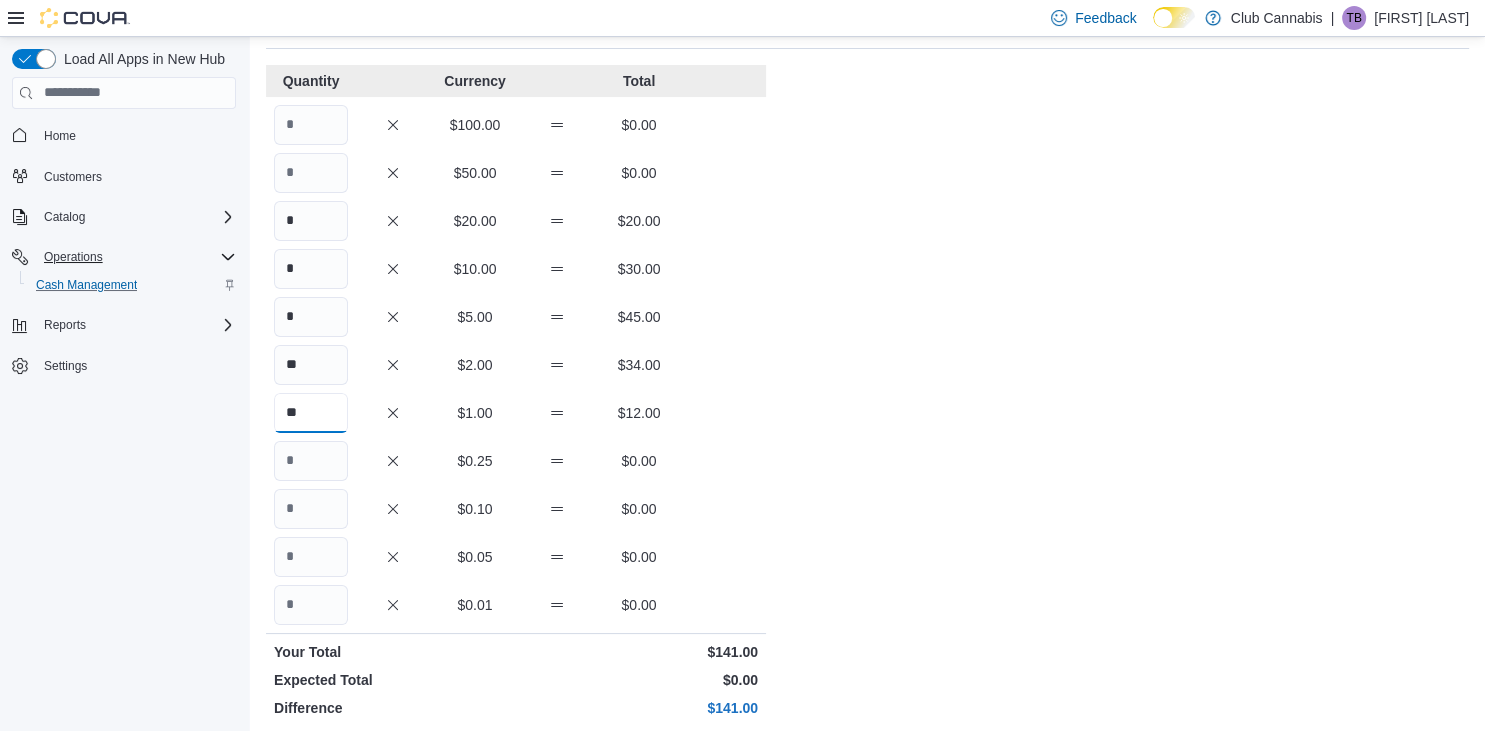 type on "**" 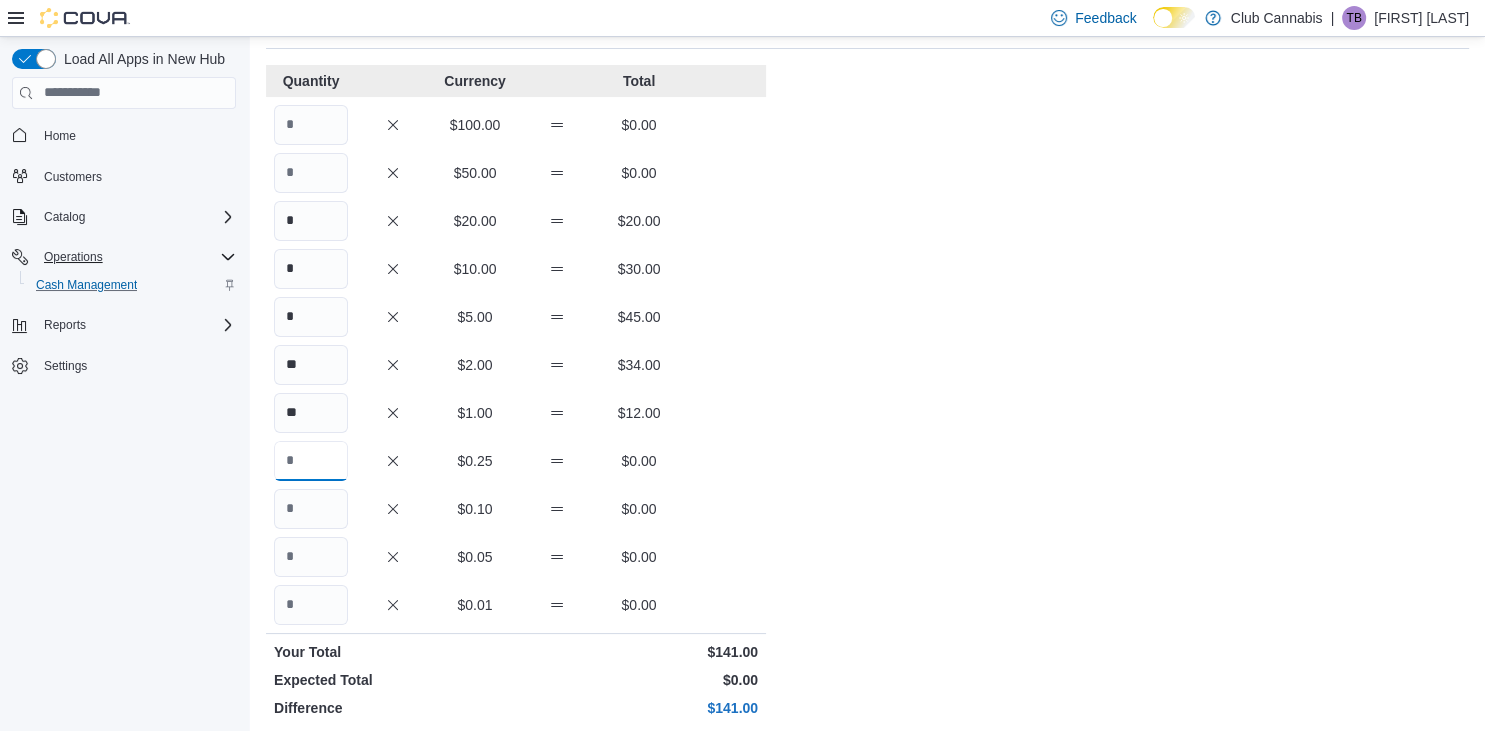 click at bounding box center [311, 461] 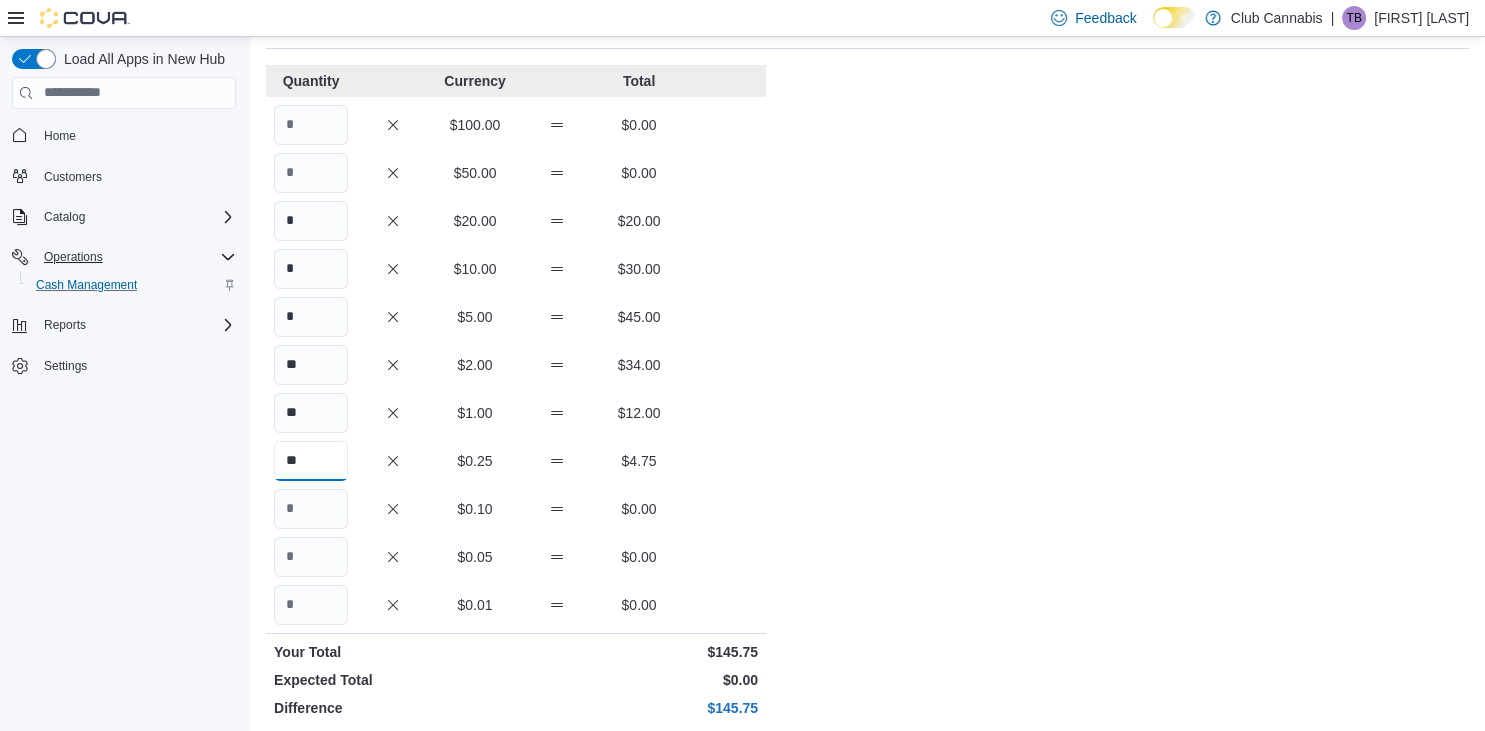 type on "**" 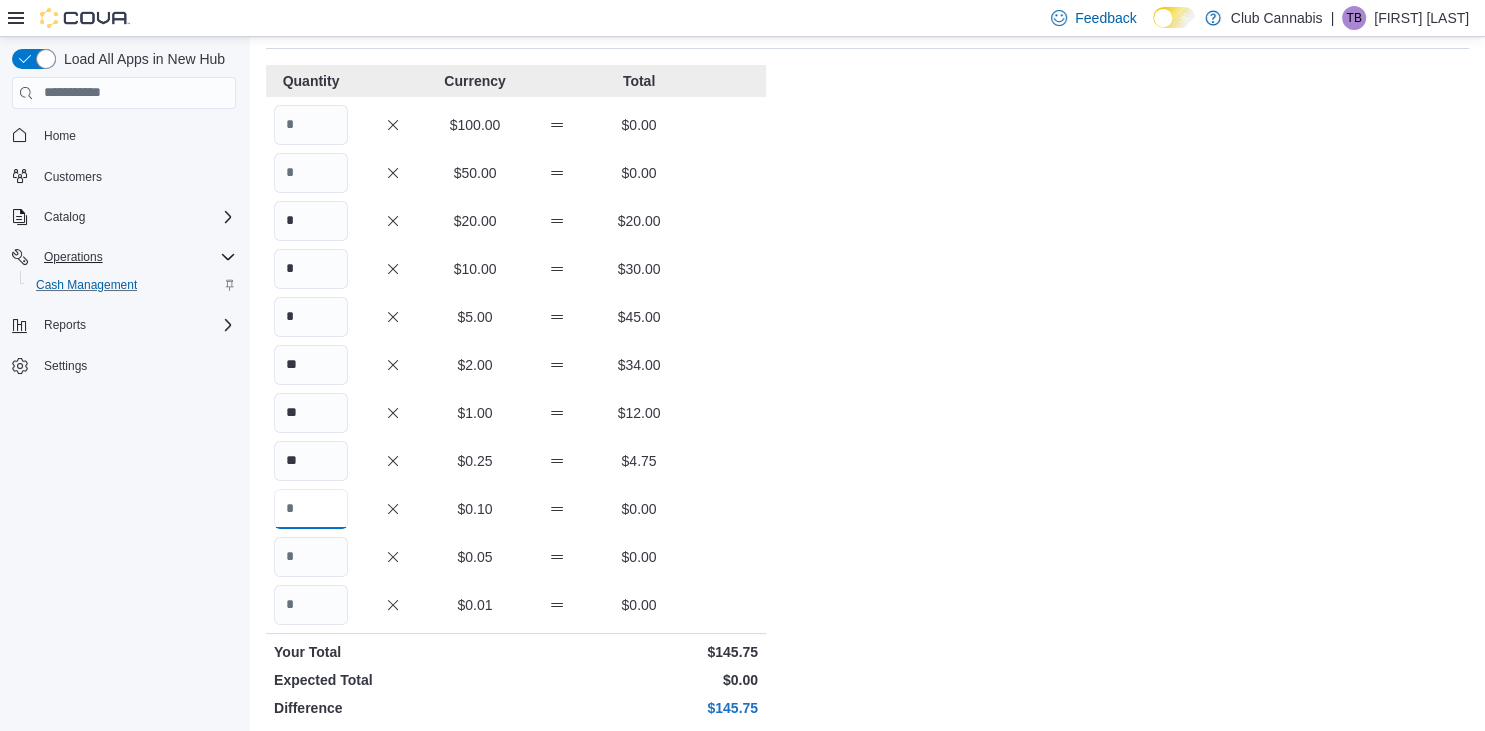 click at bounding box center [311, 509] 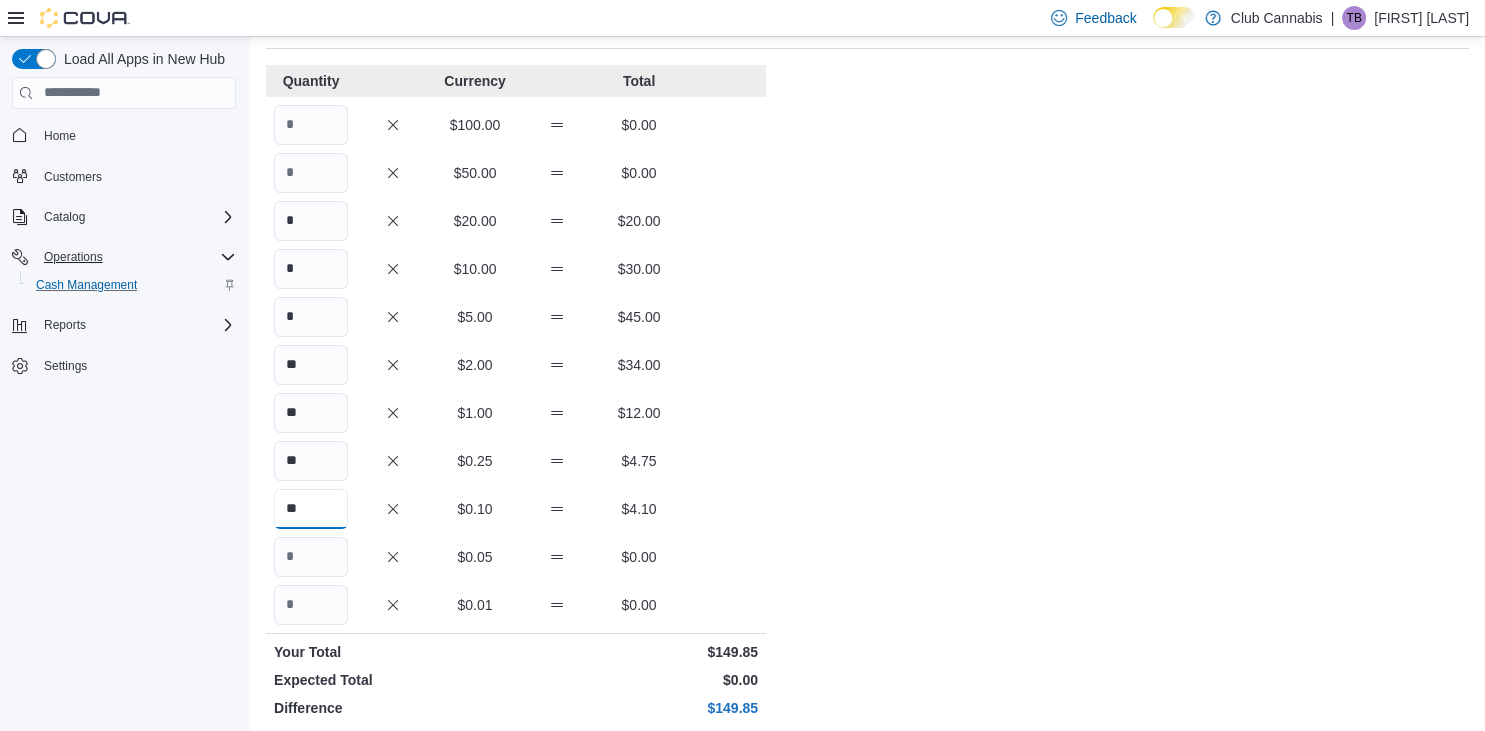 type on "**" 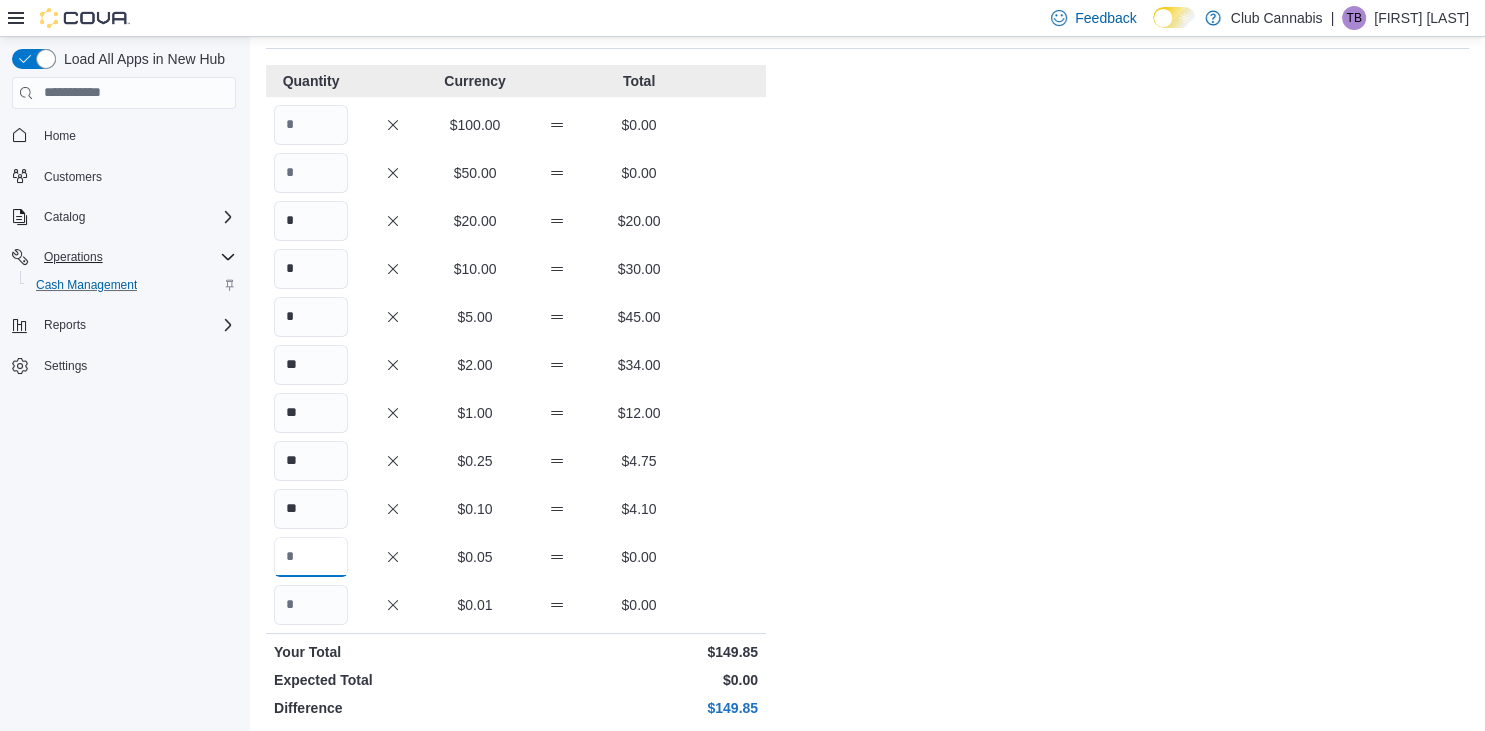 click at bounding box center [311, 557] 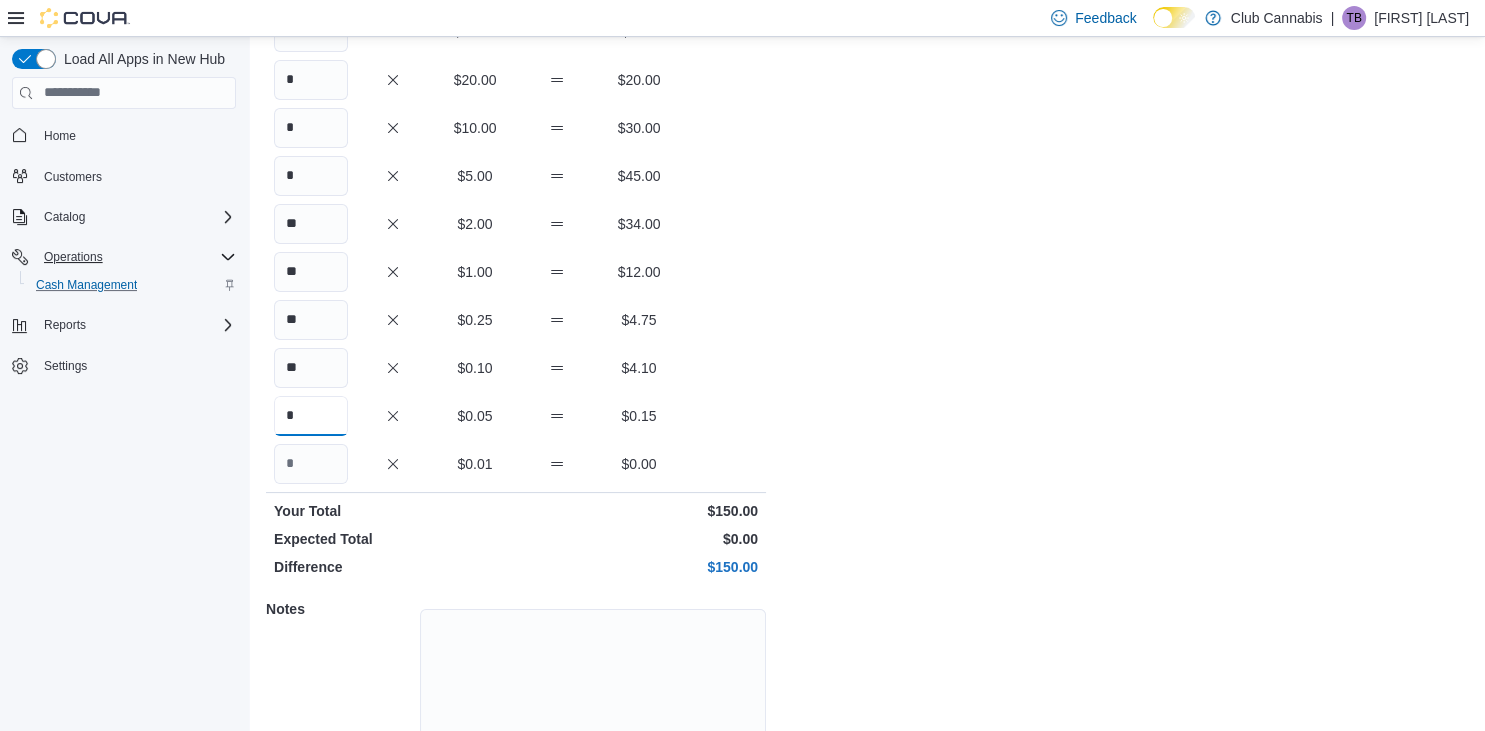 scroll, scrollTop: 346, scrollLeft: 0, axis: vertical 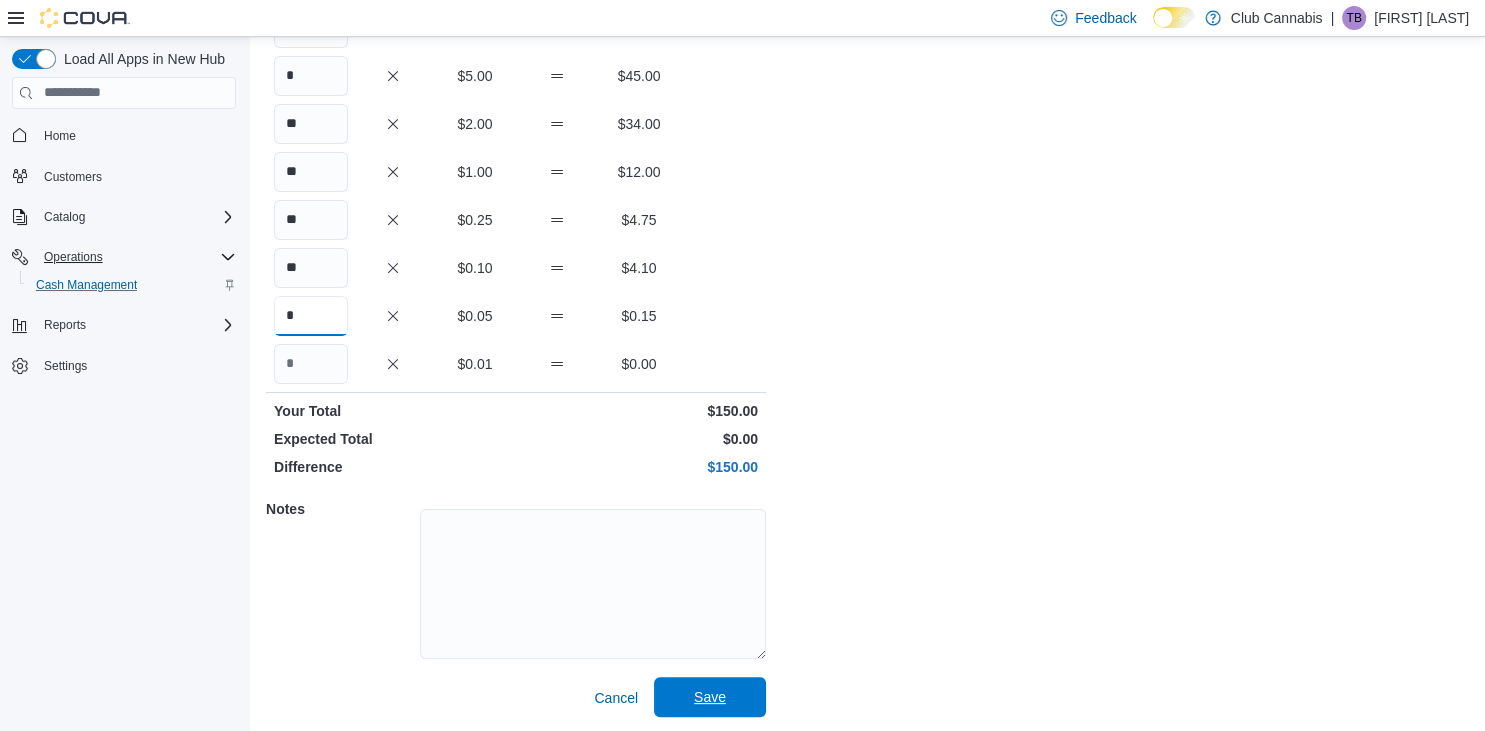 type on "*" 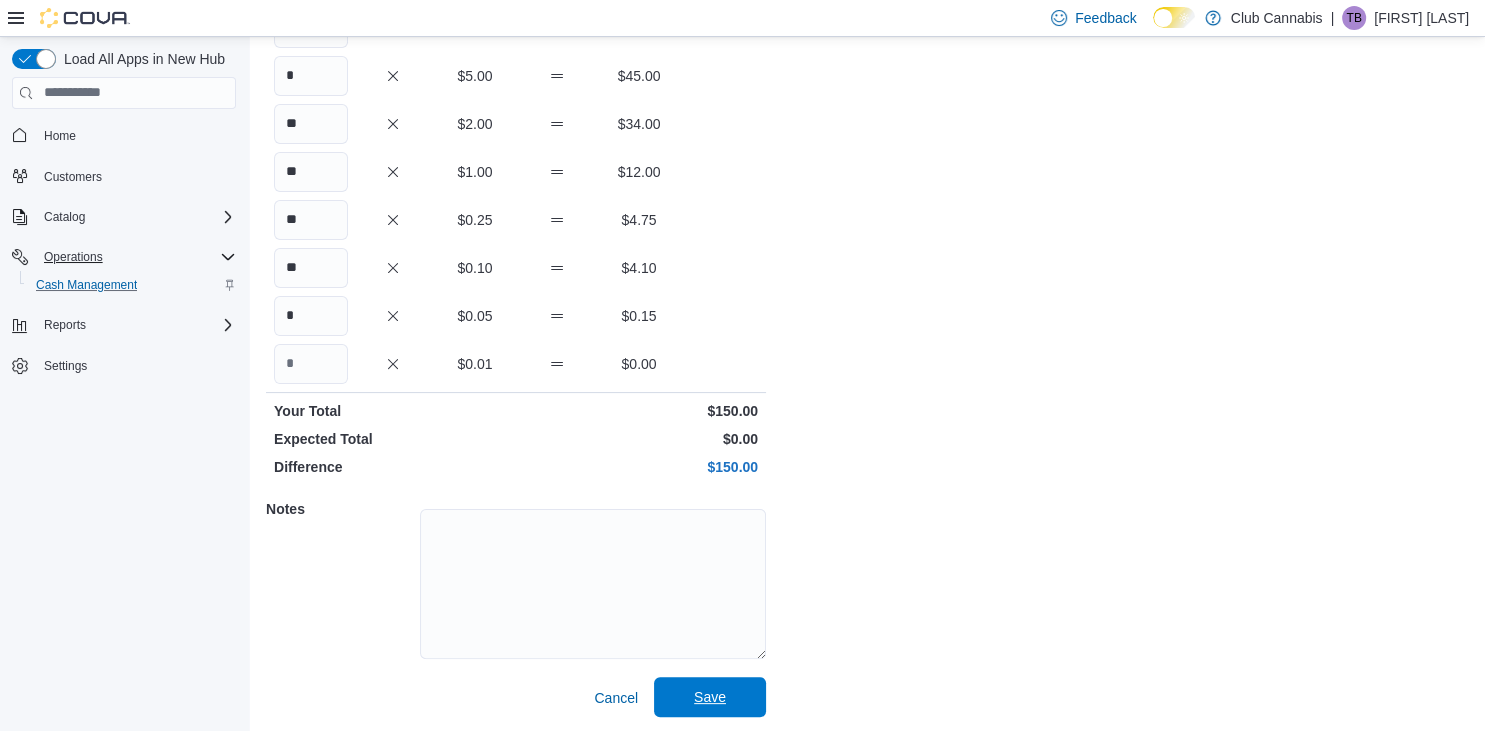click on "Save" at bounding box center [710, 697] 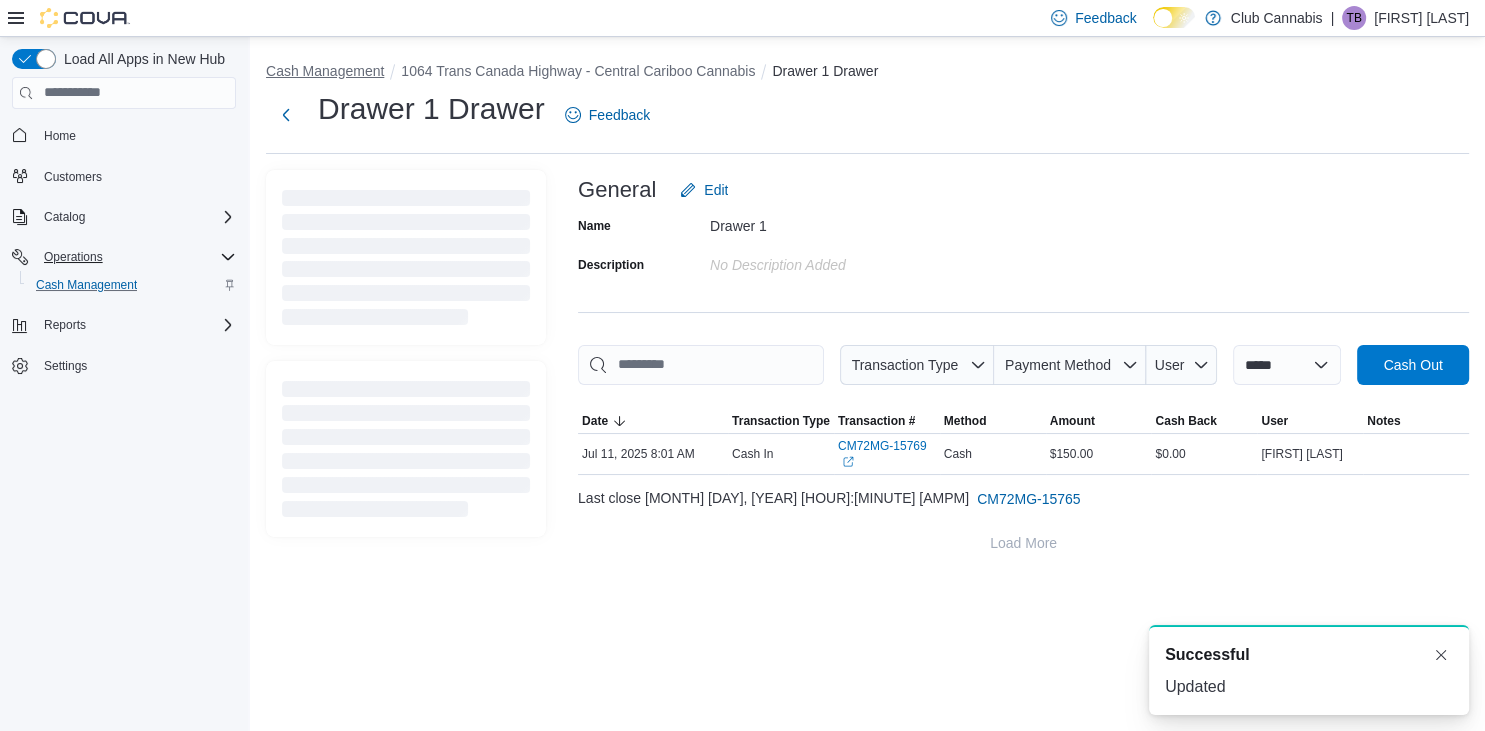 scroll, scrollTop: 0, scrollLeft: 0, axis: both 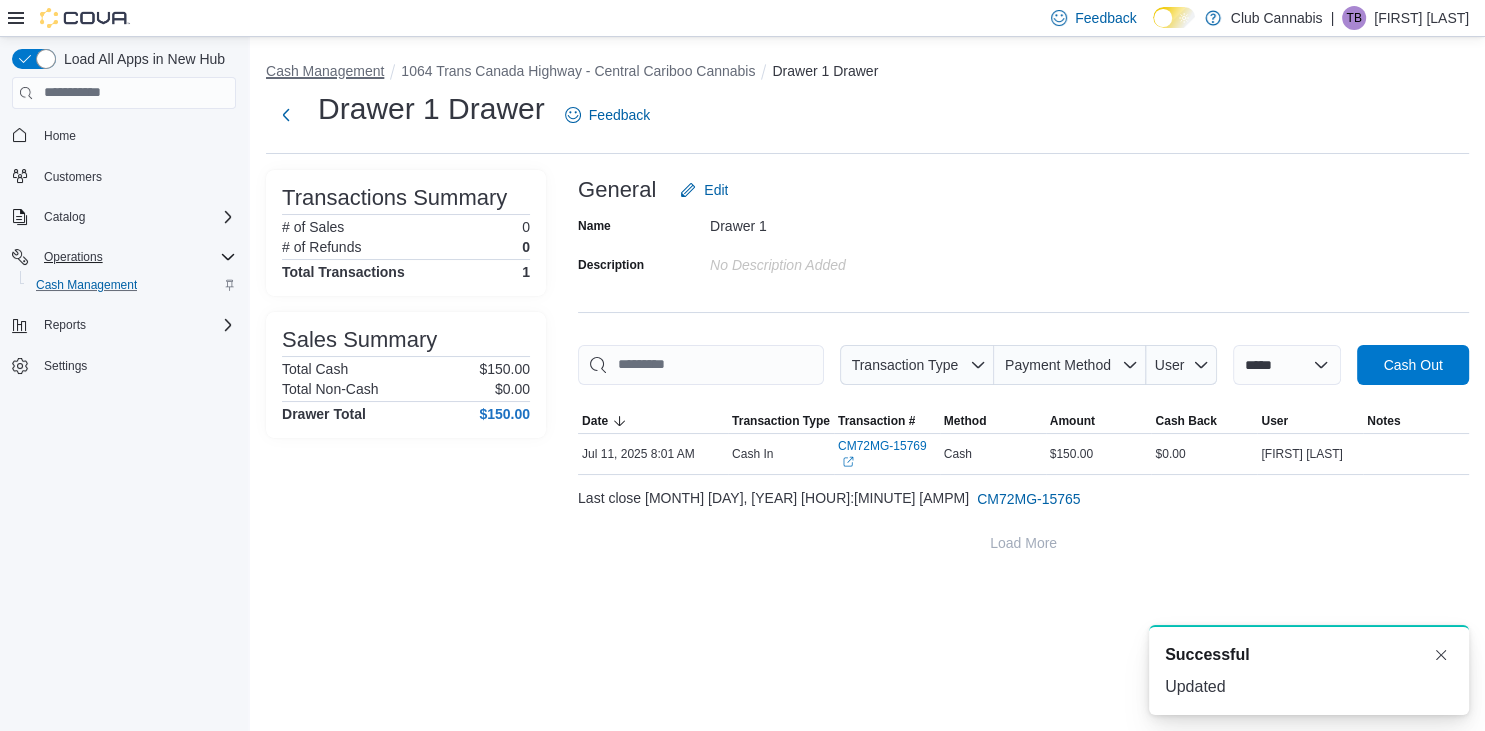 click on "Cash Management" at bounding box center [325, 71] 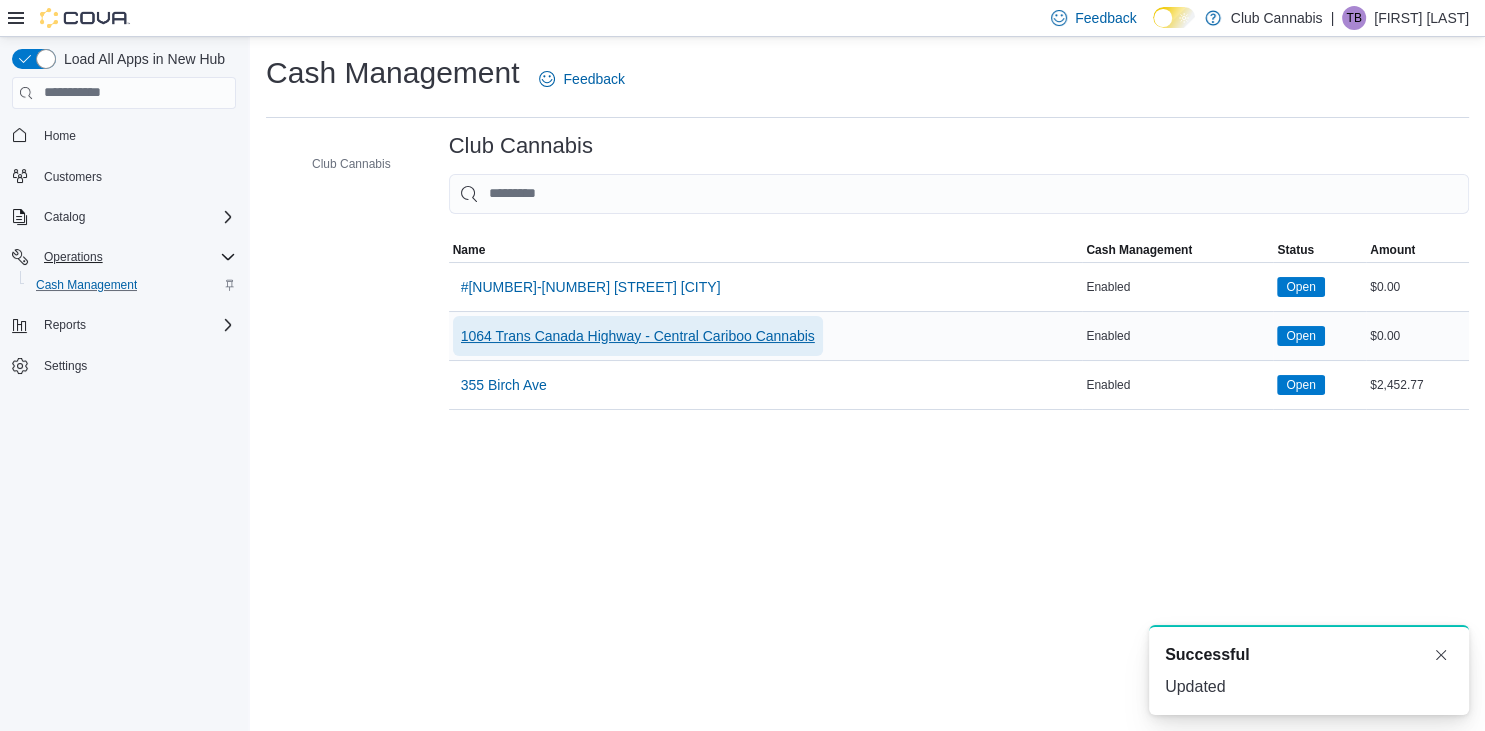 click on "1064 Trans Canada Highway - Central Cariboo Cannabis" at bounding box center [638, 336] 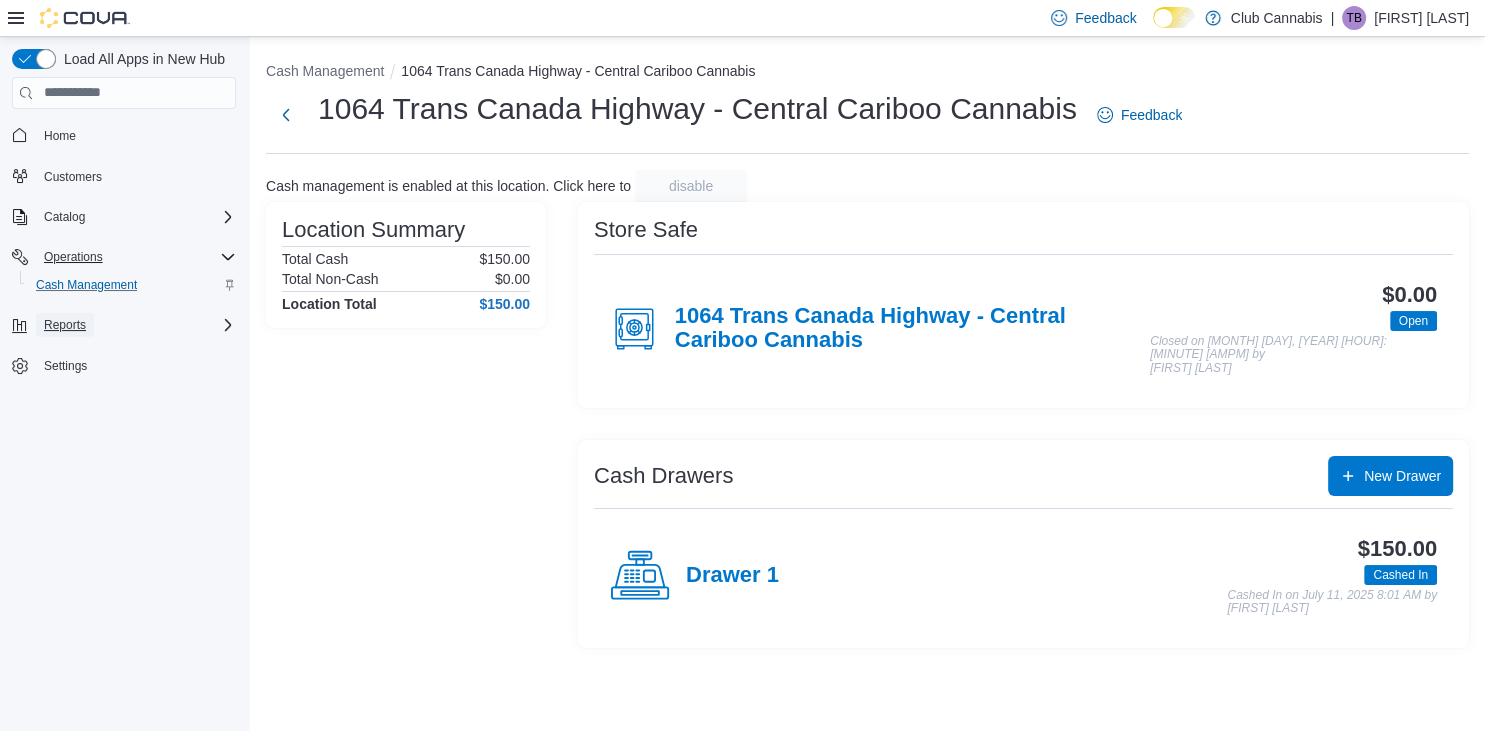 click on "Reports" at bounding box center [65, 325] 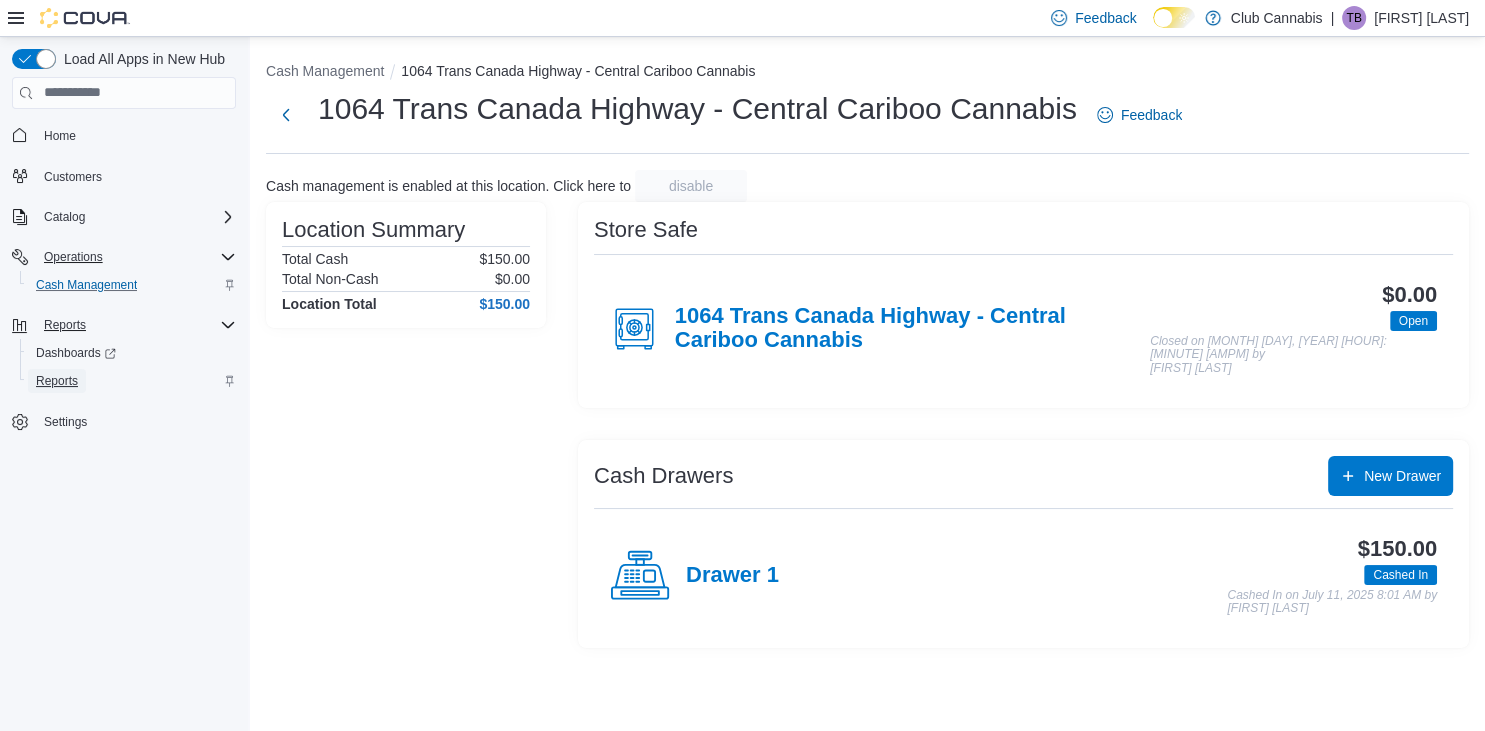 click on "Reports" at bounding box center [57, 381] 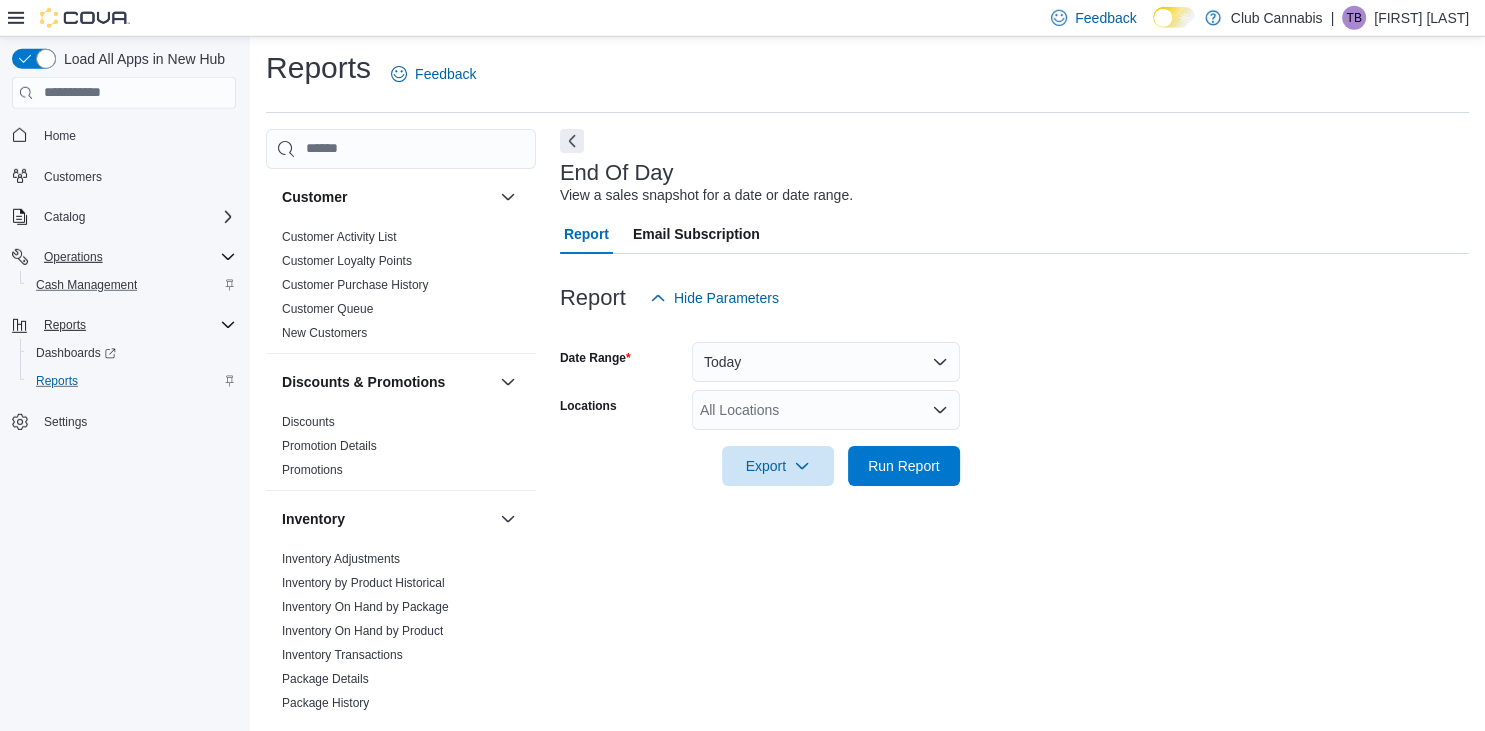 scroll, scrollTop: 6, scrollLeft: 0, axis: vertical 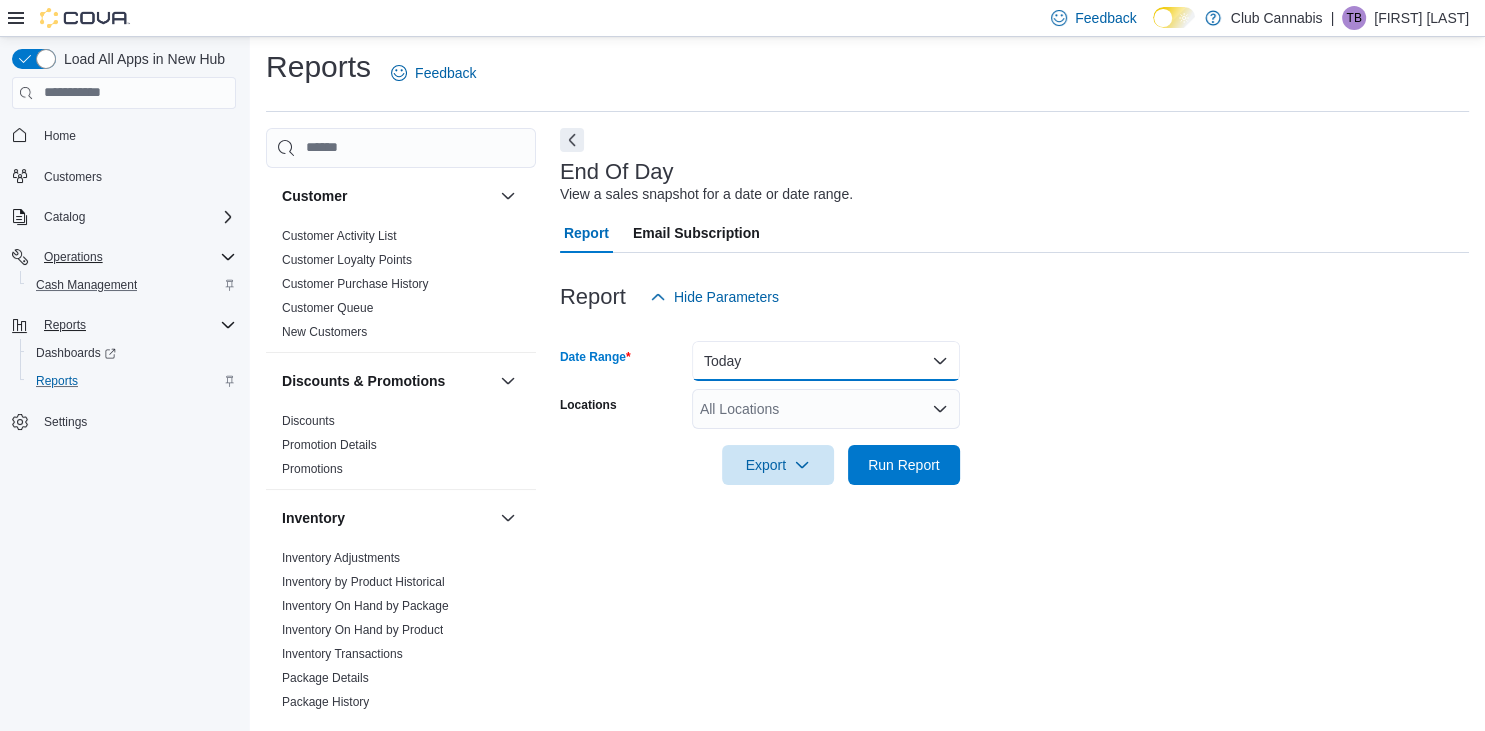 click on "Today" at bounding box center [826, 361] 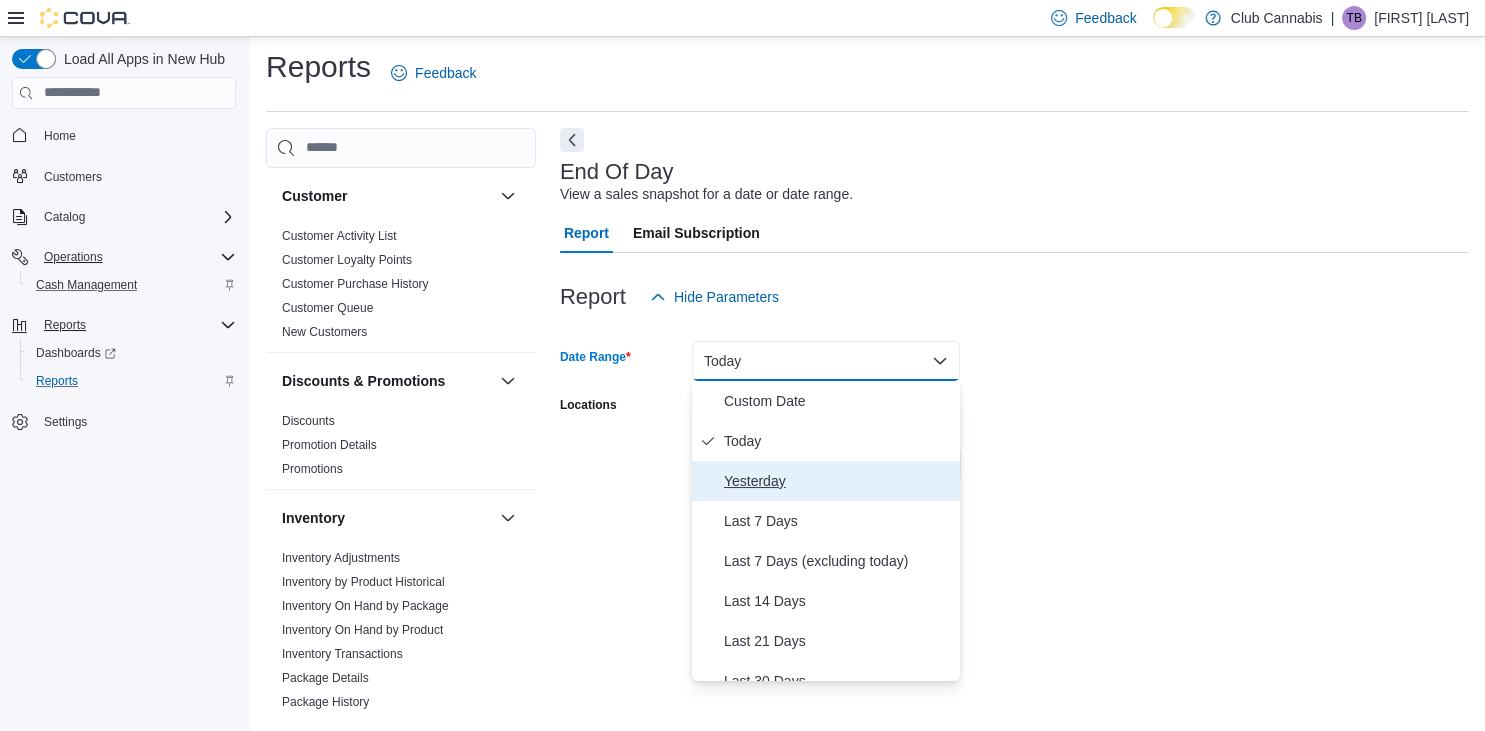 click on "Yesterday" at bounding box center (838, 481) 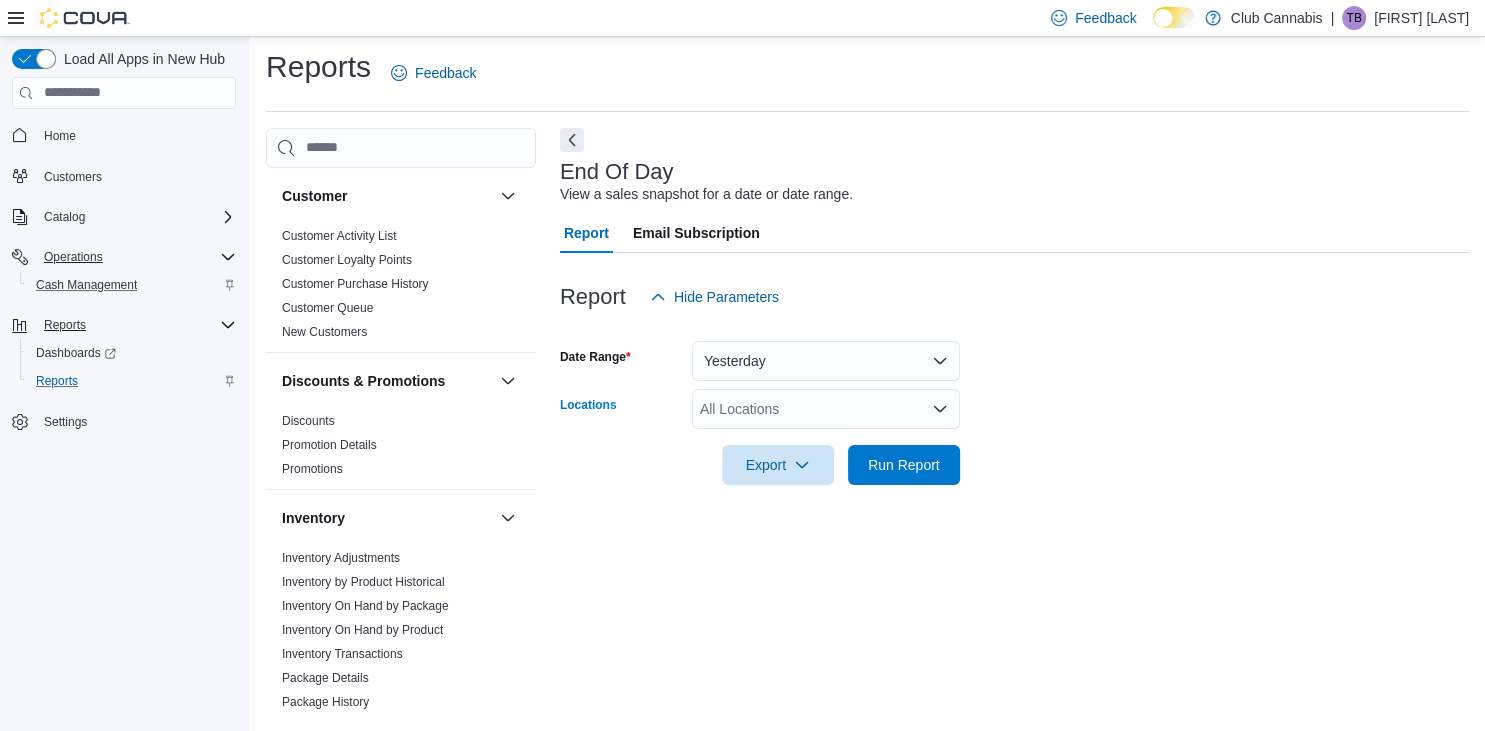 click 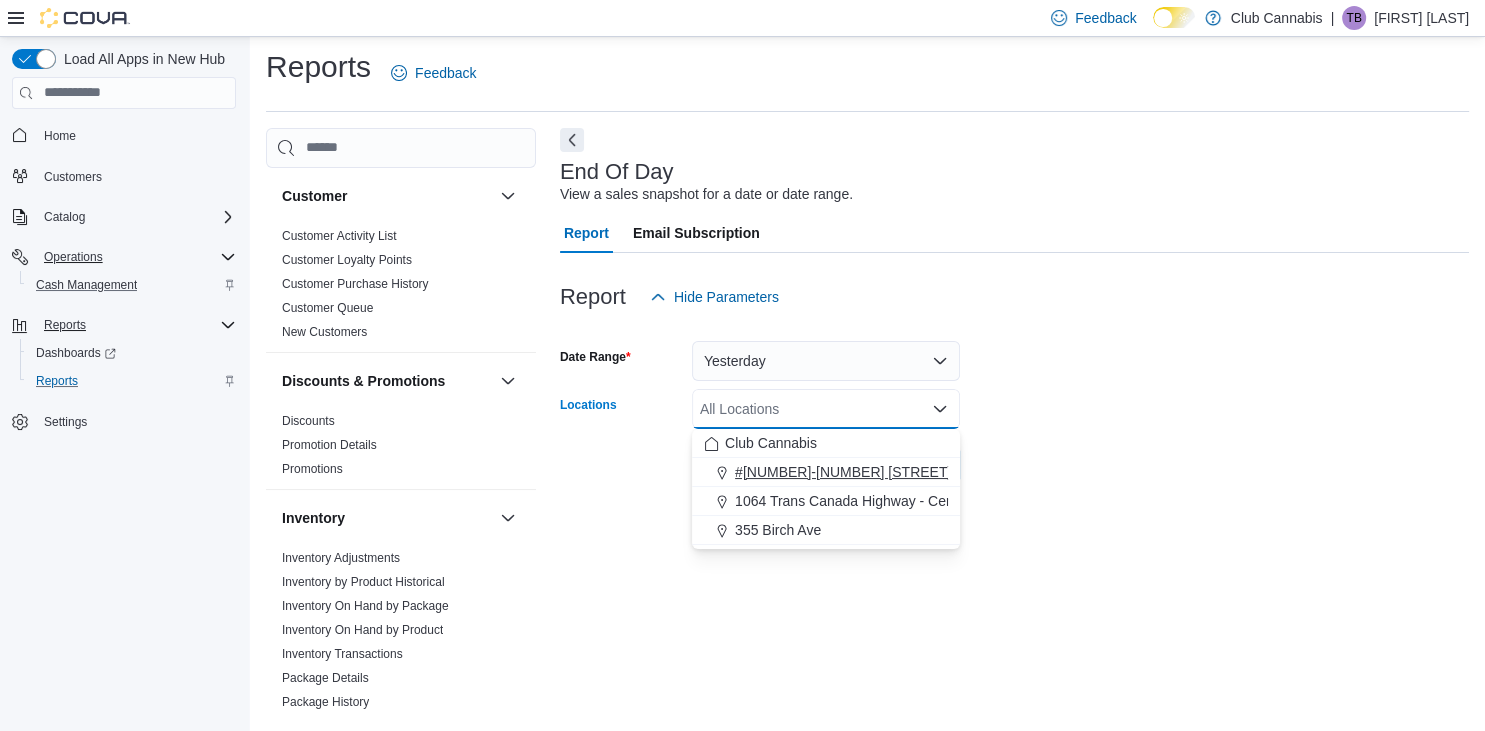 click on "#[NUMBER]-[NUMBER] [STREET] [CITY]" at bounding box center [865, 472] 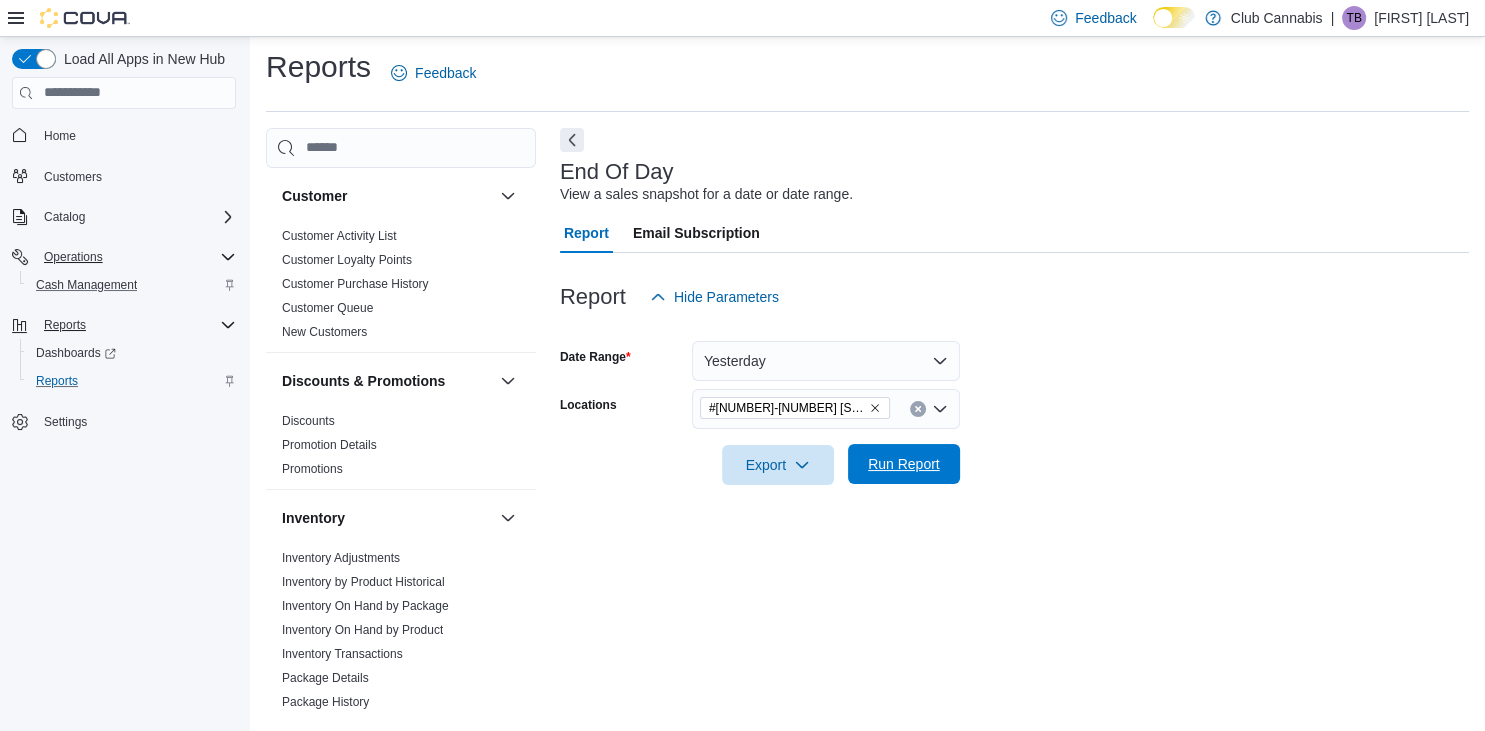 drag, startPoint x: 1067, startPoint y: 444, endPoint x: 938, endPoint y: 474, distance: 132.44244 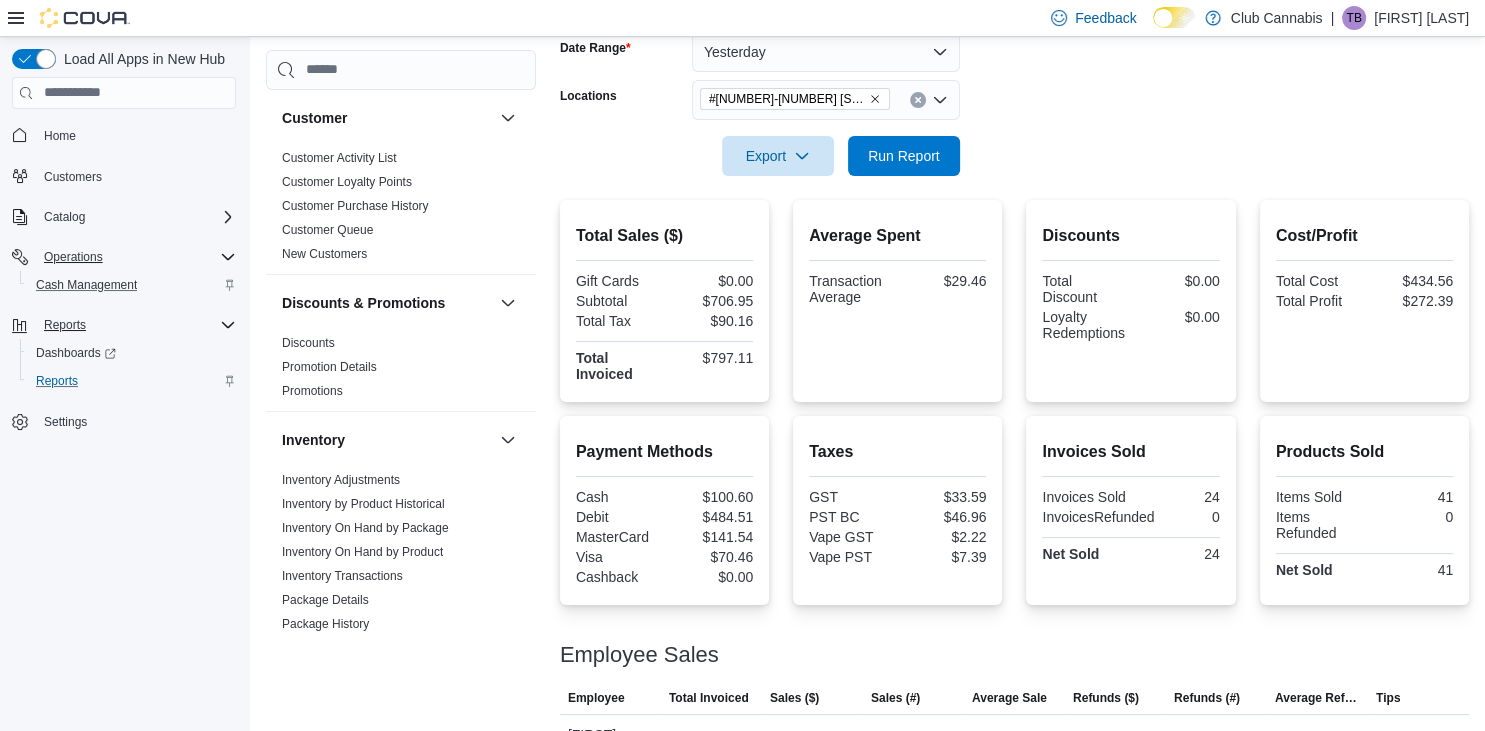 scroll, scrollTop: 209, scrollLeft: 0, axis: vertical 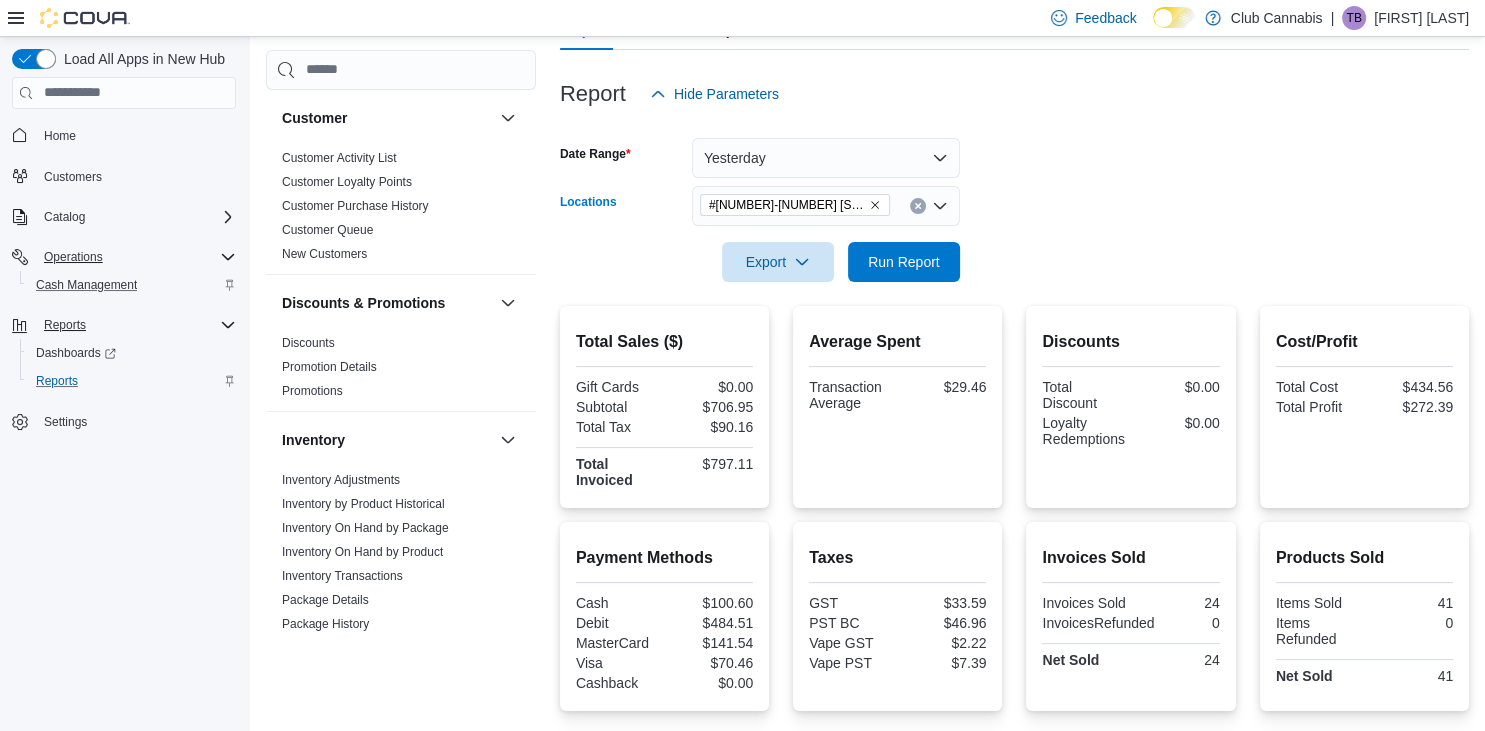 click 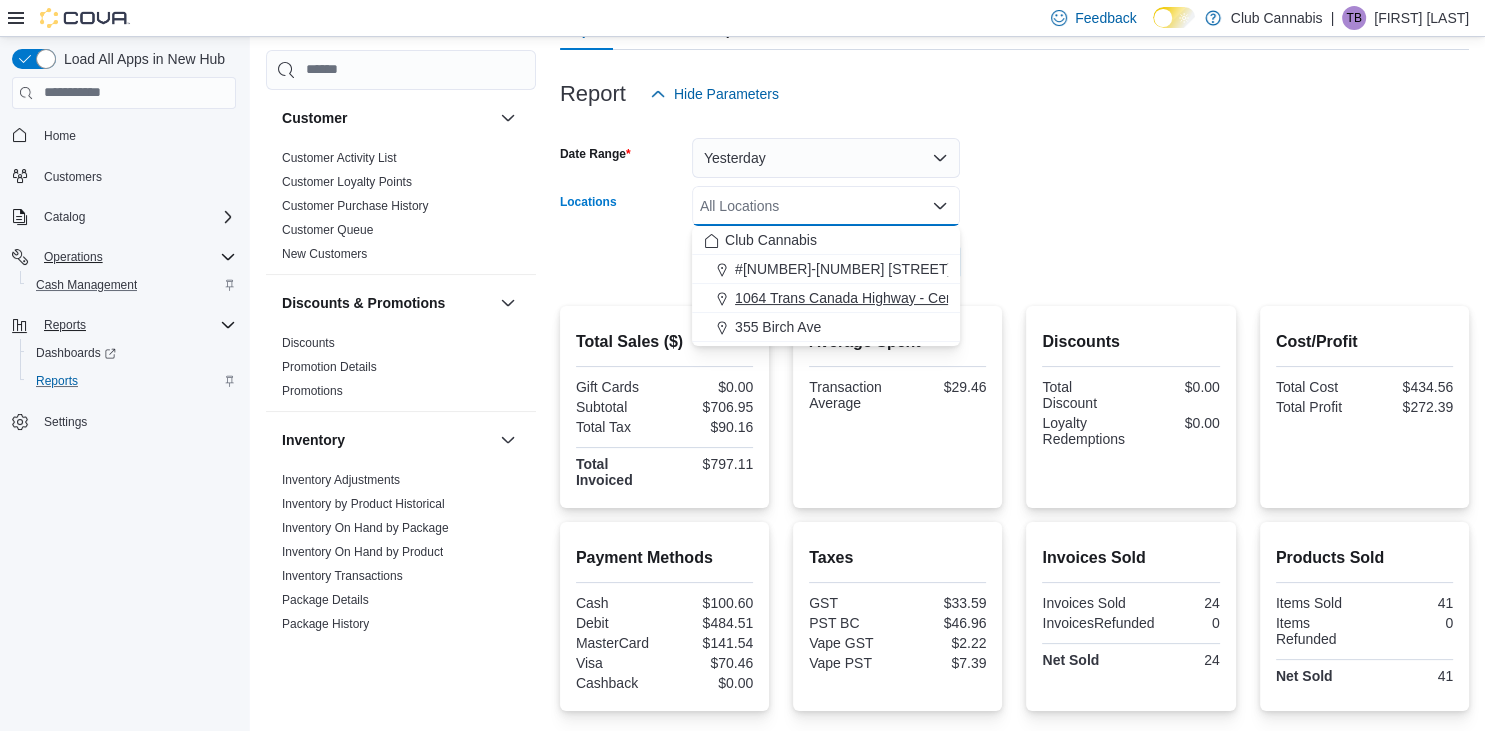 click on "1064 Trans Canada Highway - Central Cariboo Cannabis" at bounding box center (912, 298) 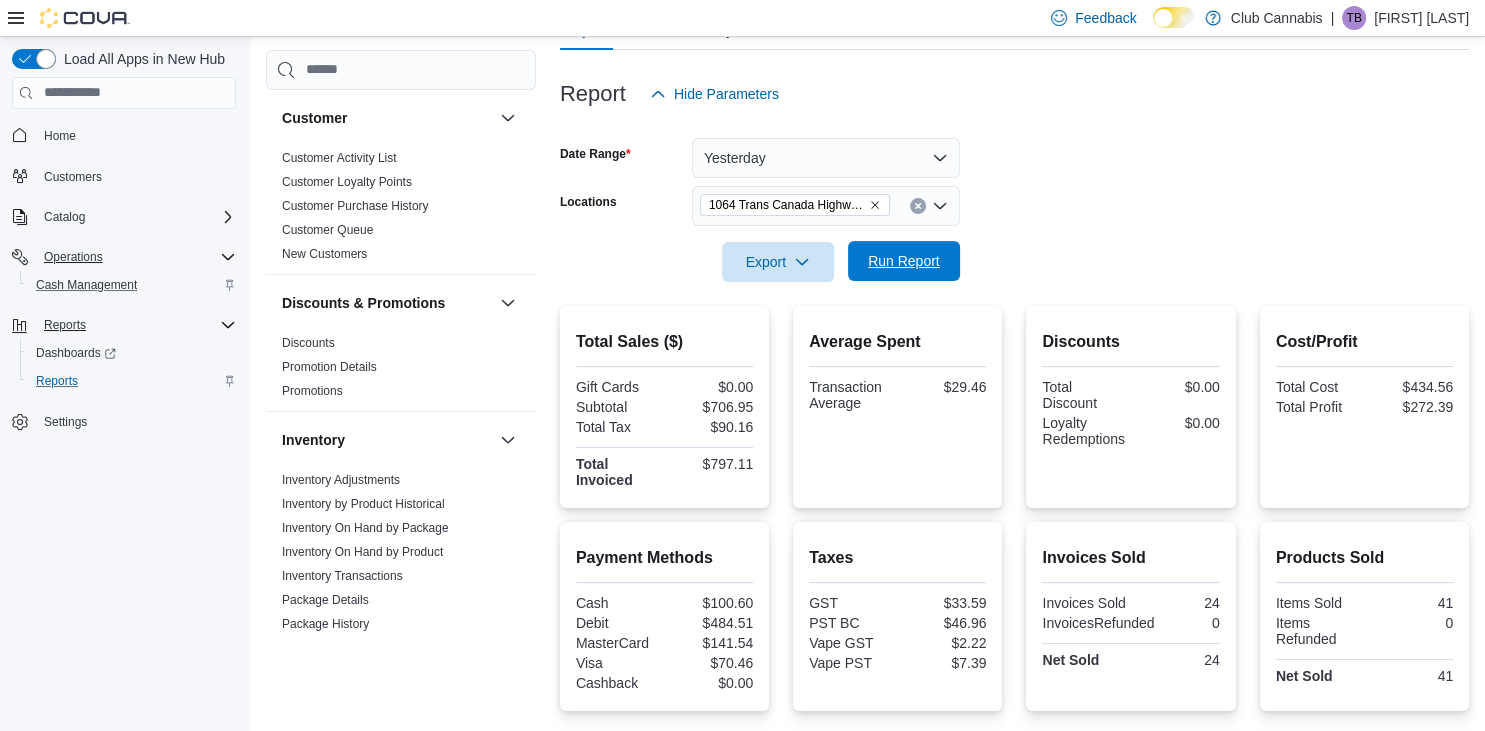 drag, startPoint x: 1027, startPoint y: 210, endPoint x: 958, endPoint y: 246, distance: 77.82673 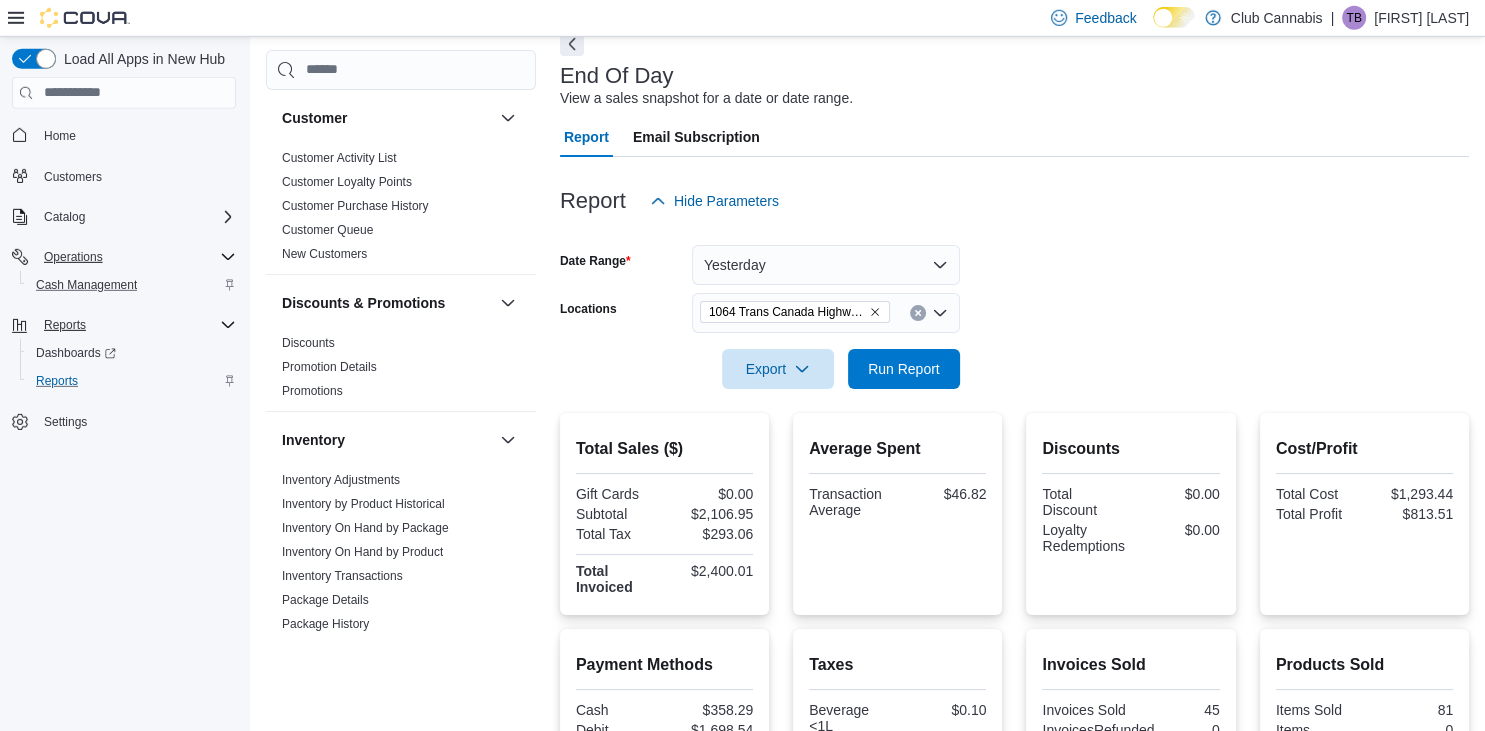 scroll, scrollTop: 96, scrollLeft: 0, axis: vertical 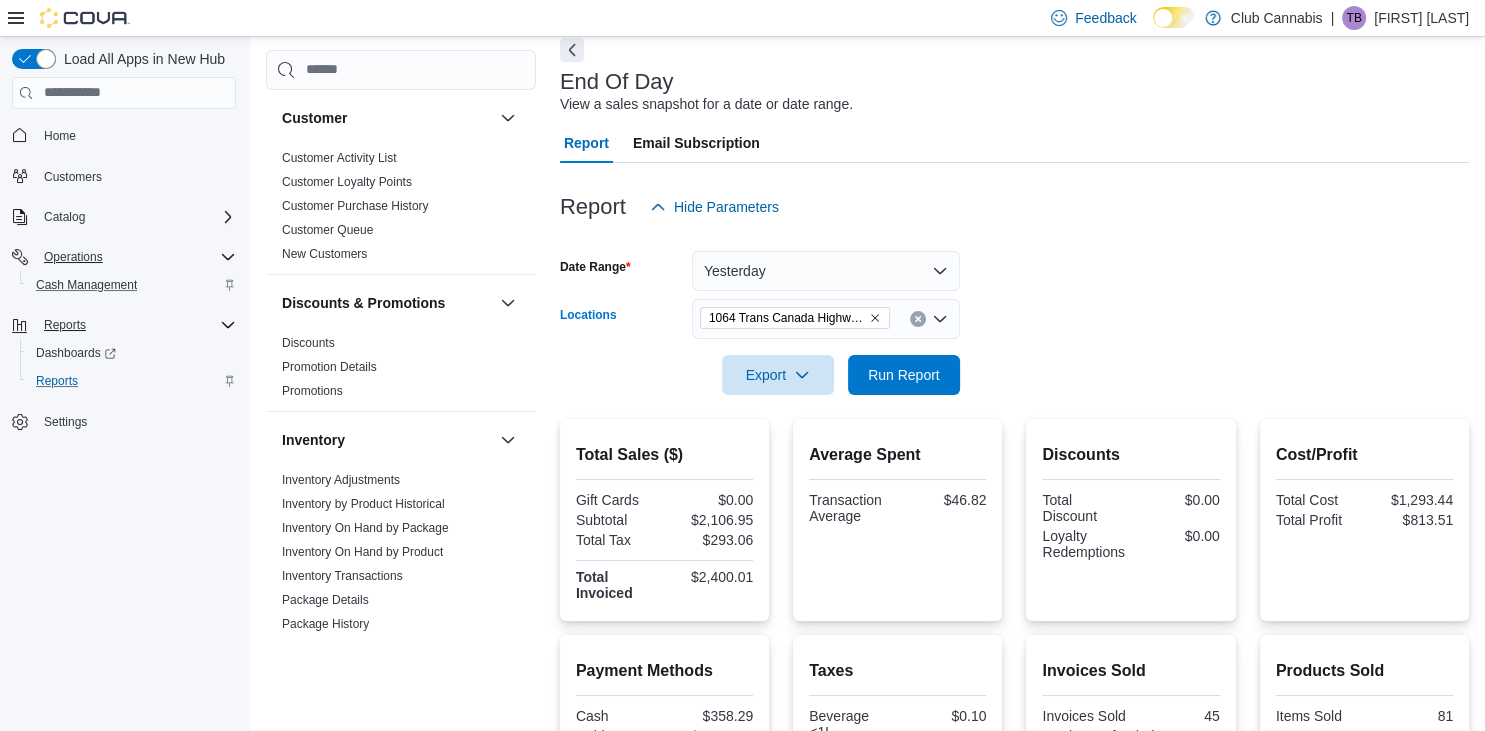 click 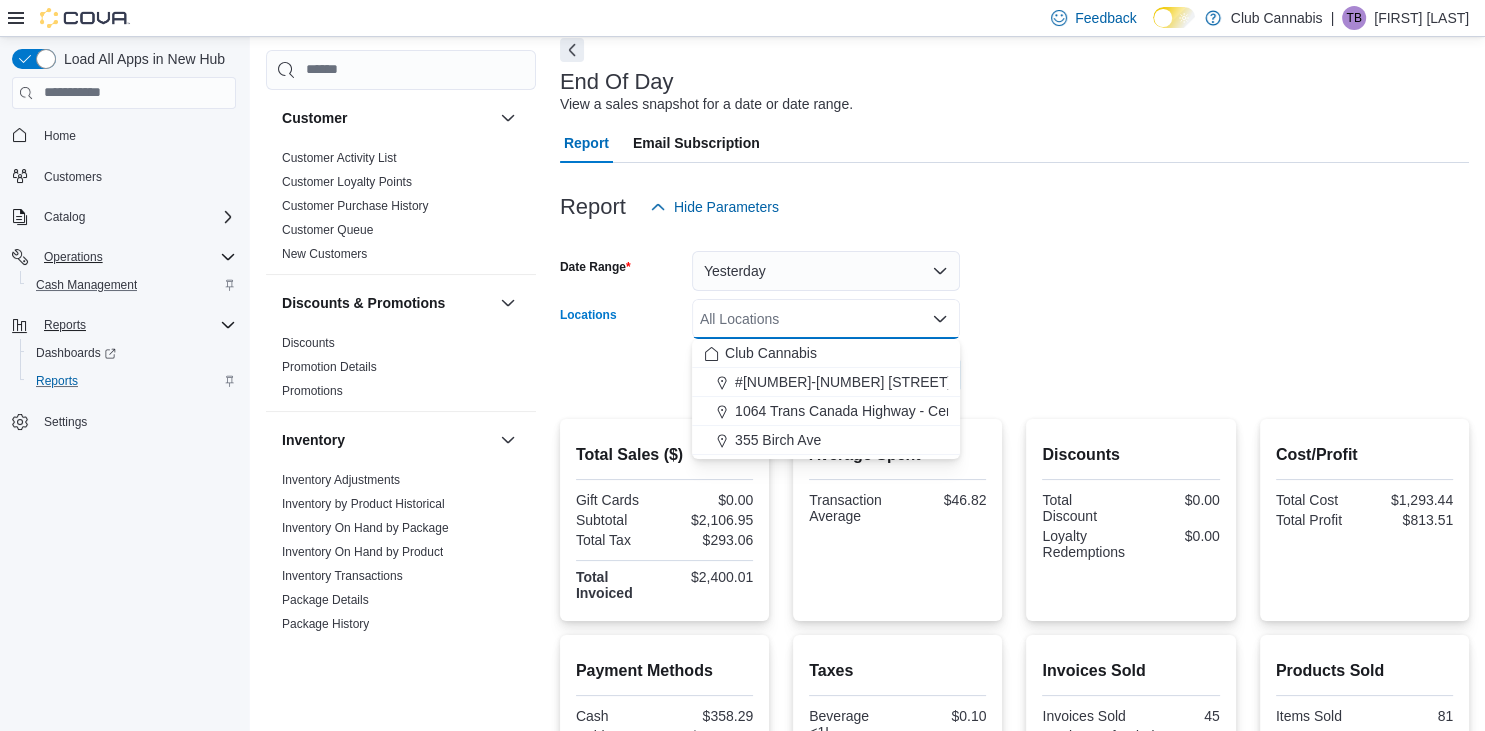drag, startPoint x: 803, startPoint y: 441, endPoint x: 868, endPoint y: 427, distance: 66.4906 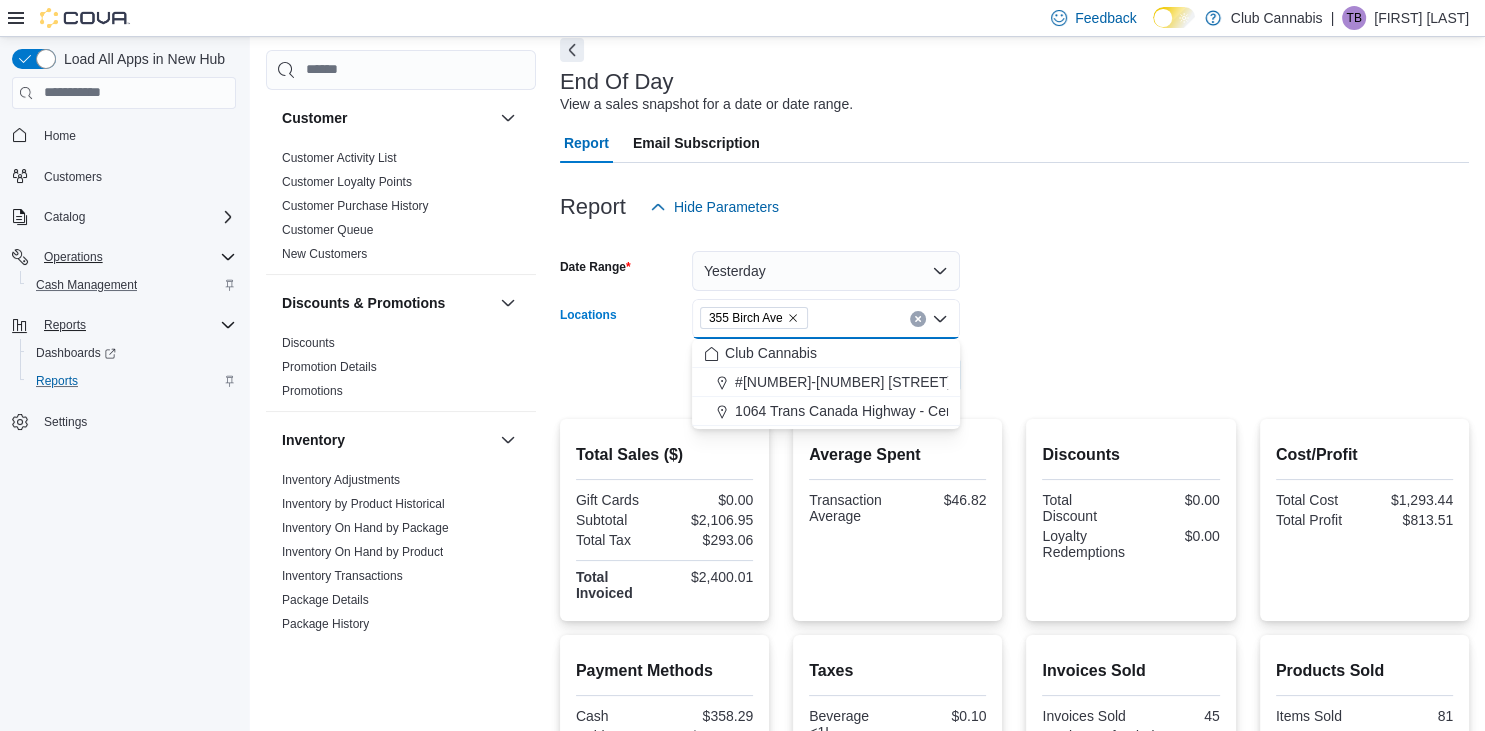 click on "Date Range Yesterday Locations 355 Birch Ave Combo box. Selected. 355 Birch Ave. Press Backspace to delete 355 Birch Ave. Combo box input. All Locations. Type some text or, to display a list of choices, press Down Arrow. To exit the list of choices, press Escape. Export  Run Report" at bounding box center (1014, 311) 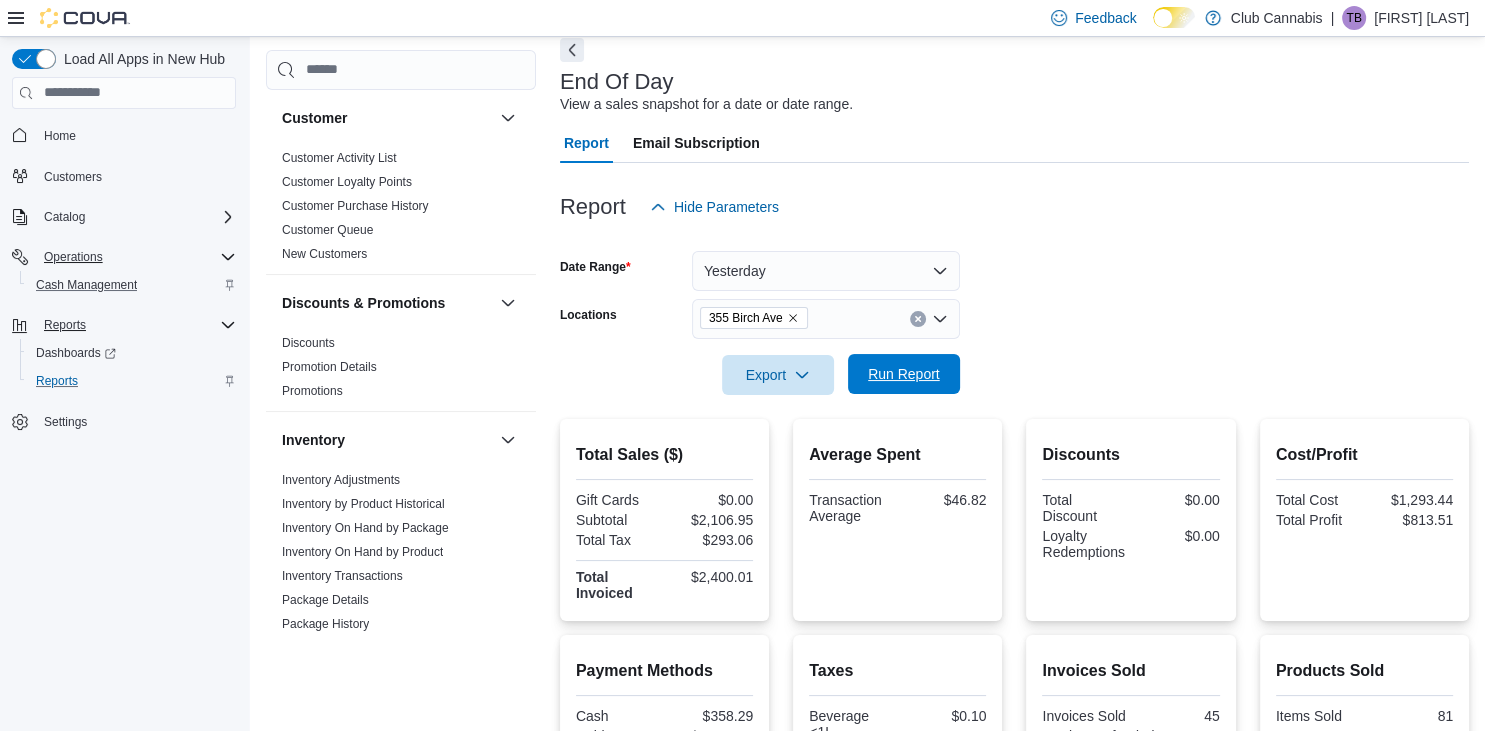 click on "Run Report" at bounding box center (904, 374) 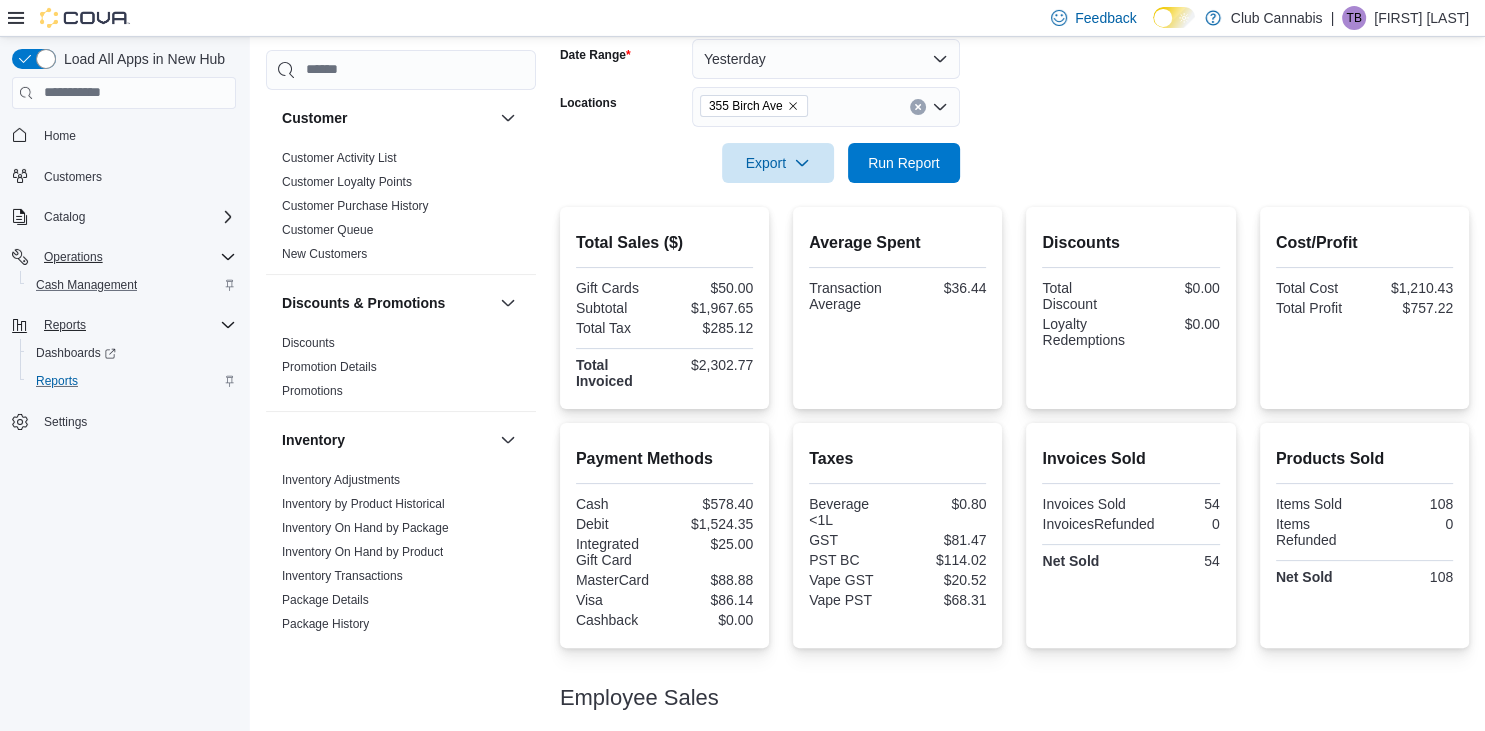 scroll, scrollTop: 269, scrollLeft: 0, axis: vertical 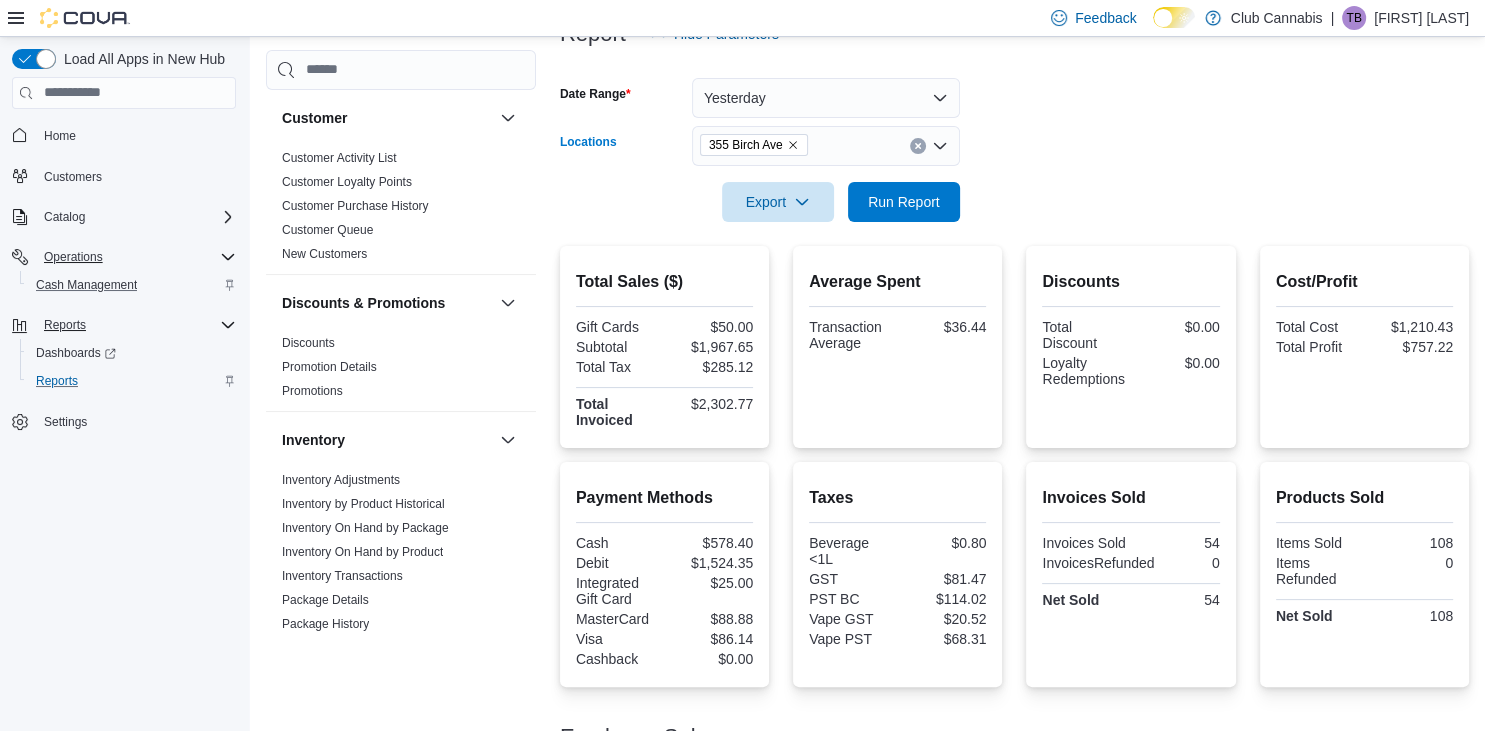 click 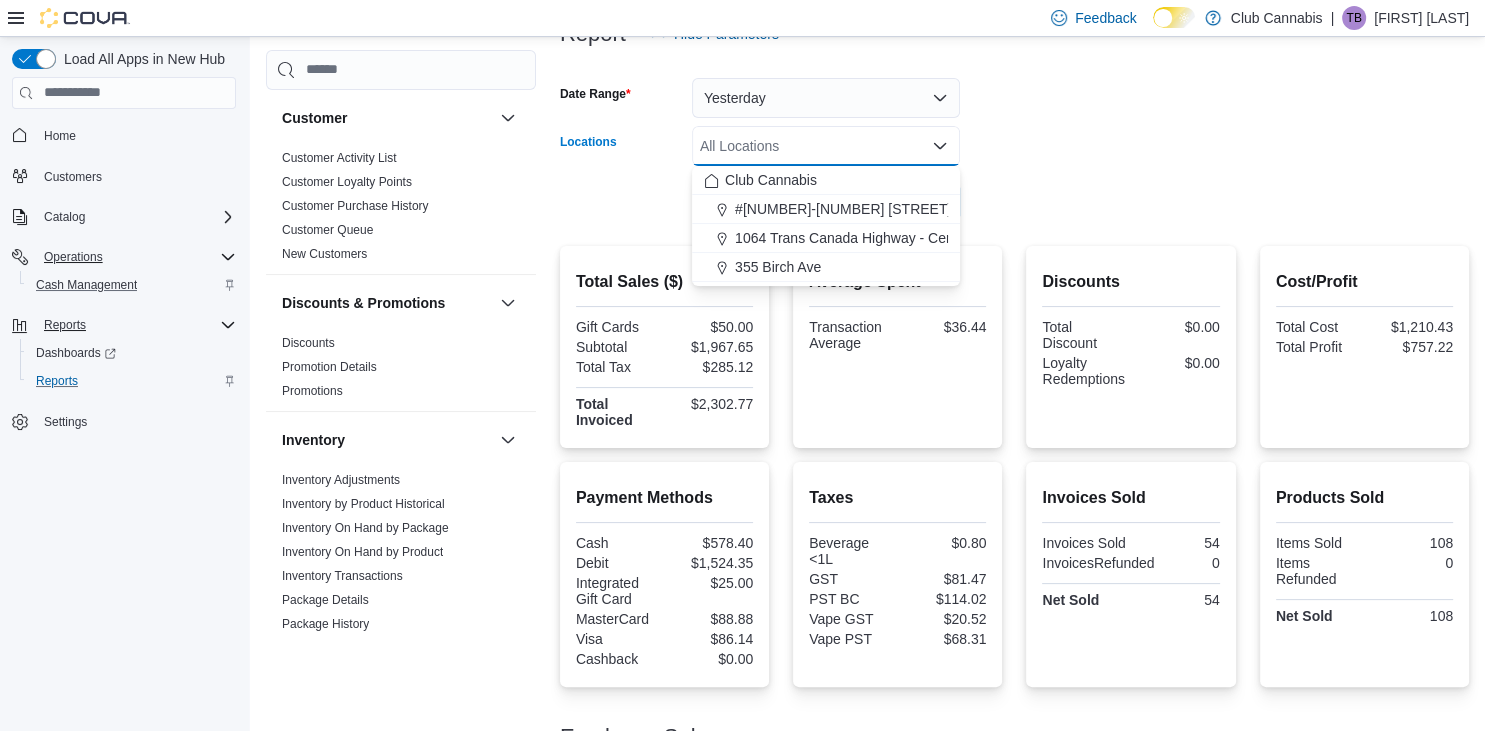 drag, startPoint x: 806, startPoint y: 234, endPoint x: 1061, endPoint y: 162, distance: 264.96982 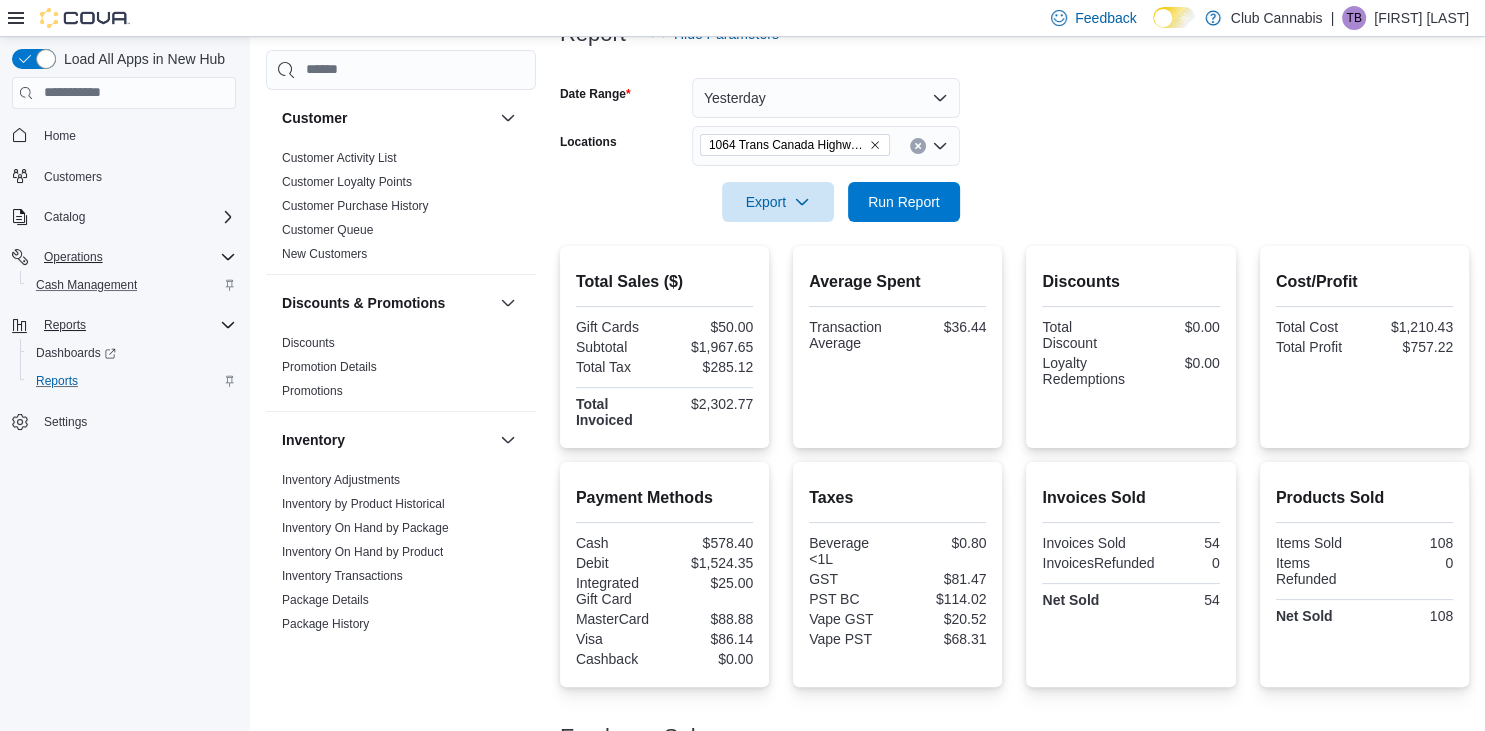 click on "Date Range Yesterday Locations 1064 Trans Canada Highway - Central Cariboo Cannabis Export  Run Report" at bounding box center (1014, 138) 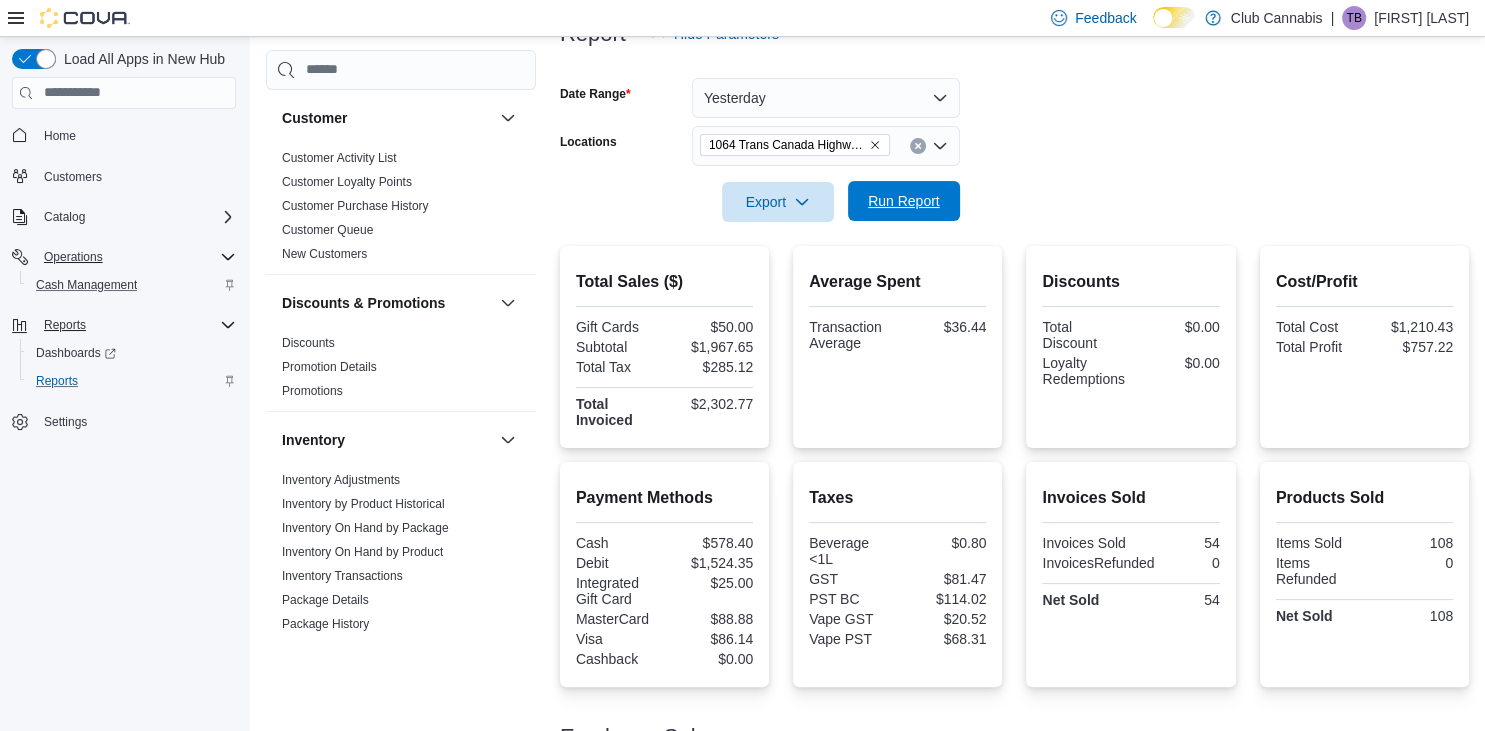 click on "Run Report" at bounding box center (904, 201) 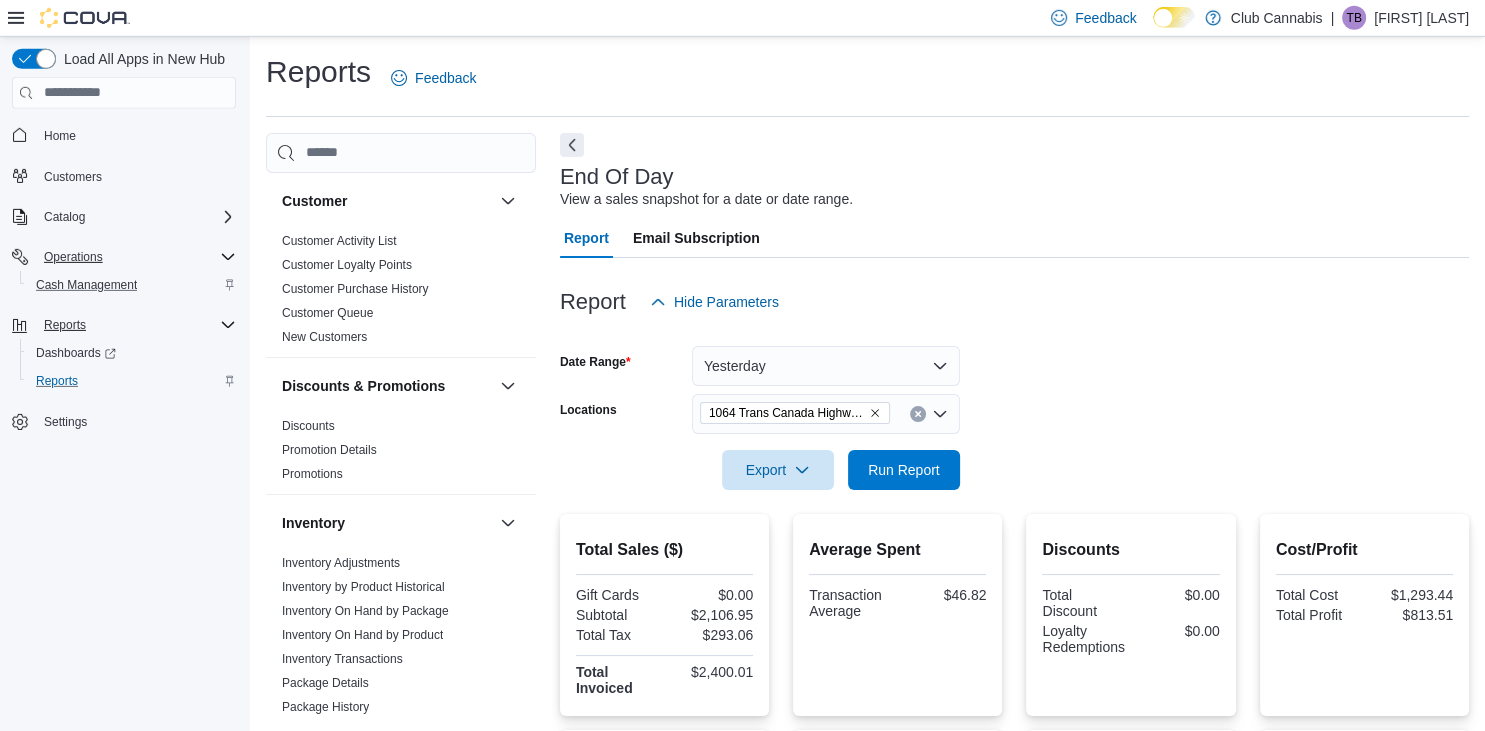 scroll, scrollTop: 0, scrollLeft: 0, axis: both 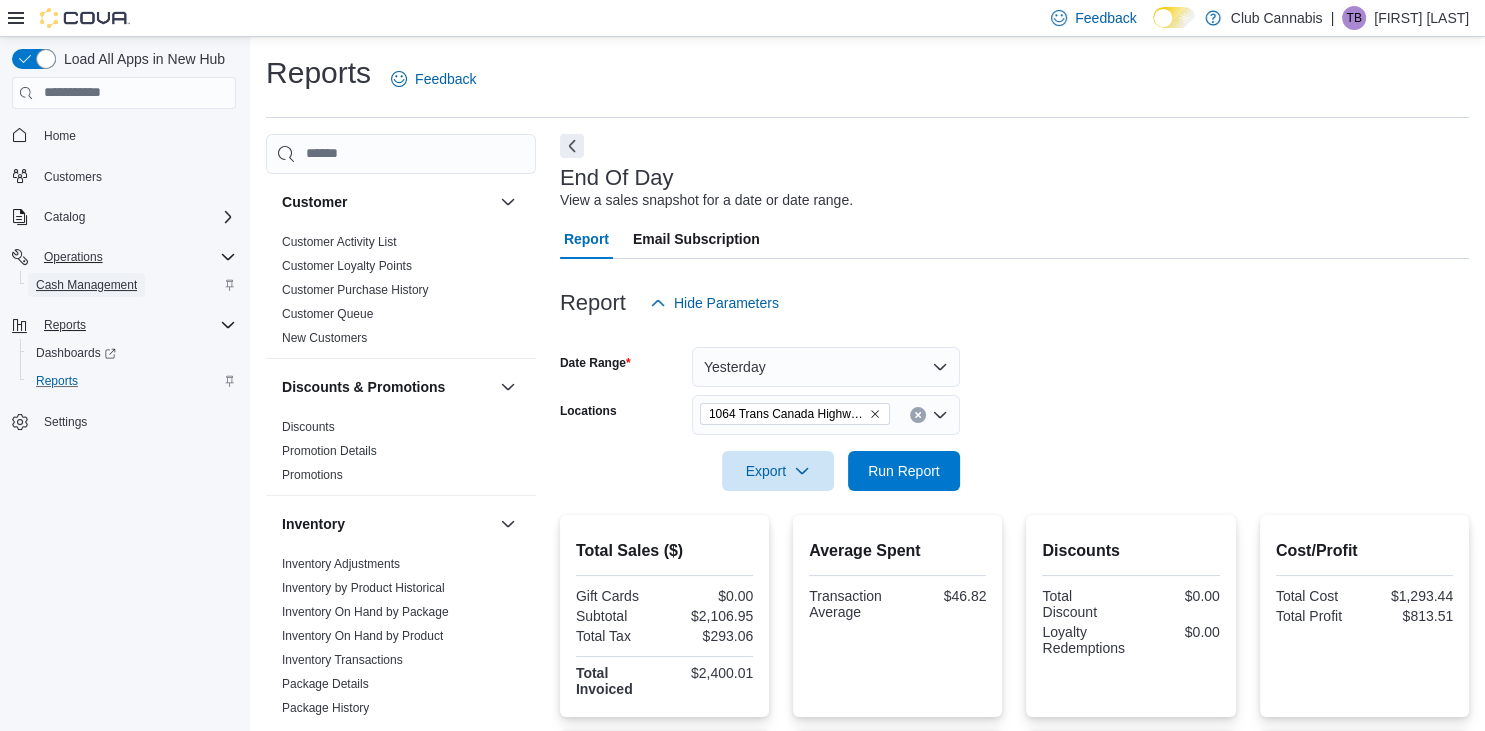 click on "Cash Management" at bounding box center (86, 285) 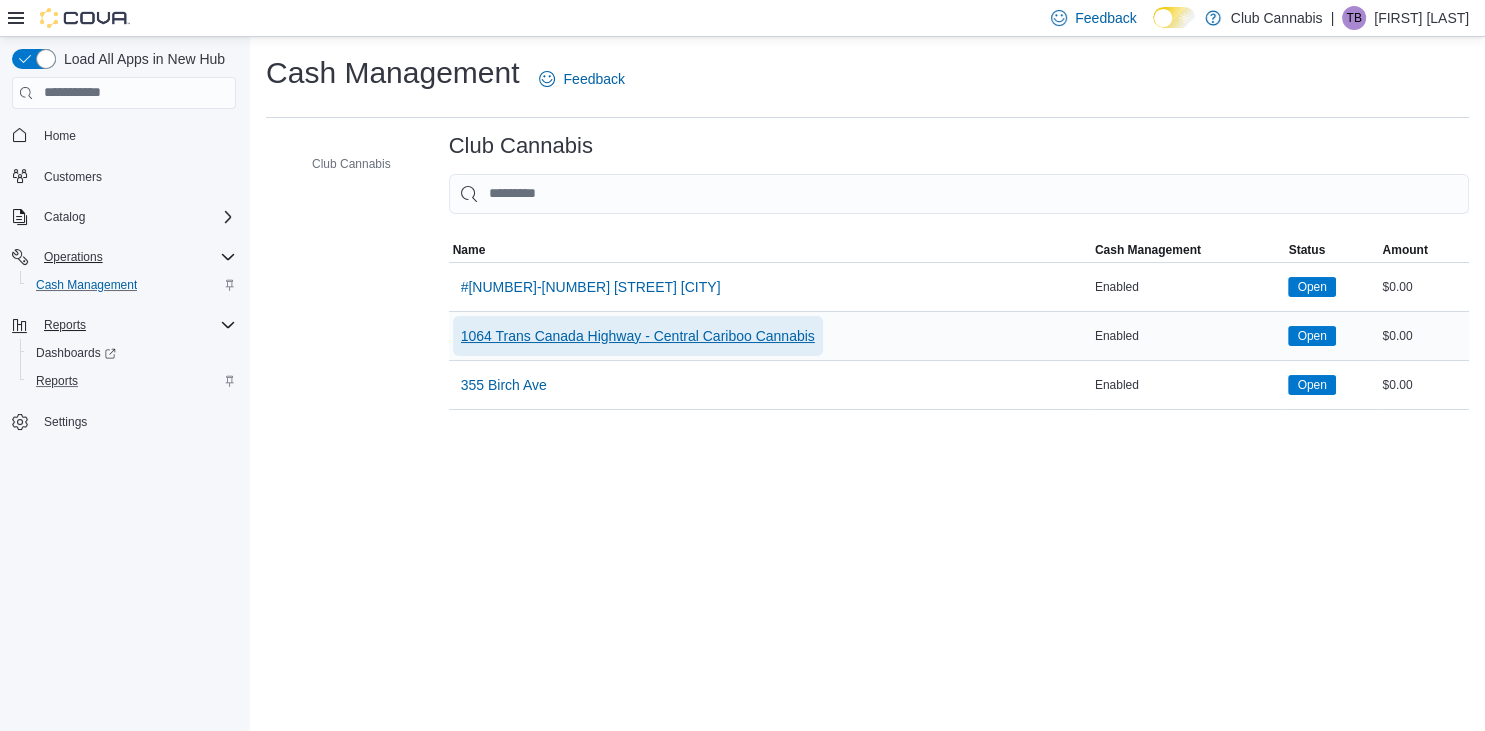 click on "1064 Trans Canada Highway - Central Cariboo Cannabis" at bounding box center [638, 336] 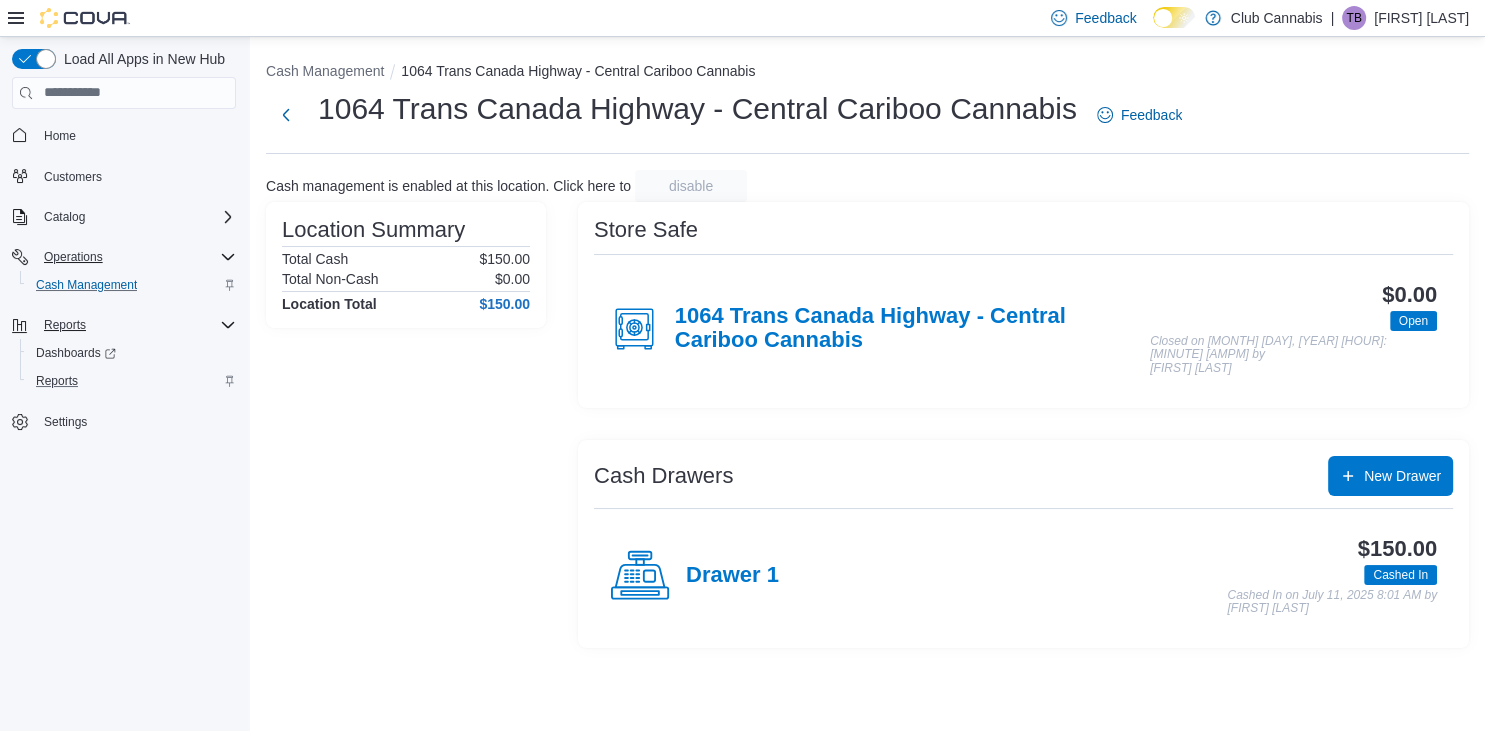 click on "[FIRST] [LAST]" at bounding box center [1421, 18] 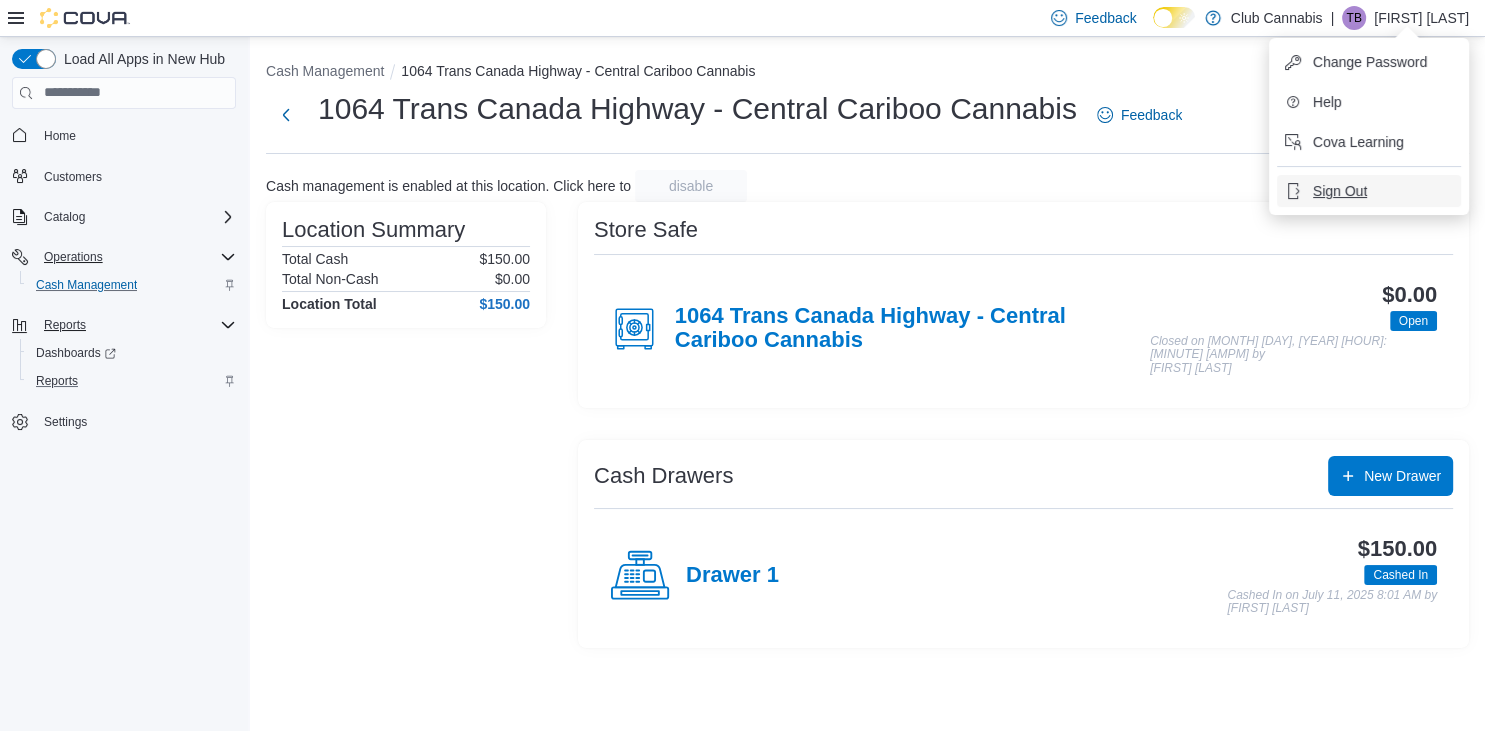 click on "Sign Out" at bounding box center [1369, 191] 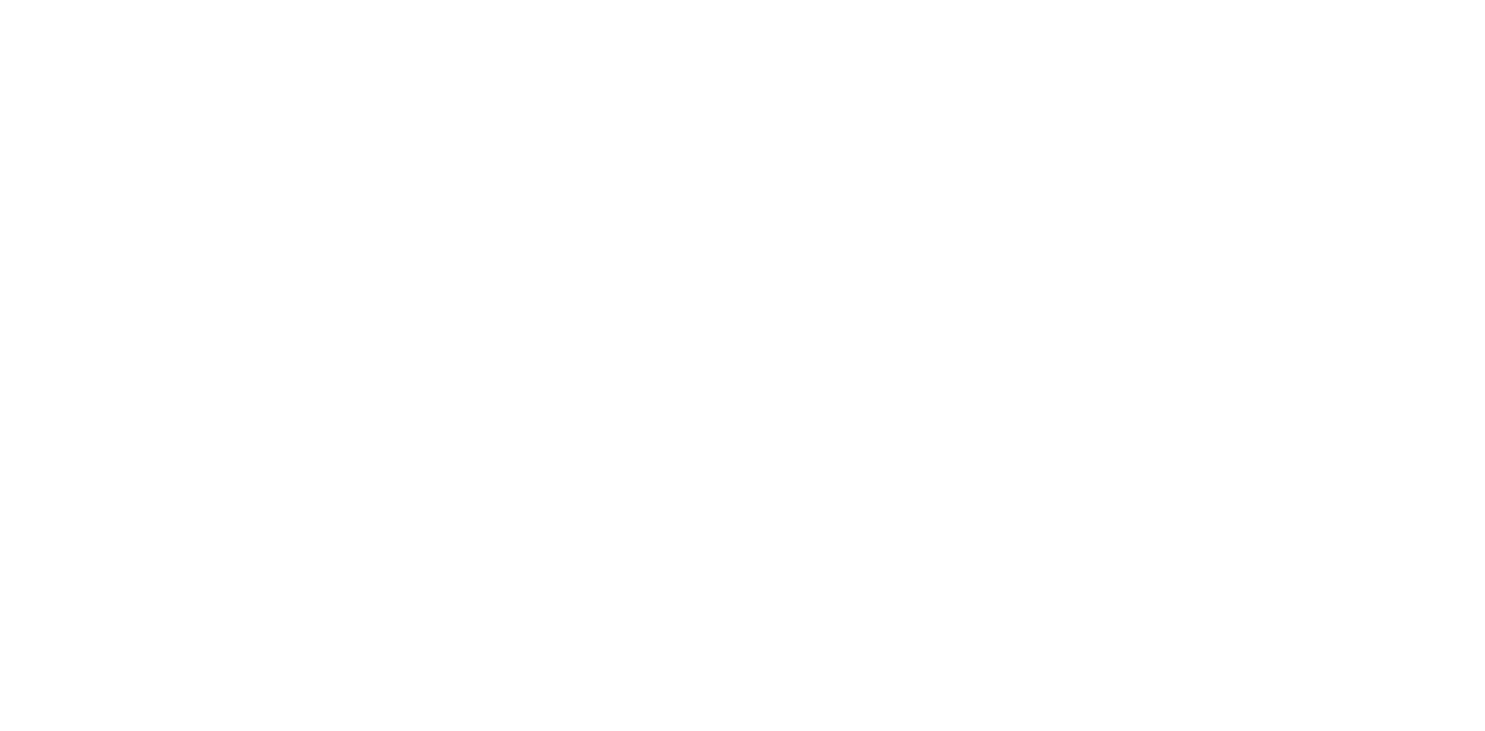 scroll, scrollTop: 0, scrollLeft: 0, axis: both 